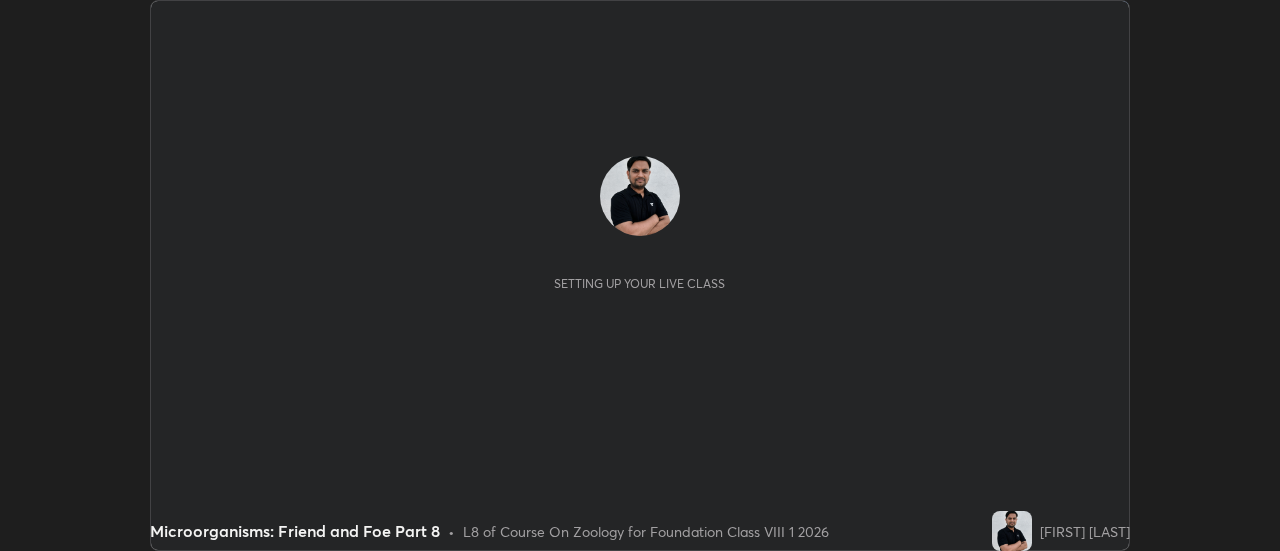 scroll, scrollTop: 0, scrollLeft: 0, axis: both 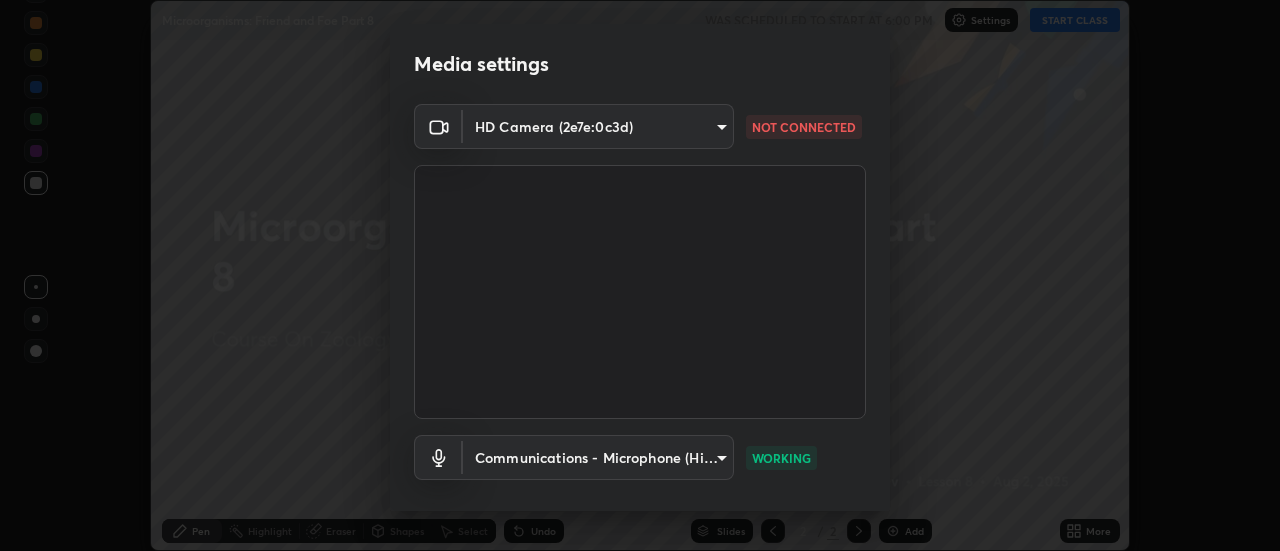 click on "Erase all Microorganisms: Friend and Foe Part 8 WAS SCHEDULED TO START AT  6:00 PM Settings START CLASS Setting up your live class Microorganisms: Friend and Foe Part 8 • L8 of Course On Zoology for Foundation Class VIII 1 2026 Pankaj Kumar Yadav Pen Highlight Eraser Shapes Select Undo Slides 2 / 2 Add More Enable hand raising Enable raise hand to speak to learners. Once enabled, chat will be turned off temporarily. Enable x   No doubts shared Encourage your learners to ask a doubt for better clarity Report an issue Reason for reporting Buffering Chat not working Audio - Video sync issue Educator video quality low ​ Attach an image Report Media settings HD Camera (2e7e:0c3d) 3383f6698e18cbd2fda5a9599f9a9fadef86c1f8af740c0eb228311dca859e37 NOT CONNECTED Communications - Microphone (High Definition Audio Device) communications WORKING 1 / 5 Next" at bounding box center [640, 275] 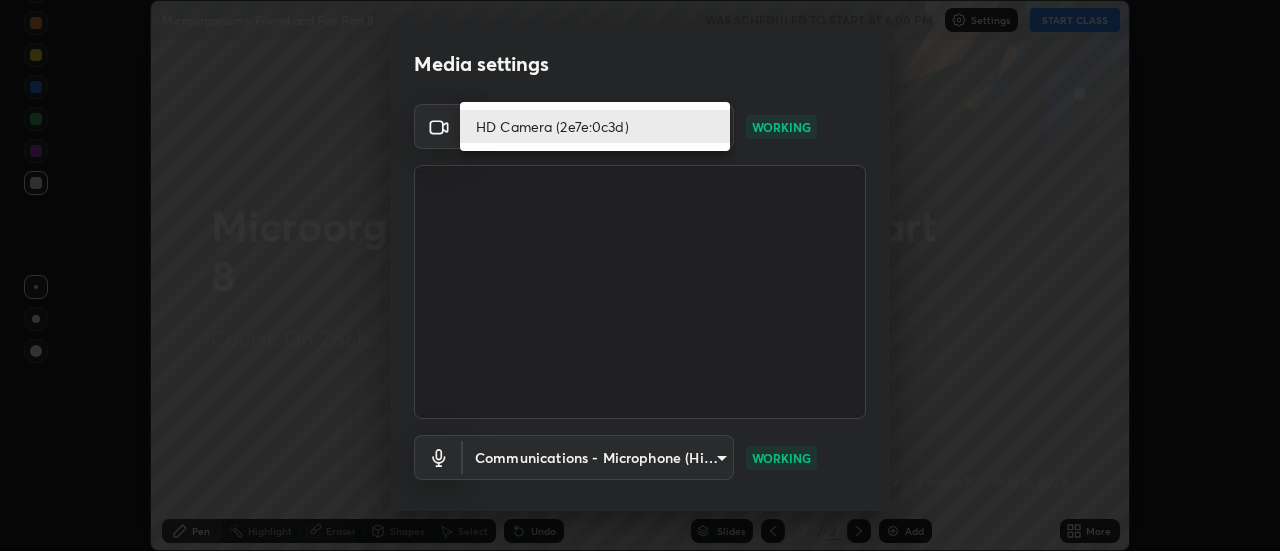 click at bounding box center (640, 275) 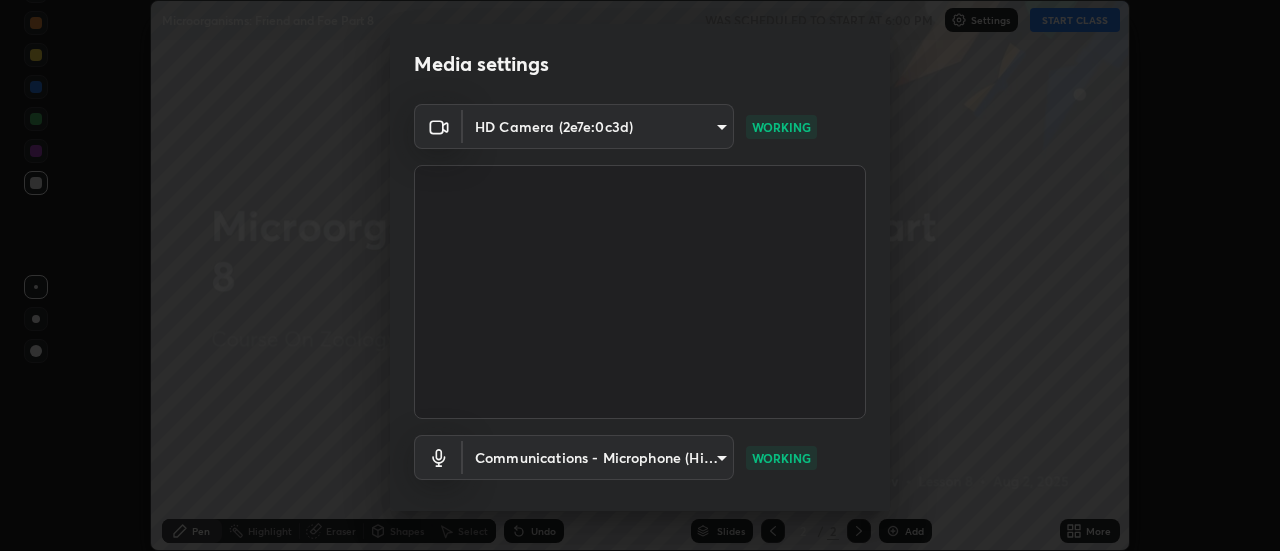 click on "Erase all Microorganisms: Friend and Foe Part 8 WAS SCHEDULED TO START AT  6:00 PM Settings START CLASS Setting up your live class Microorganisms: Friend and Foe Part 8 • L8 of Course On Zoology for Foundation Class VIII 1 2026 Pankaj Kumar Yadav Pen Highlight Eraser Shapes Select Undo Slides 2 / 2 Add More Enable hand raising Enable raise hand to speak to learners. Once enabled, chat will be turned off temporarily. Enable x   No doubts shared Encourage your learners to ask a doubt for better clarity Report an issue Reason for reporting Buffering Chat not working Audio - Video sync issue Educator video quality low ​ Attach an image Report Media settings HD Camera (2e7e:0c3d) 3383f6698e18cbd2fda5a9599f9a9fadef86c1f8af740c0eb228311dca859e37 WORKING Communications - Microphone (High Definition Audio Device) communications WORKING 1 / 5 Next" at bounding box center (640, 275) 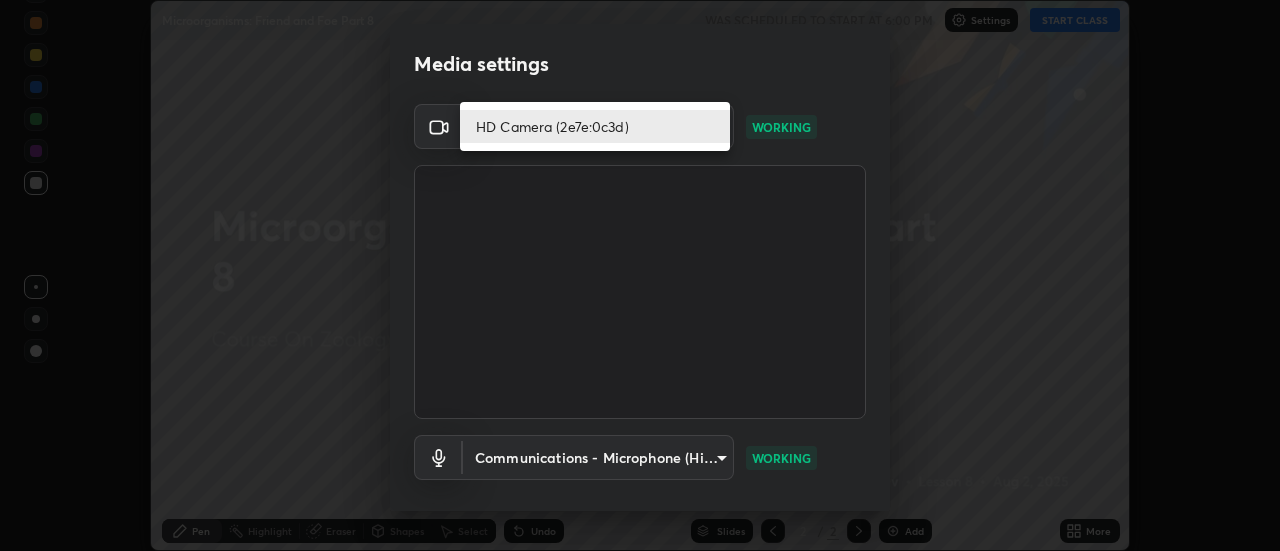 click at bounding box center (640, 275) 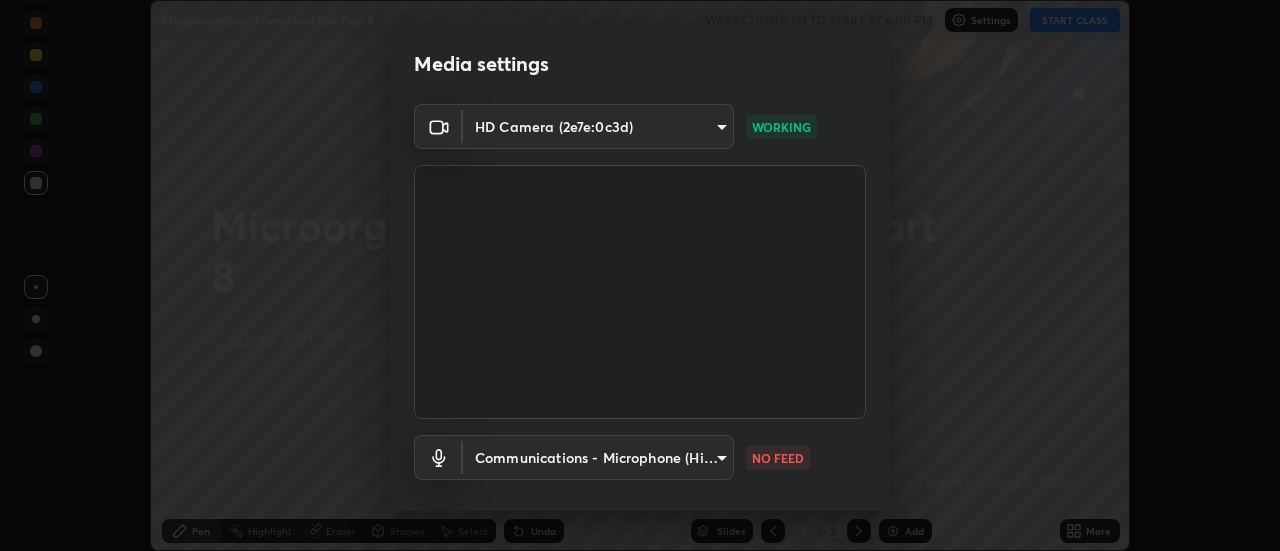 click on "Erase all Microorganisms: Friend and Foe Part 8 WAS SCHEDULED TO START AT  6:00 PM Settings START CLASS Setting up your live class Microorganisms: Friend and Foe Part 8 • L8 of Course On Zoology for Foundation Class VIII 1 2026 Pankaj Kumar Yadav Pen Highlight Eraser Shapes Select Undo Slides 2 / 2 Add More Enable hand raising Enable raise hand to speak to learners. Once enabled, chat will be turned off temporarily. Enable x   No doubts shared Encourage your learners to ask a doubt for better clarity Report an issue Reason for reporting Buffering Chat not working Audio - Video sync issue Educator video quality low ​ Attach an image Report Media settings HD Camera (2e7e:0c3d) 3383f6698e18cbd2fda5a9599f9a9fadef86c1f8af740c0eb228311dca859e37 WORKING Communications - Microphone (High Definition Audio Device) communications NO FEED 1 / 5 Next" at bounding box center (640, 275) 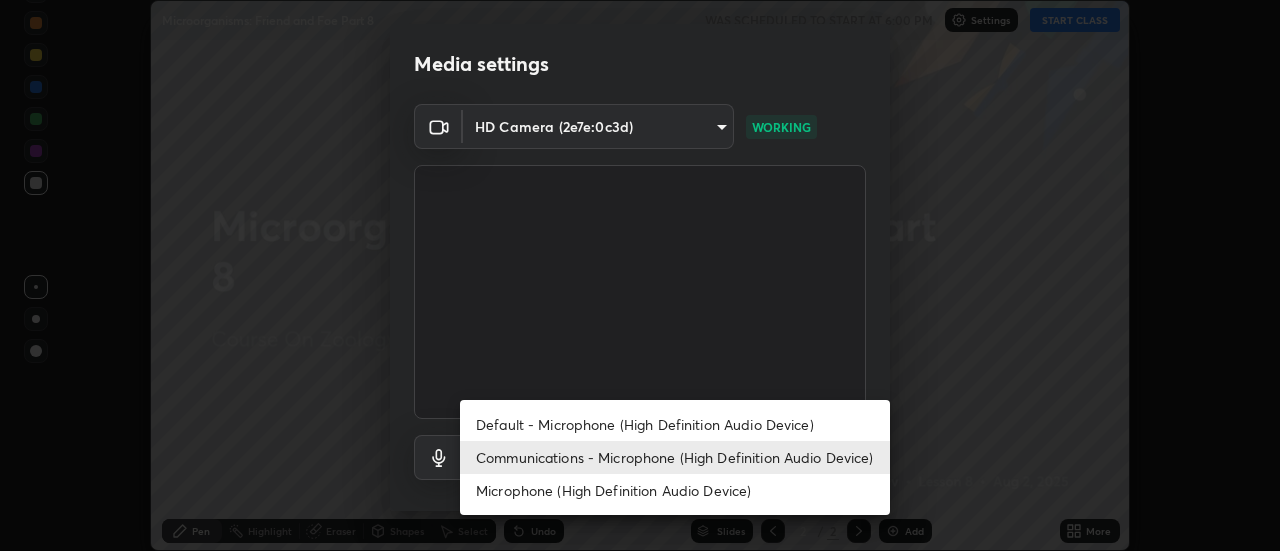 click on "Default - Microphone (High Definition Audio Device)" at bounding box center (675, 424) 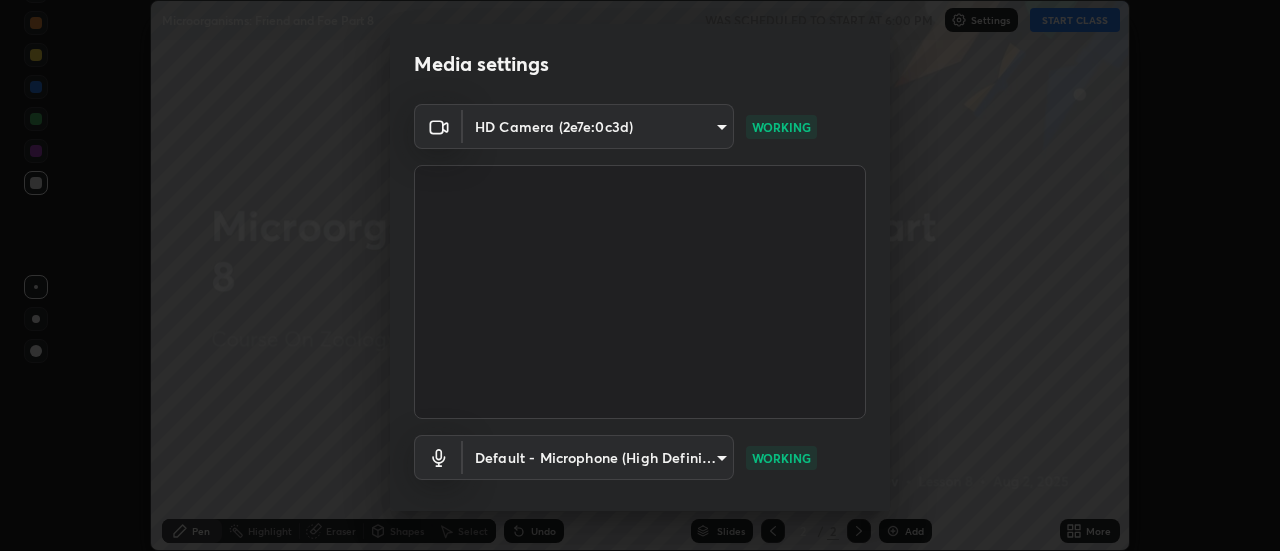 click on "Erase all Microorganisms: Friend and Foe Part 8 WAS SCHEDULED TO START AT  6:00 PM Settings START CLASS Setting up your live class Microorganisms: Friend and Foe Part 8 • L8 of Course On Zoology for Foundation Class VIII 1 2026 Pankaj Kumar Yadav Pen Highlight Eraser Shapes Select Undo Slides 2 / 2 Add More Enable hand raising Enable raise hand to speak to learners. Once enabled, chat will be turned off temporarily. Enable x   No doubts shared Encourage your learners to ask a doubt for better clarity Report an issue Reason for reporting Buffering Chat not working Audio - Video sync issue Educator video quality low ​ Attach an image Report Media settings HD Camera (2e7e:0c3d) 3383f6698e18cbd2fda5a9599f9a9fadef86c1f8af740c0eb228311dca859e37 WORKING Default - Microphone (High Definition Audio Device) default WORKING 1 / 5 Next" at bounding box center (640, 275) 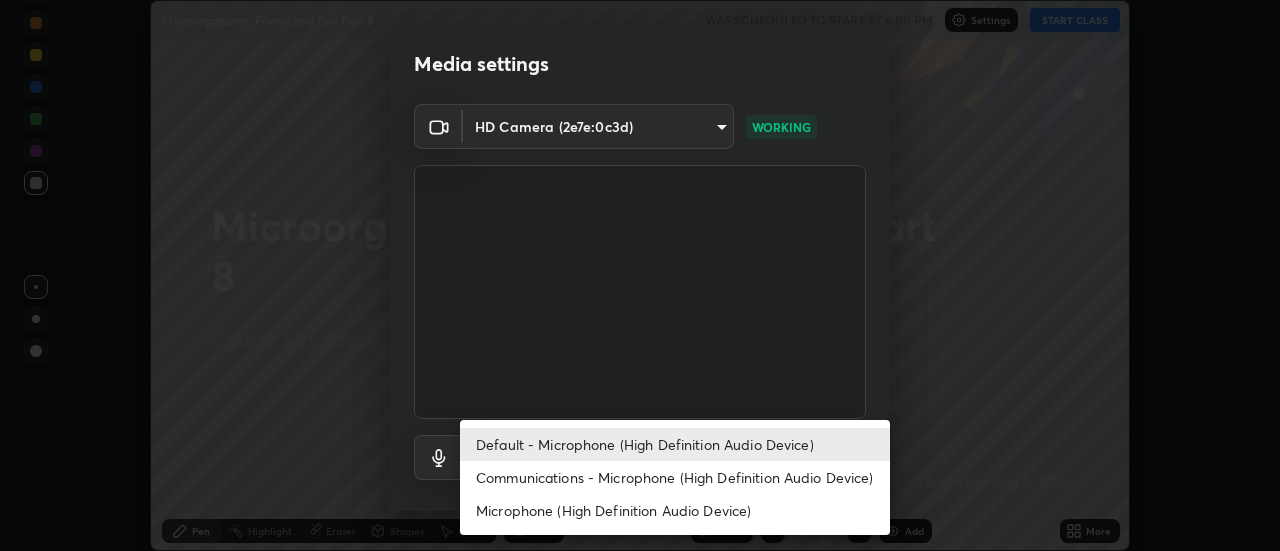 click on "Communications - Microphone (High Definition Audio Device)" at bounding box center (675, 477) 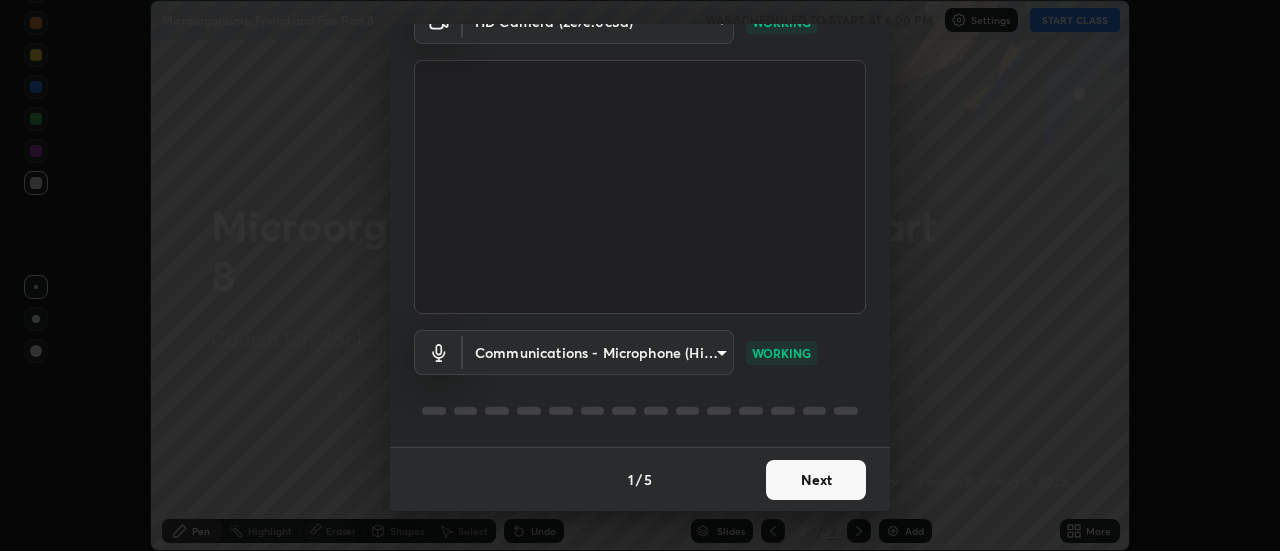scroll, scrollTop: 0, scrollLeft: 0, axis: both 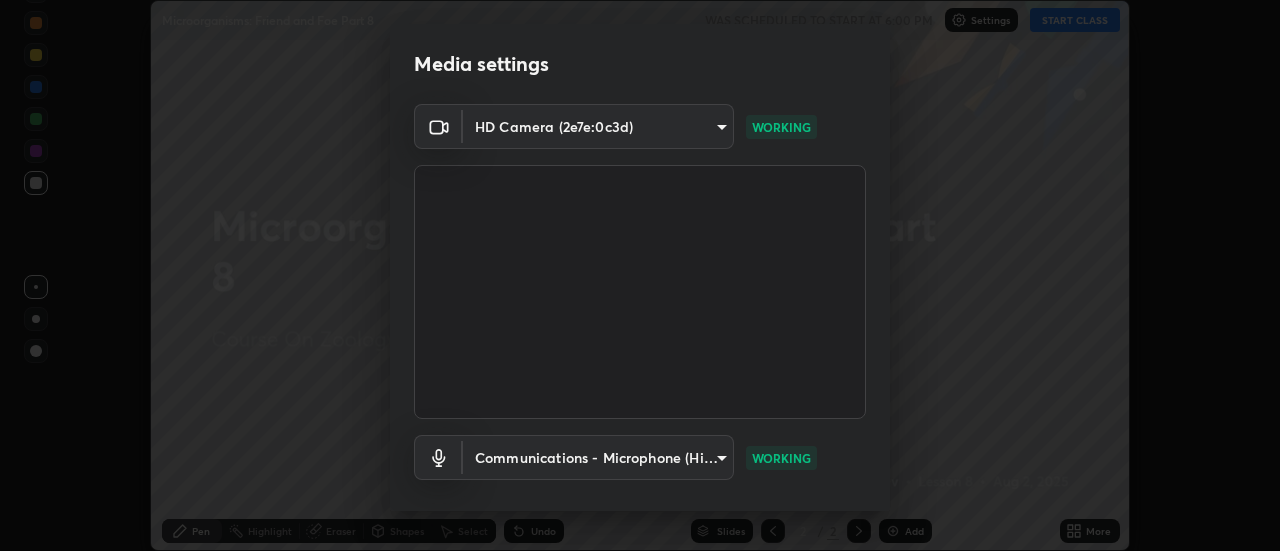 click on "Erase all Microorganisms: Friend and Foe Part 8 WAS SCHEDULED TO START AT  6:00 PM Settings START CLASS Setting up your live class Microorganisms: Friend and Foe Part 8 • L8 of Course On Zoology for Foundation Class VIII 1 2026 Pankaj Kumar Yadav Pen Highlight Eraser Shapes Select Undo Slides 2 / 2 Add More Enable hand raising Enable raise hand to speak to learners. Once enabled, chat will be turned off temporarily. Enable x   No doubts shared Encourage your learners to ask a doubt for better clarity Report an issue Reason for reporting Buffering Chat not working Audio - Video sync issue Educator video quality low ​ Attach an image Report Media settings HD Camera (2e7e:0c3d) 3383f6698e18cbd2fda5a9599f9a9fadef86c1f8af740c0eb228311dca859e37 WORKING Communications - Microphone (High Definition Audio Device) communications WORKING 1 / 5 Next" at bounding box center [640, 275] 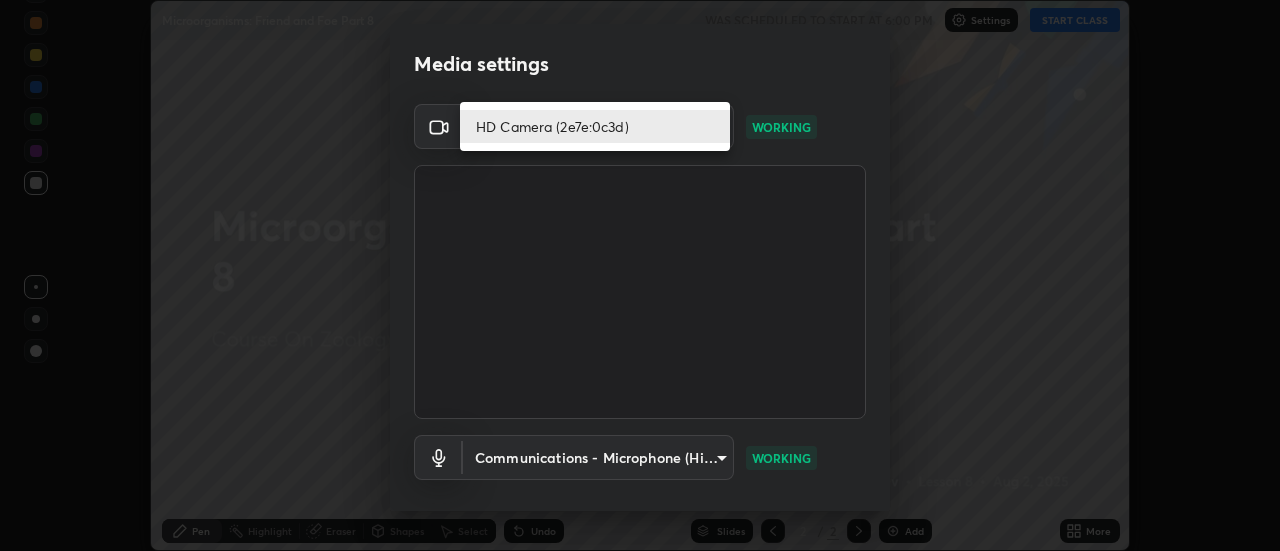 click at bounding box center [640, 275] 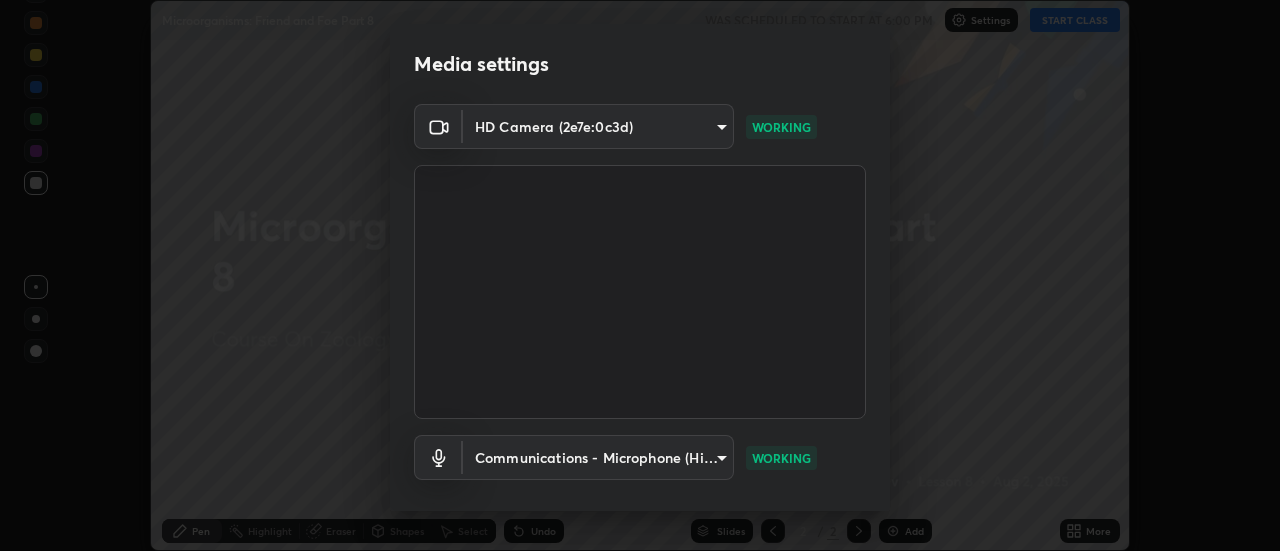 click on "WORKING" at bounding box center [781, 127] 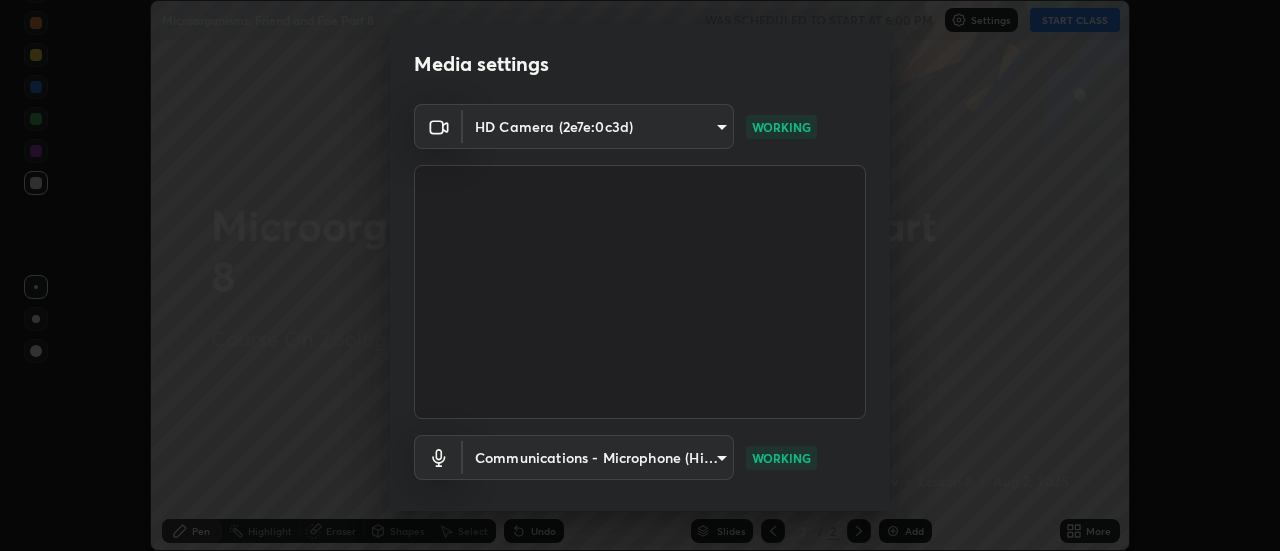 click 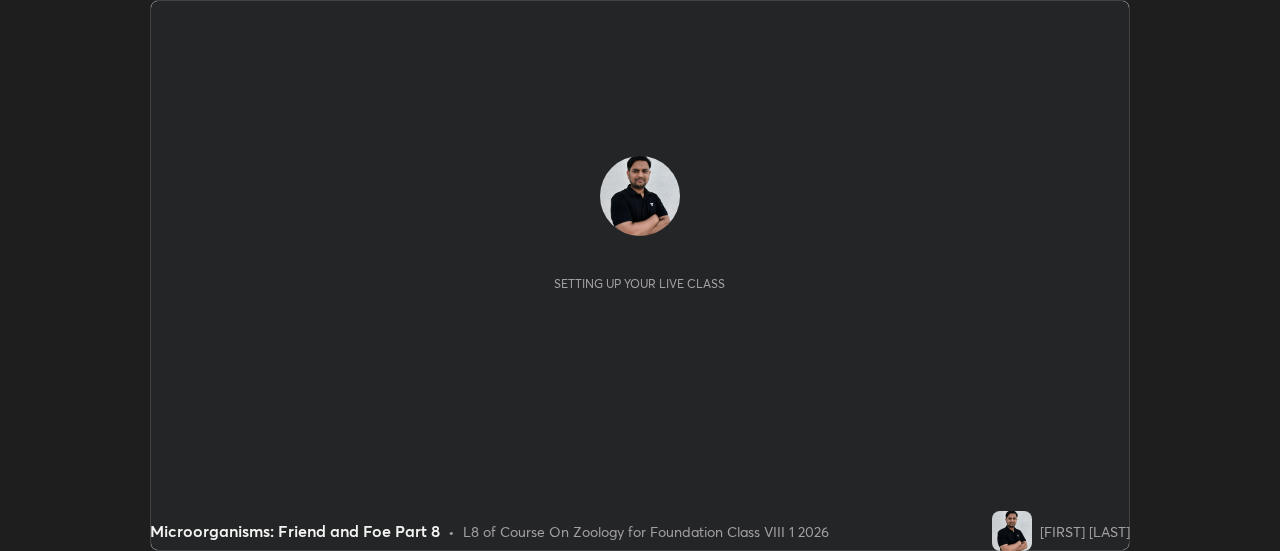 scroll, scrollTop: 0, scrollLeft: 0, axis: both 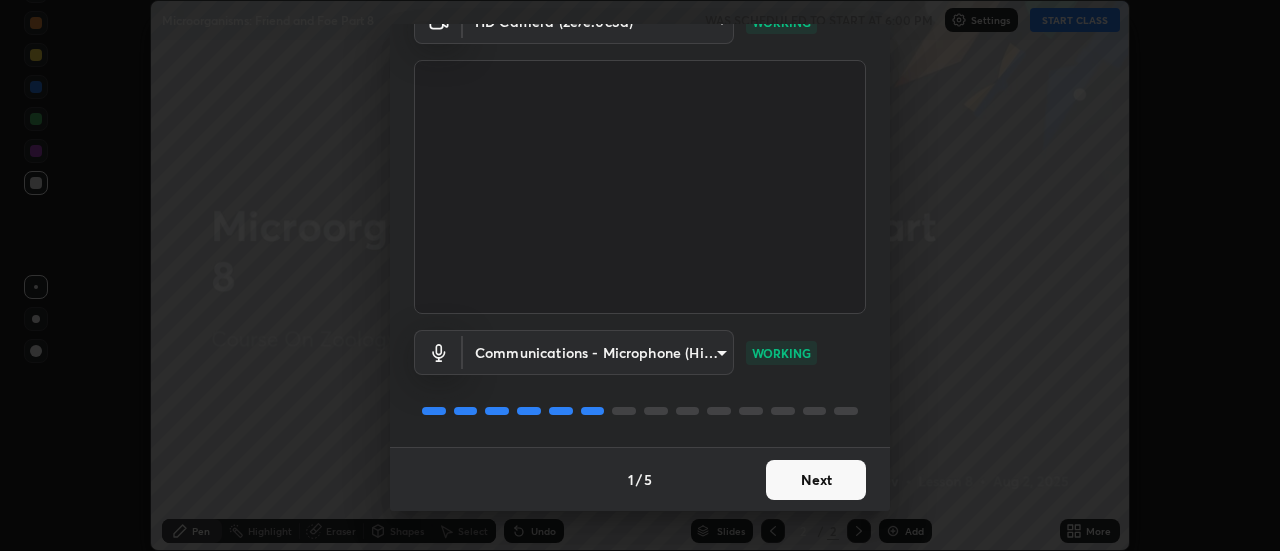 click on "Next" at bounding box center [816, 480] 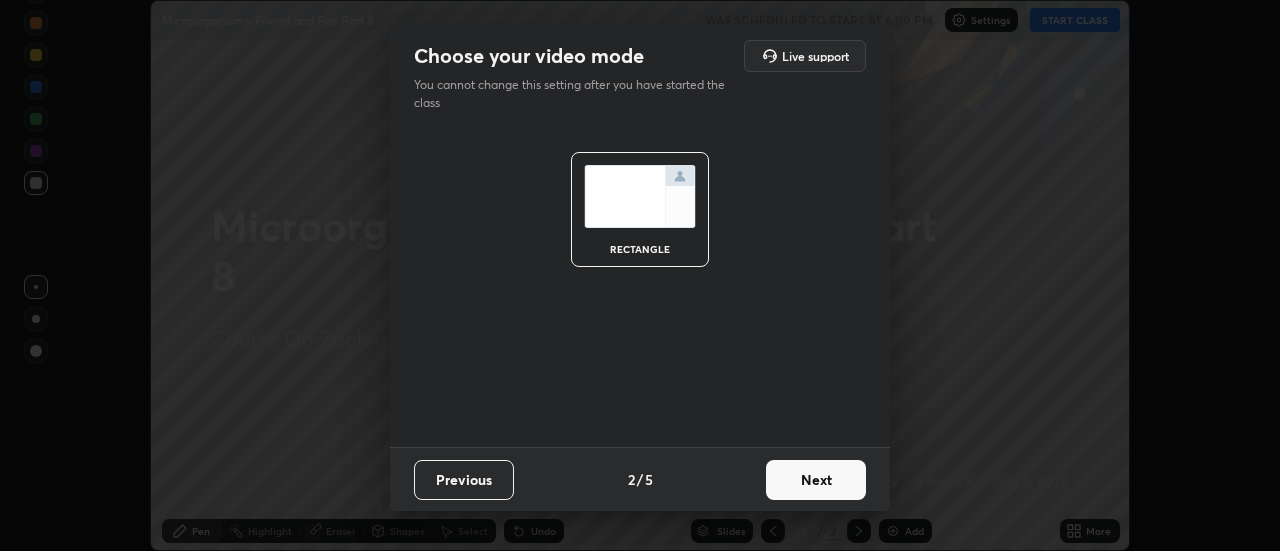scroll, scrollTop: 0, scrollLeft: 0, axis: both 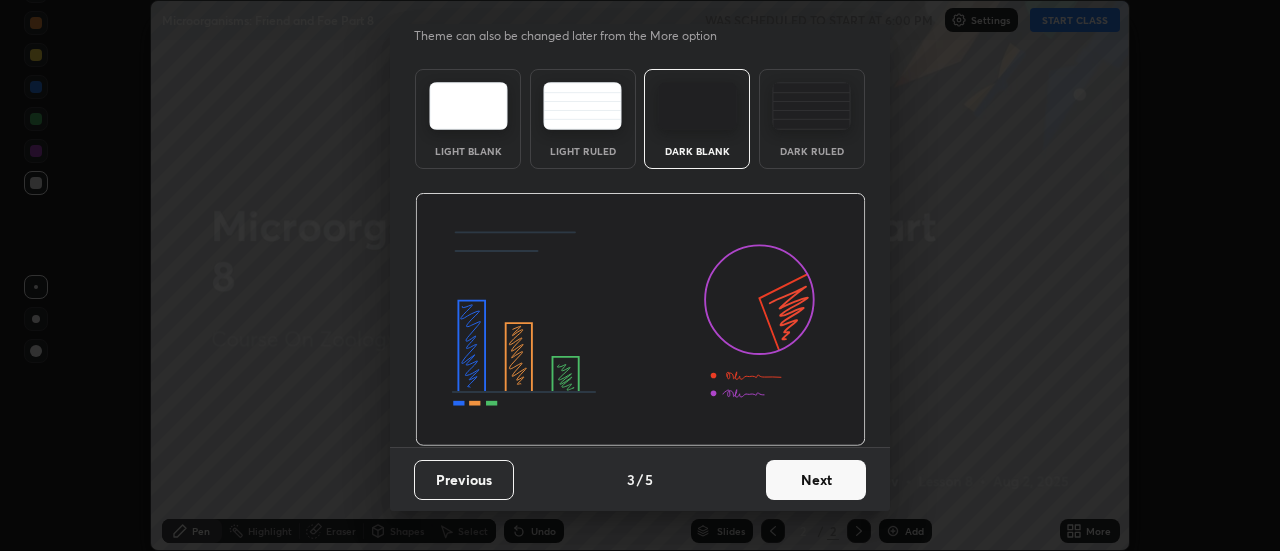 click on "Next" at bounding box center (816, 480) 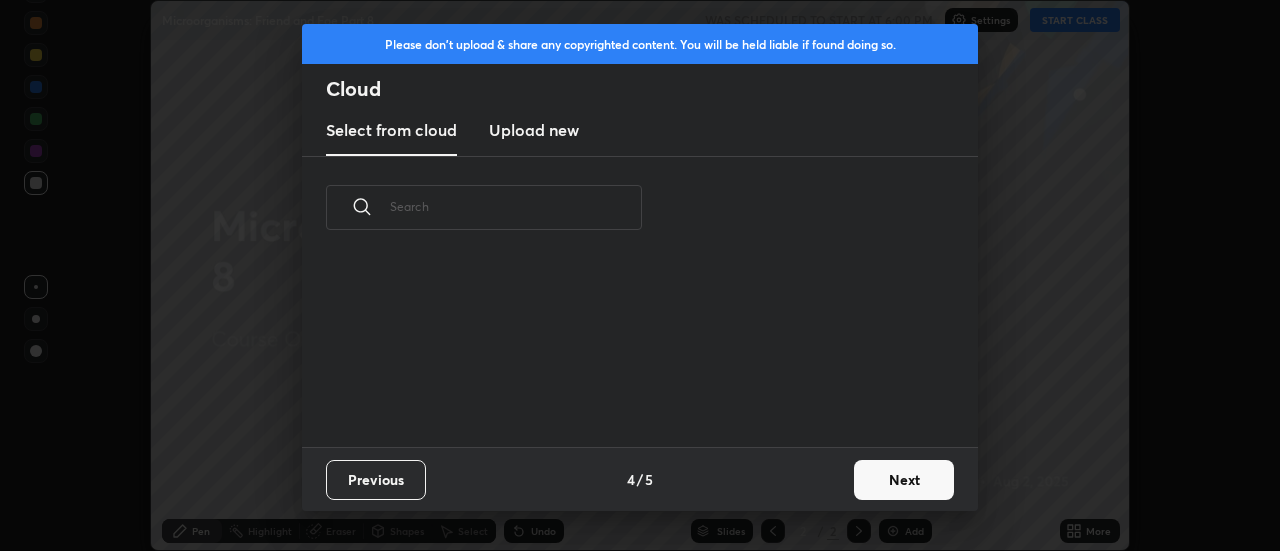 scroll, scrollTop: 7, scrollLeft: 11, axis: both 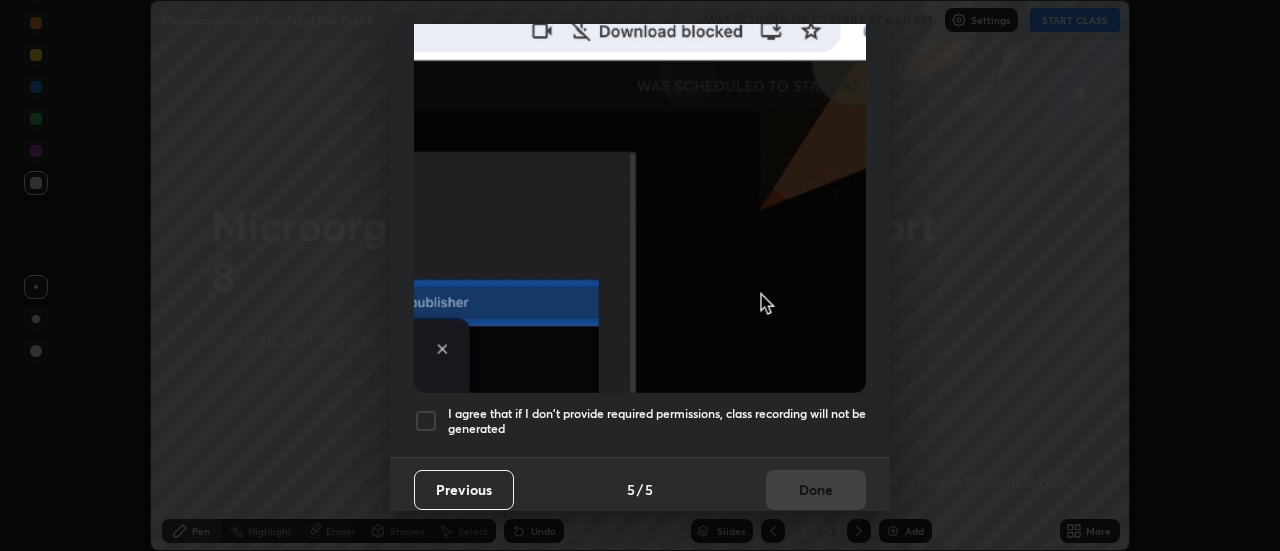 click on "I agree that if I don't provide required permissions, class recording will not be generated" at bounding box center [657, 421] 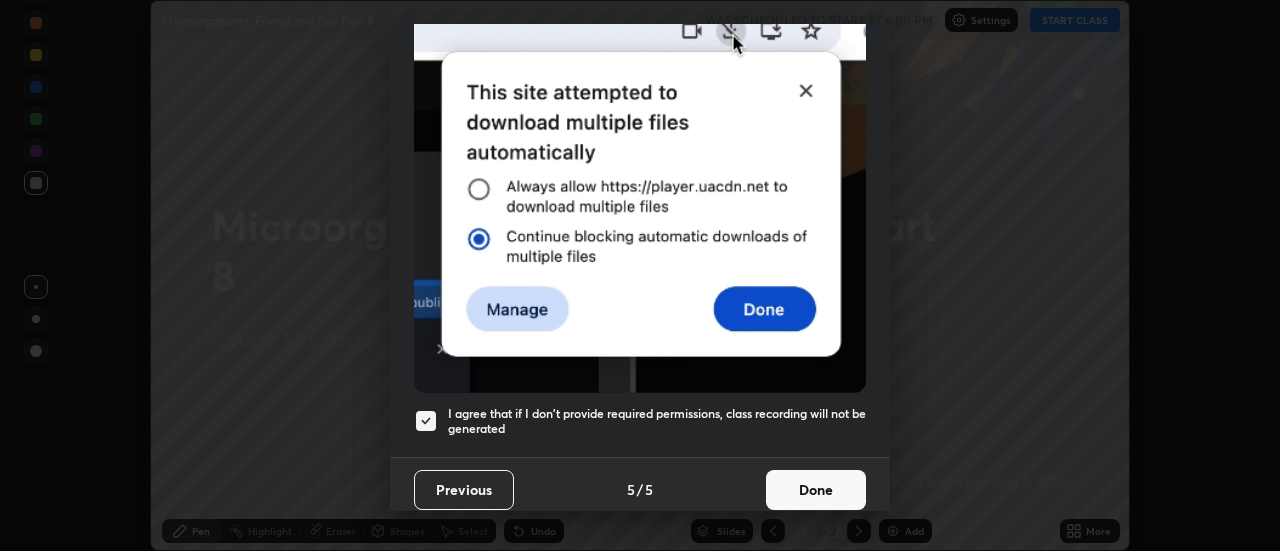 click on "Done" at bounding box center (816, 490) 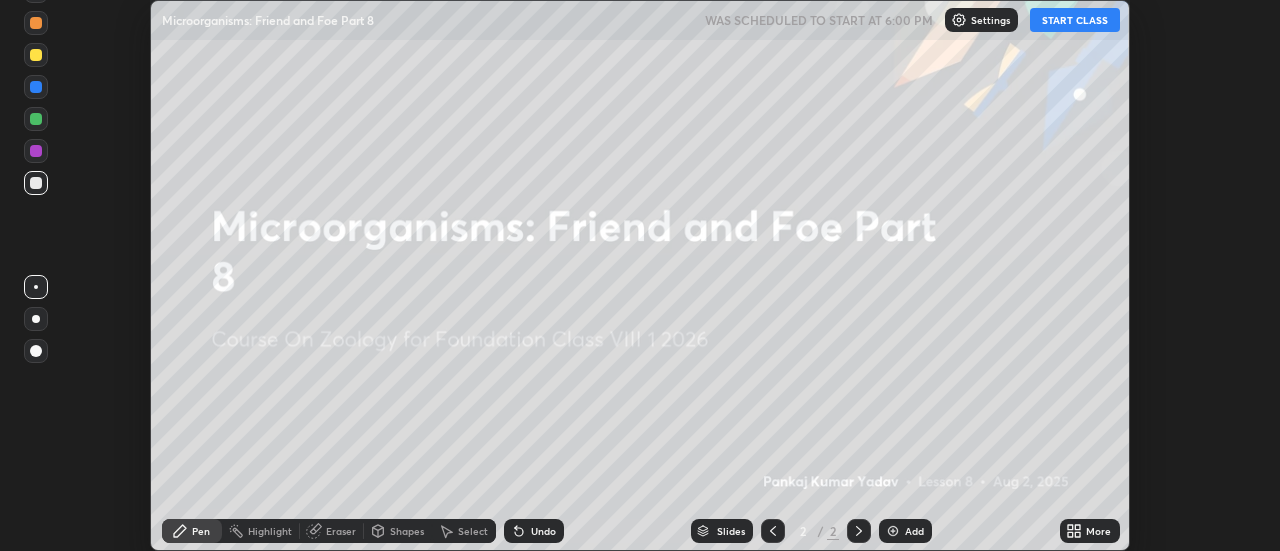 click on "START CLASS" at bounding box center (1075, 20) 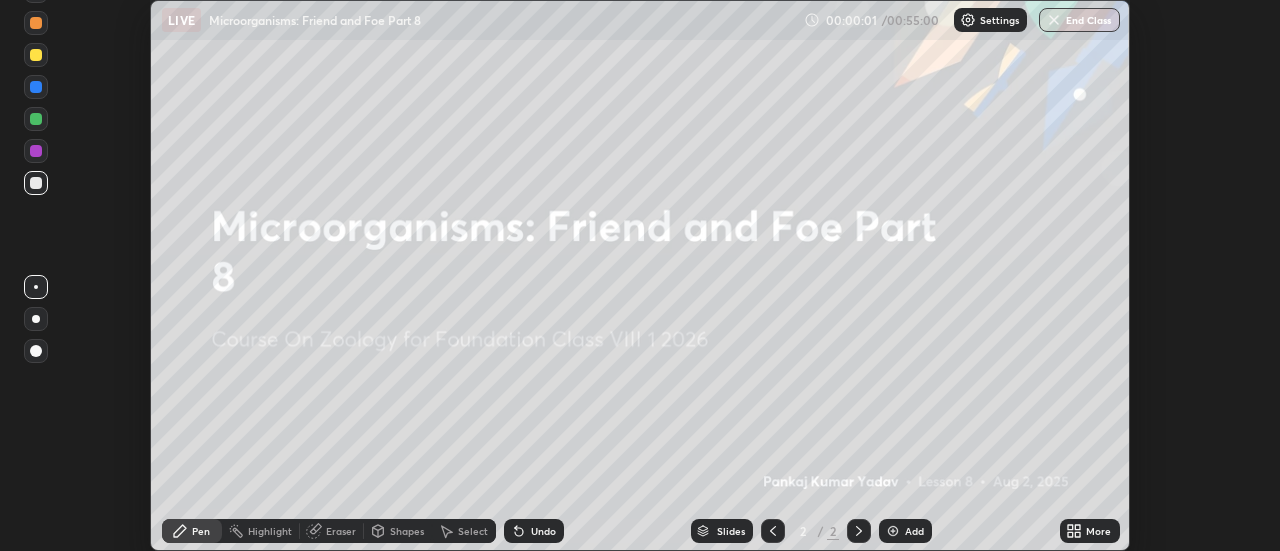 click 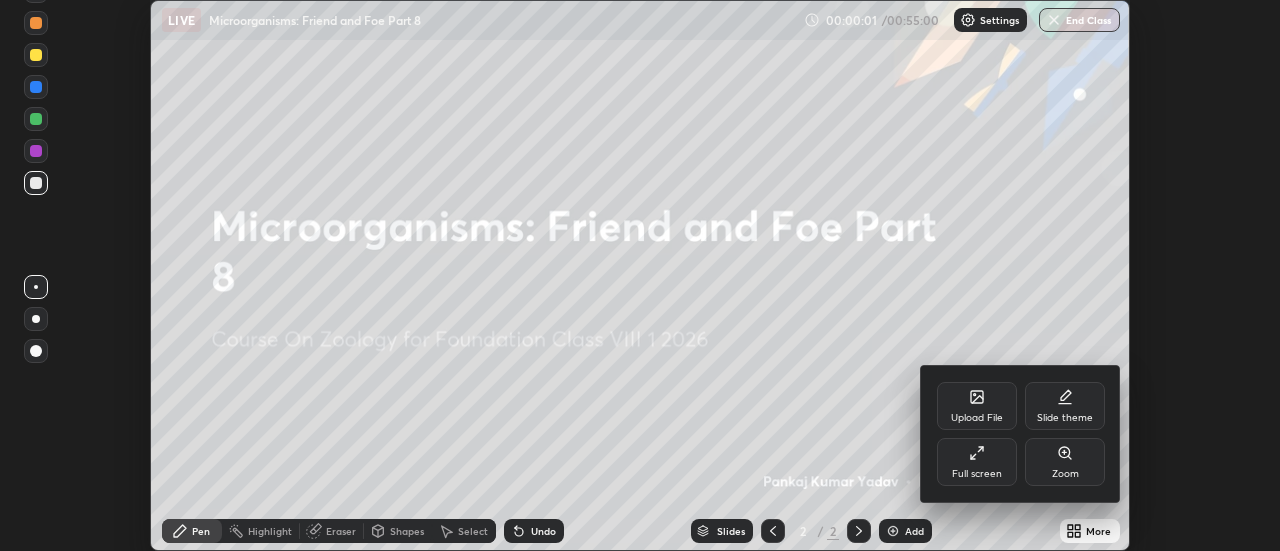 click on "Full screen" at bounding box center (977, 462) 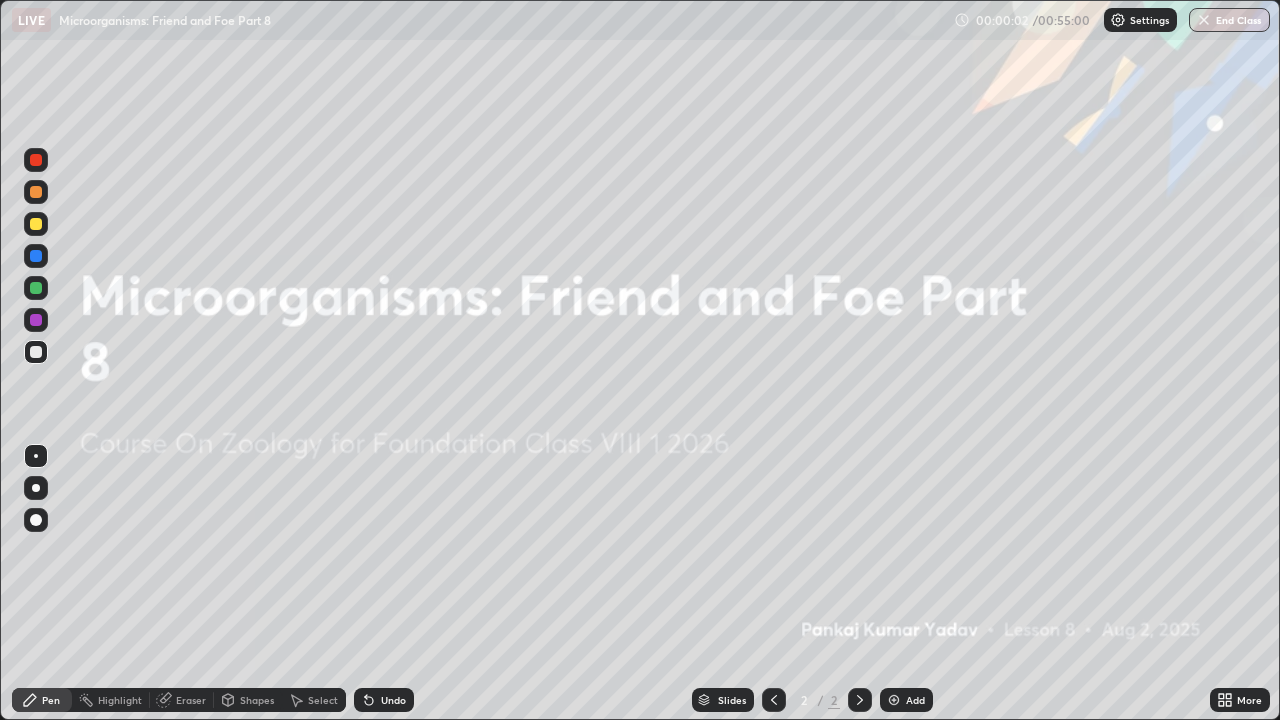 scroll, scrollTop: 99280, scrollLeft: 98720, axis: both 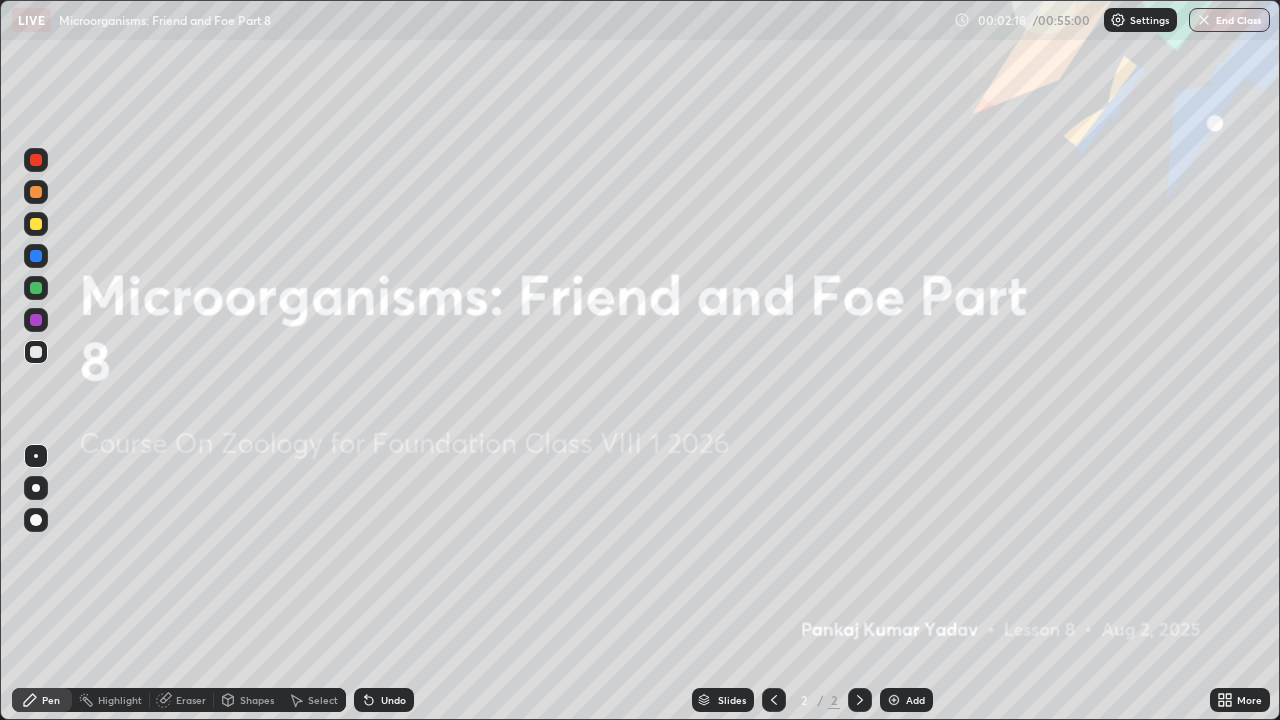 click 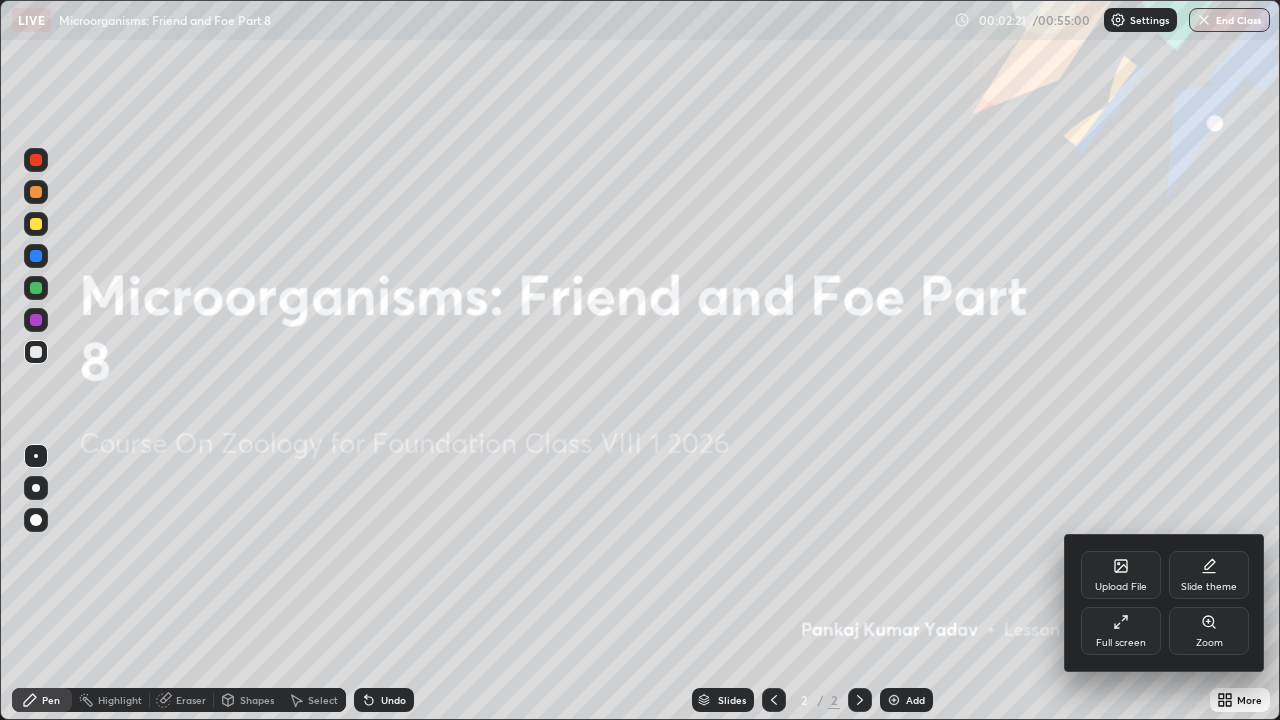 click on "Upload File" at bounding box center [1121, 575] 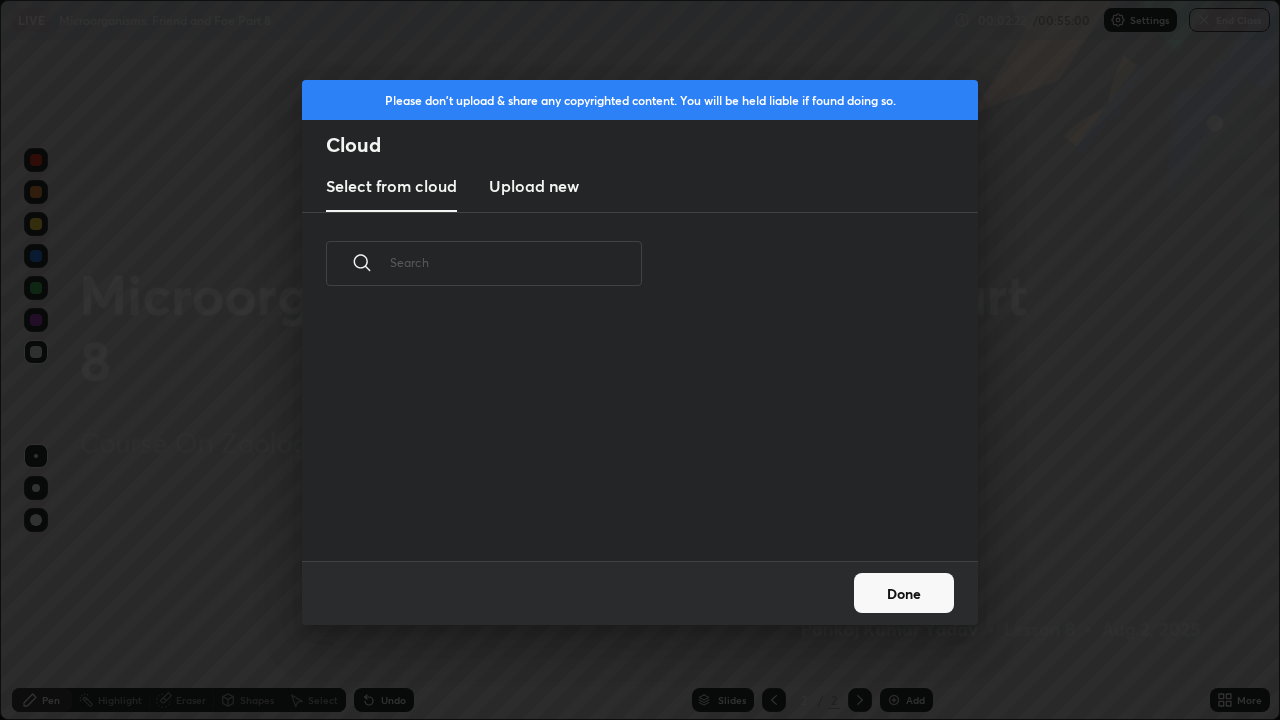 scroll, scrollTop: 7, scrollLeft: 11, axis: both 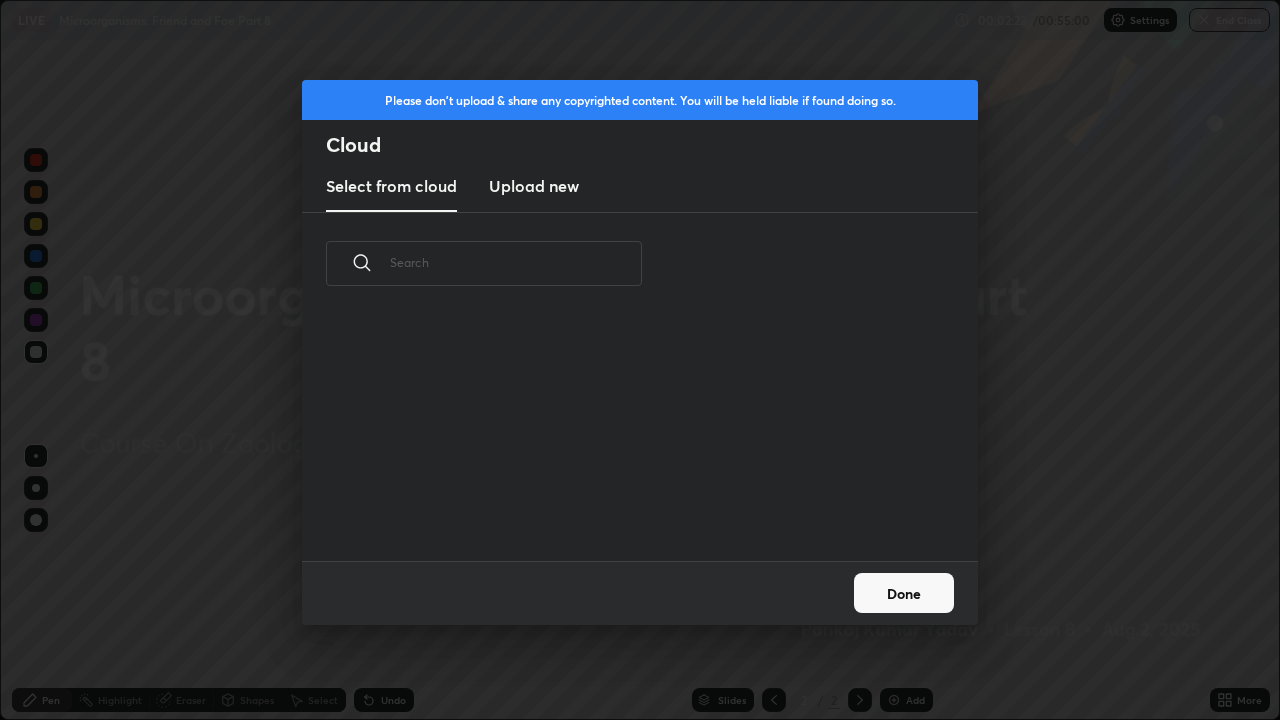 click on "Upload new" at bounding box center (534, 186) 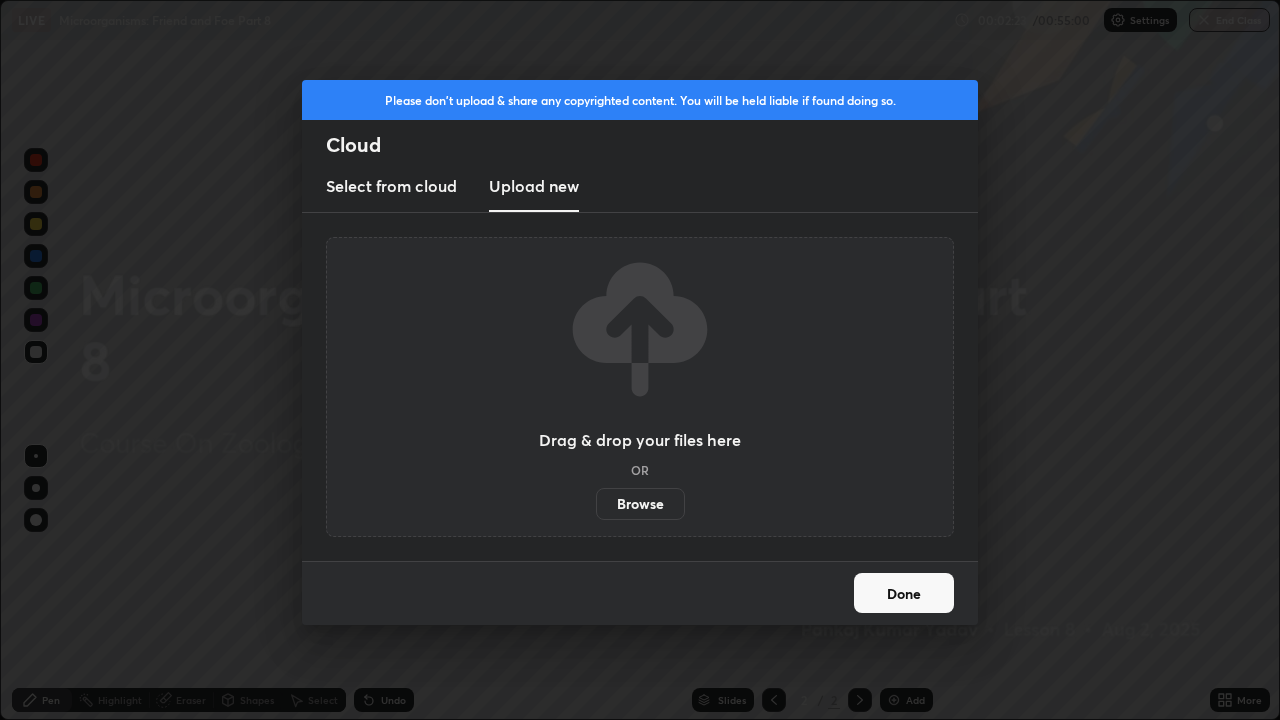 click on "Upload new" at bounding box center (534, 186) 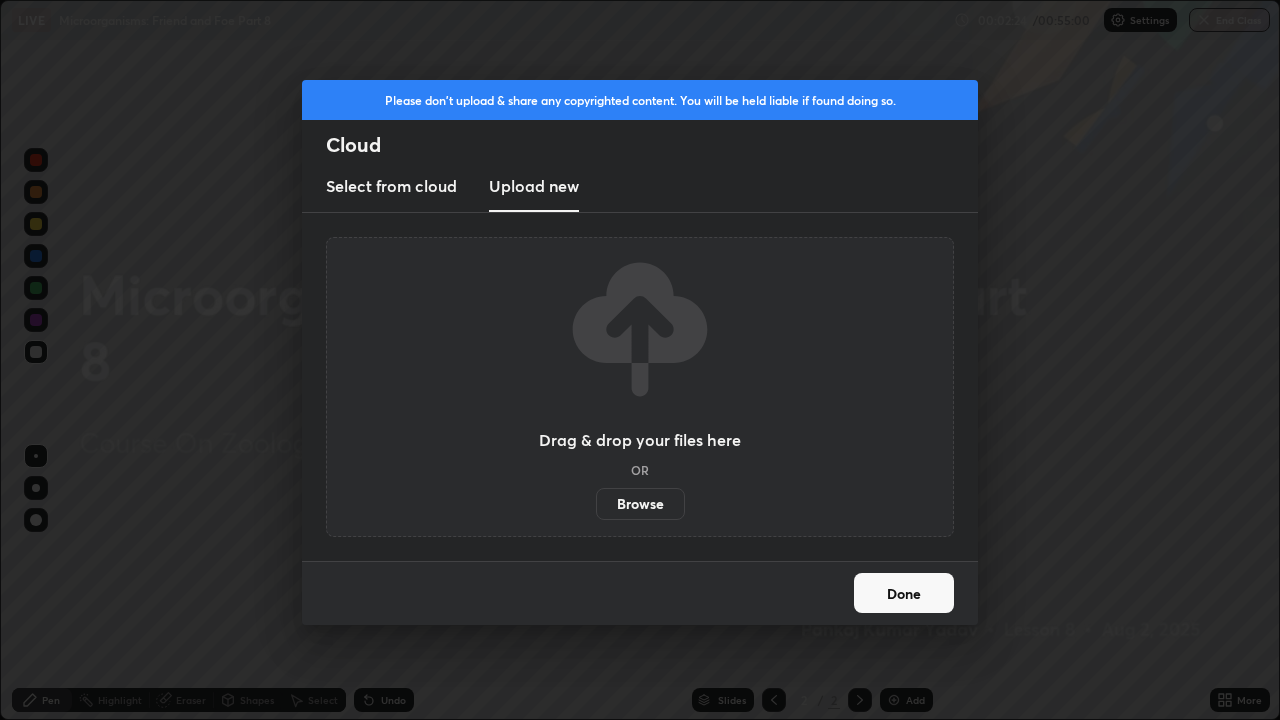 click on "Browse" at bounding box center [640, 504] 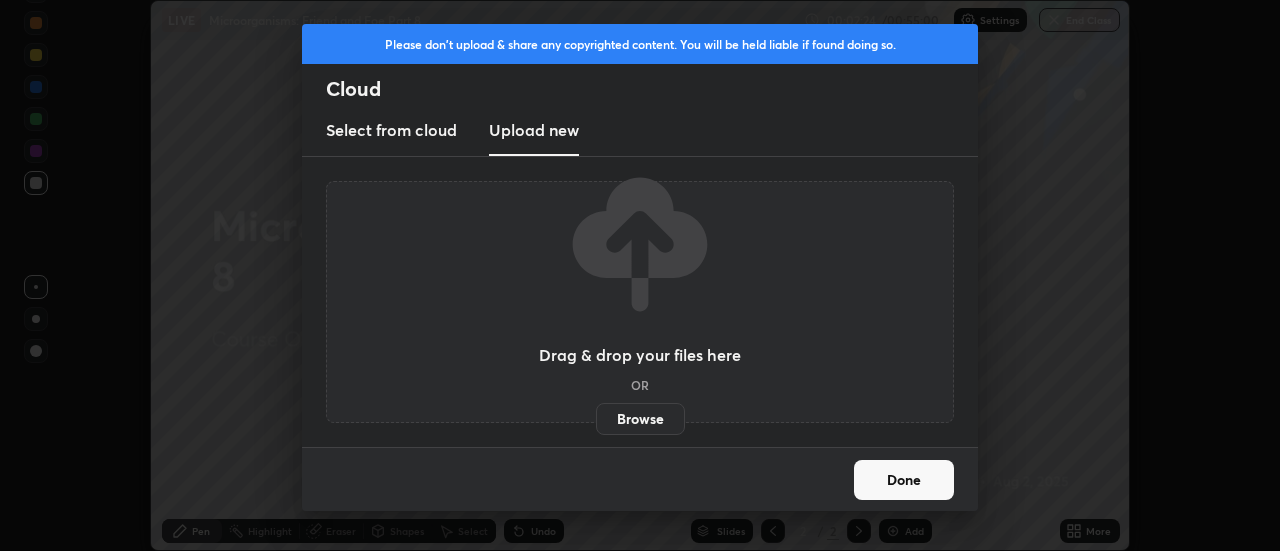 scroll, scrollTop: 551, scrollLeft: 1280, axis: both 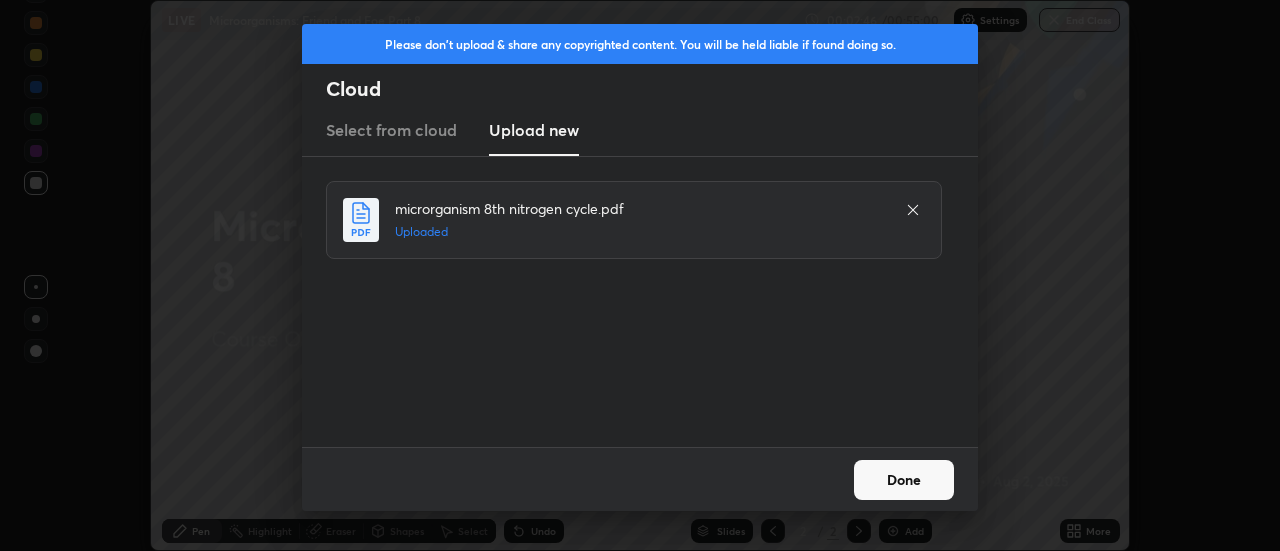 click on "Done" at bounding box center (904, 480) 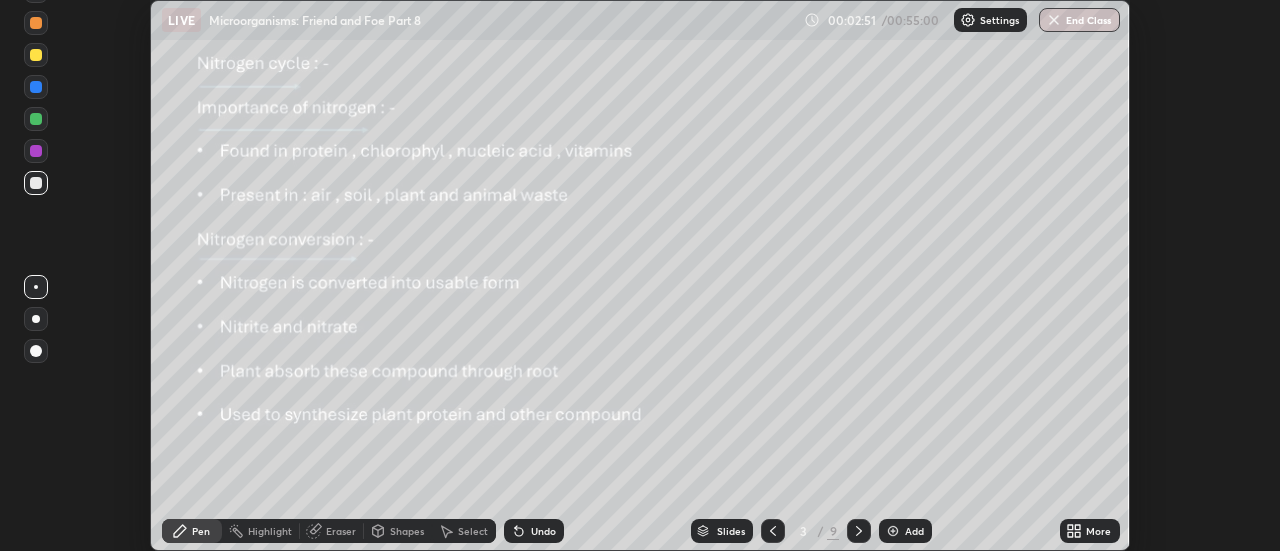 click 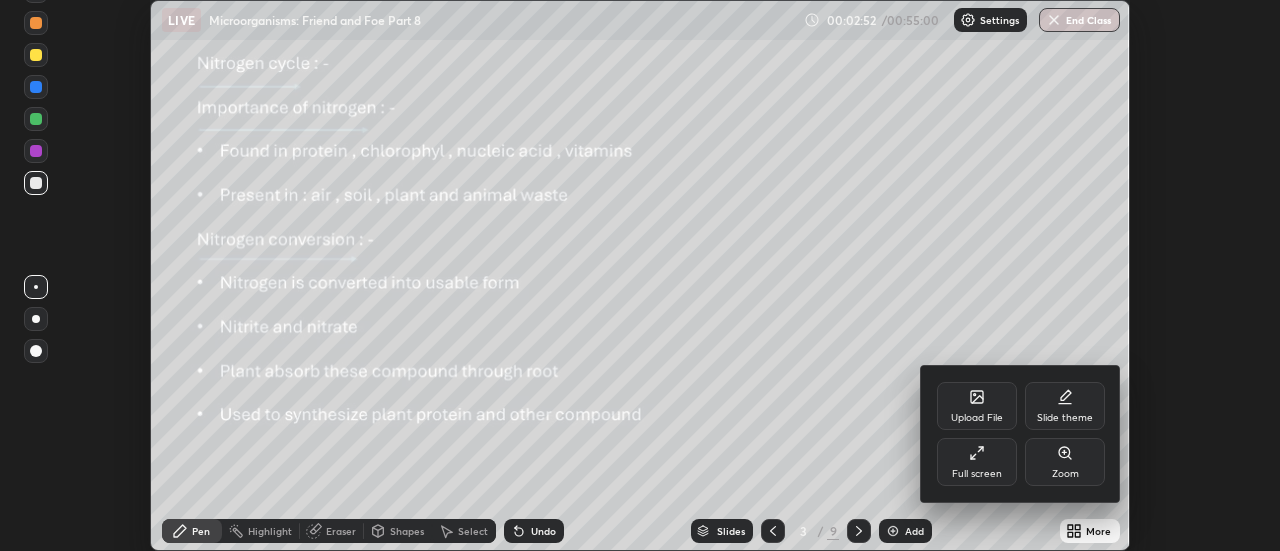click on "Full screen" at bounding box center [977, 462] 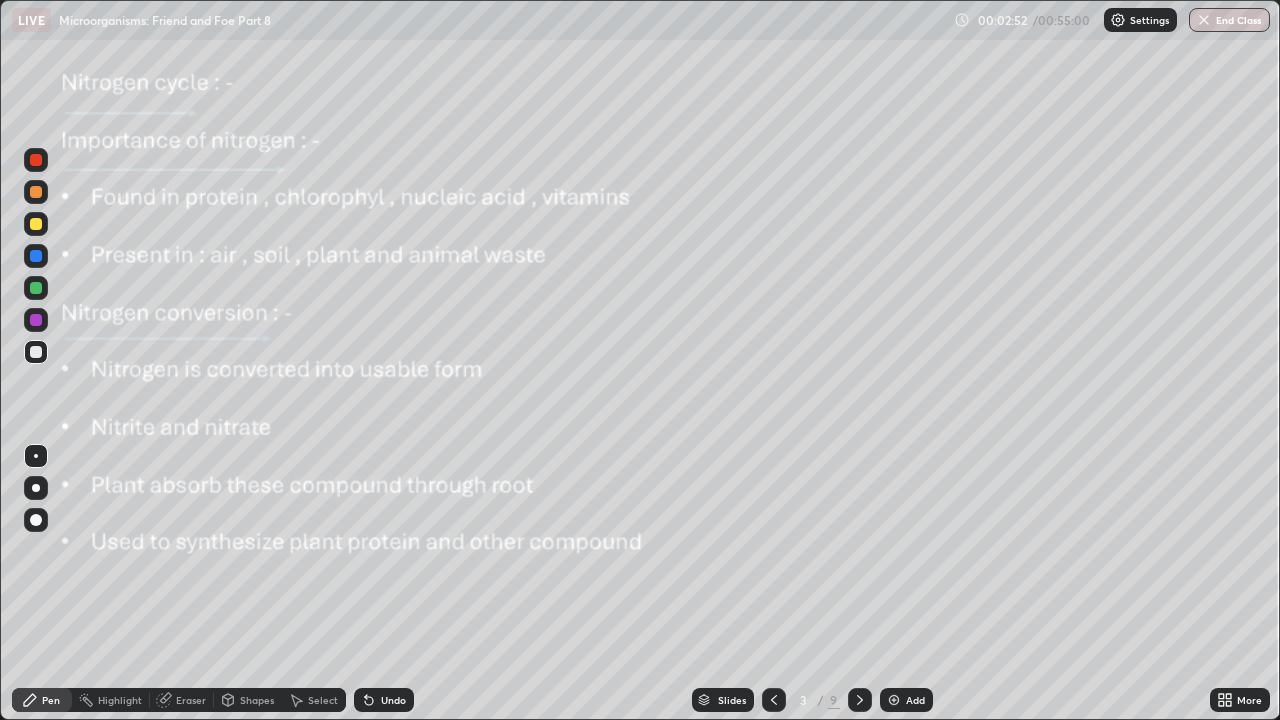 scroll, scrollTop: 99280, scrollLeft: 98720, axis: both 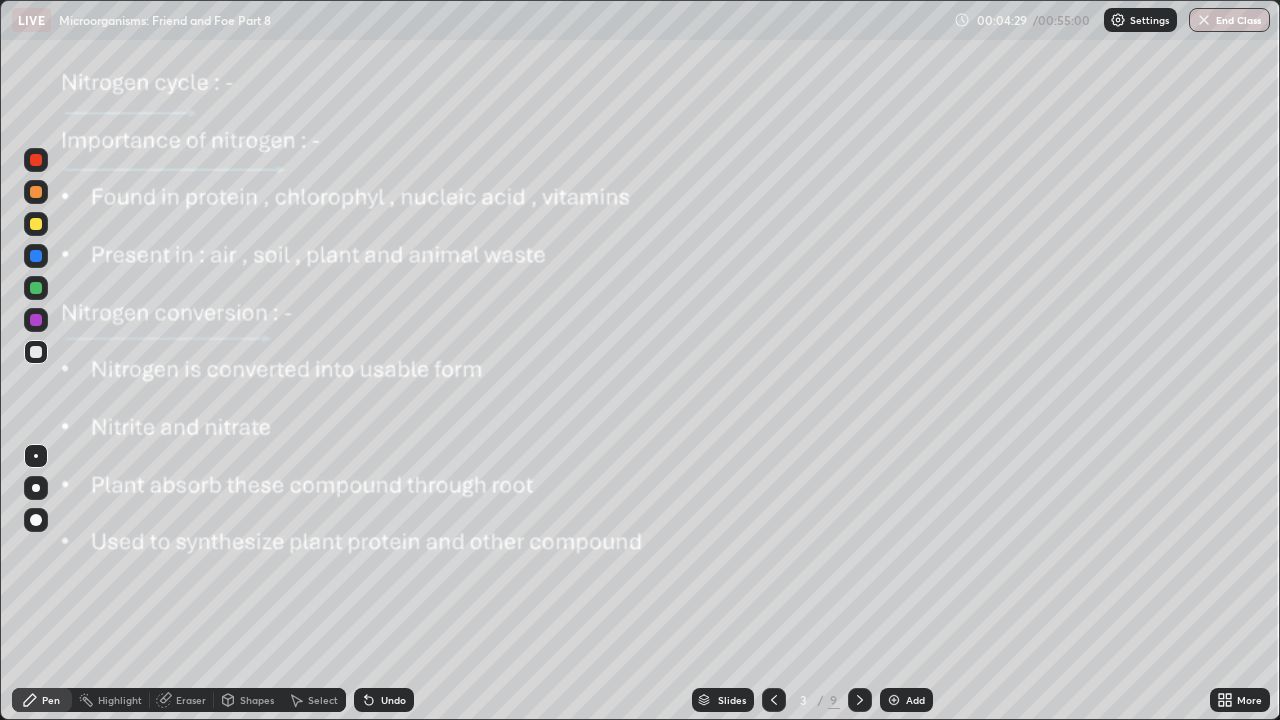 click at bounding box center (36, 192) 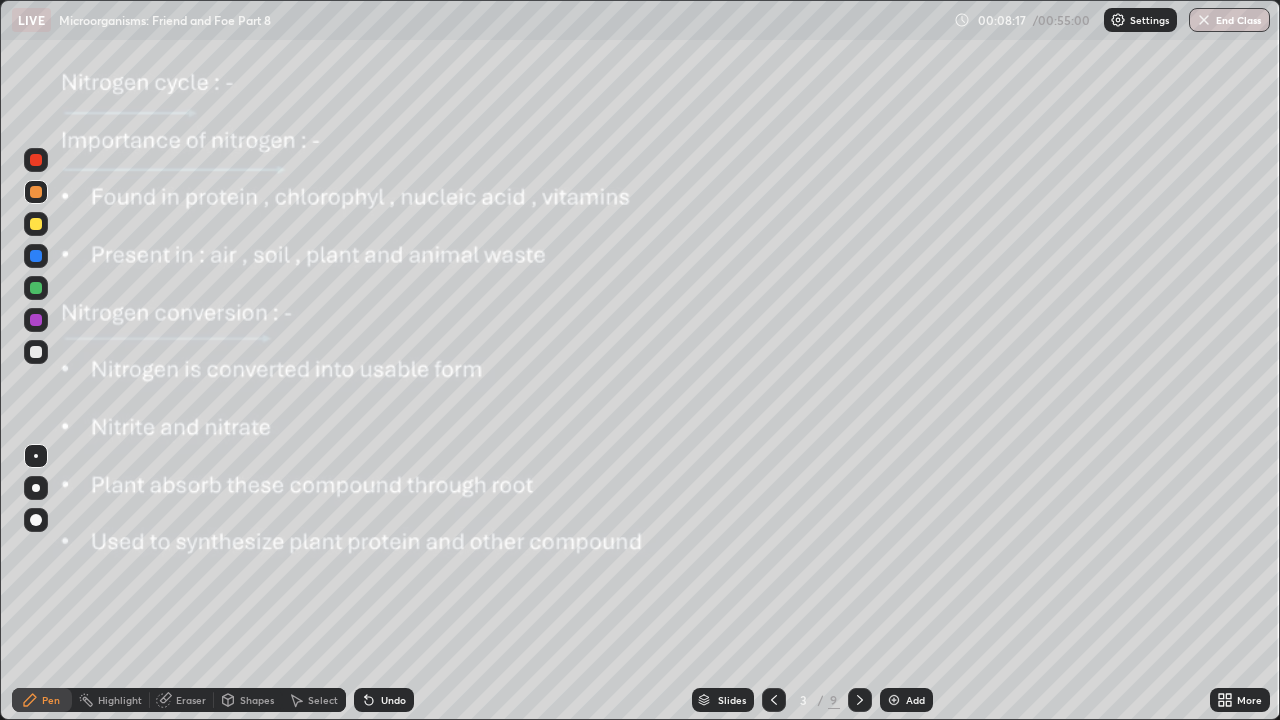 click 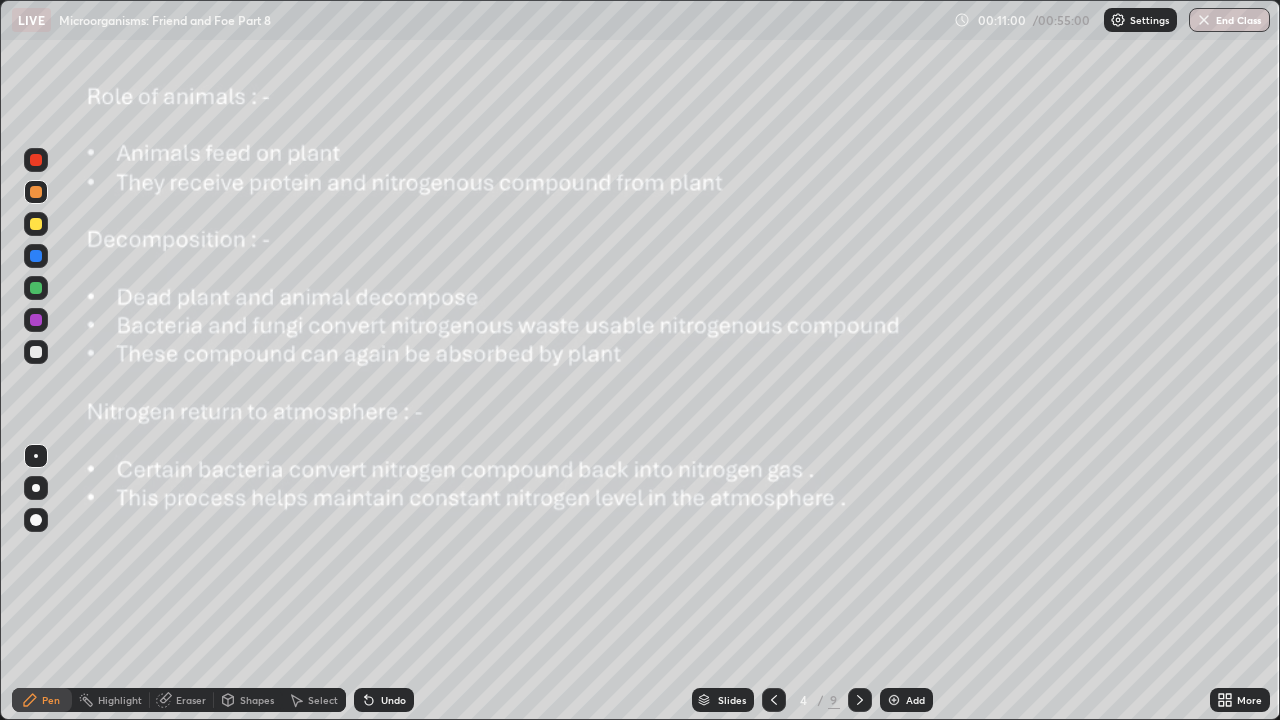 click 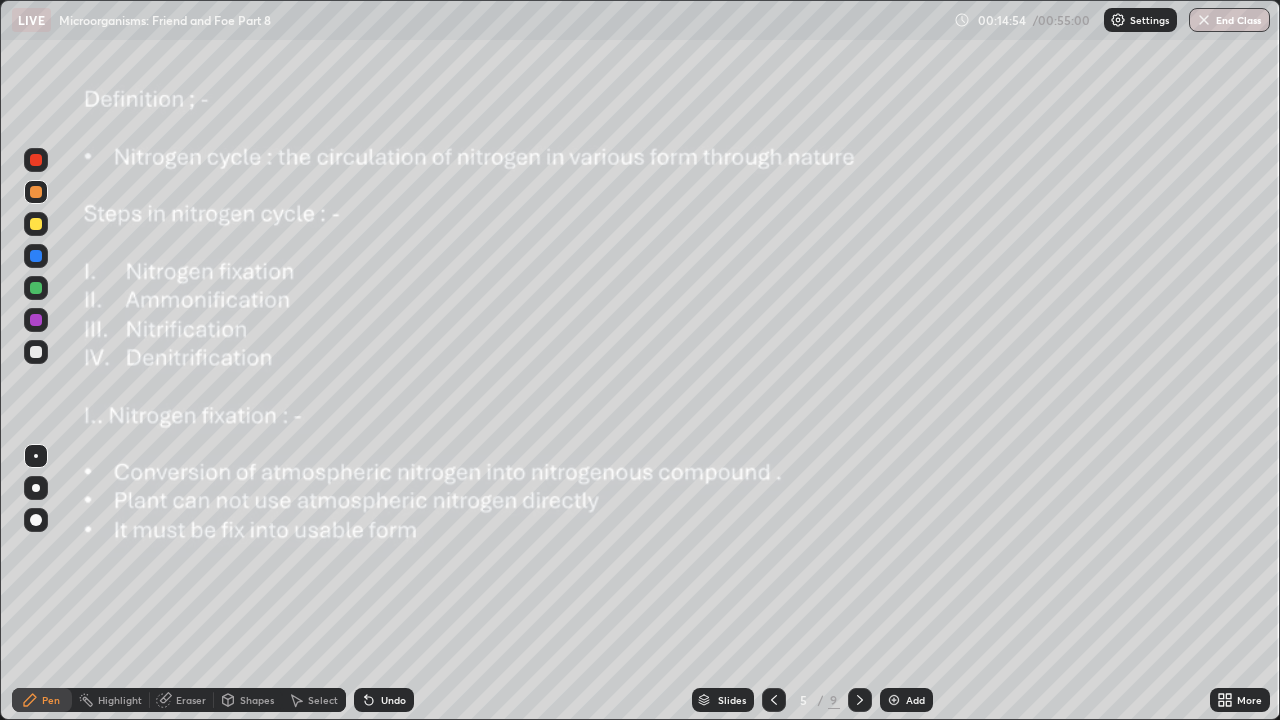 click 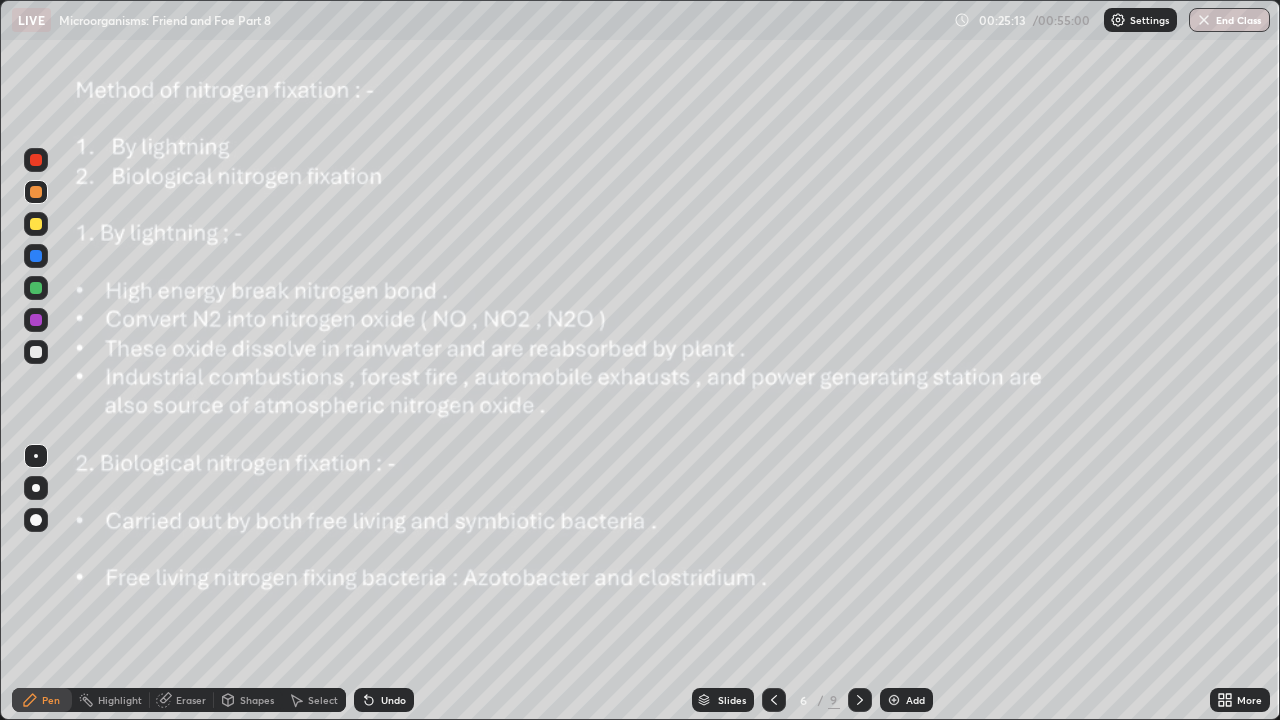 click 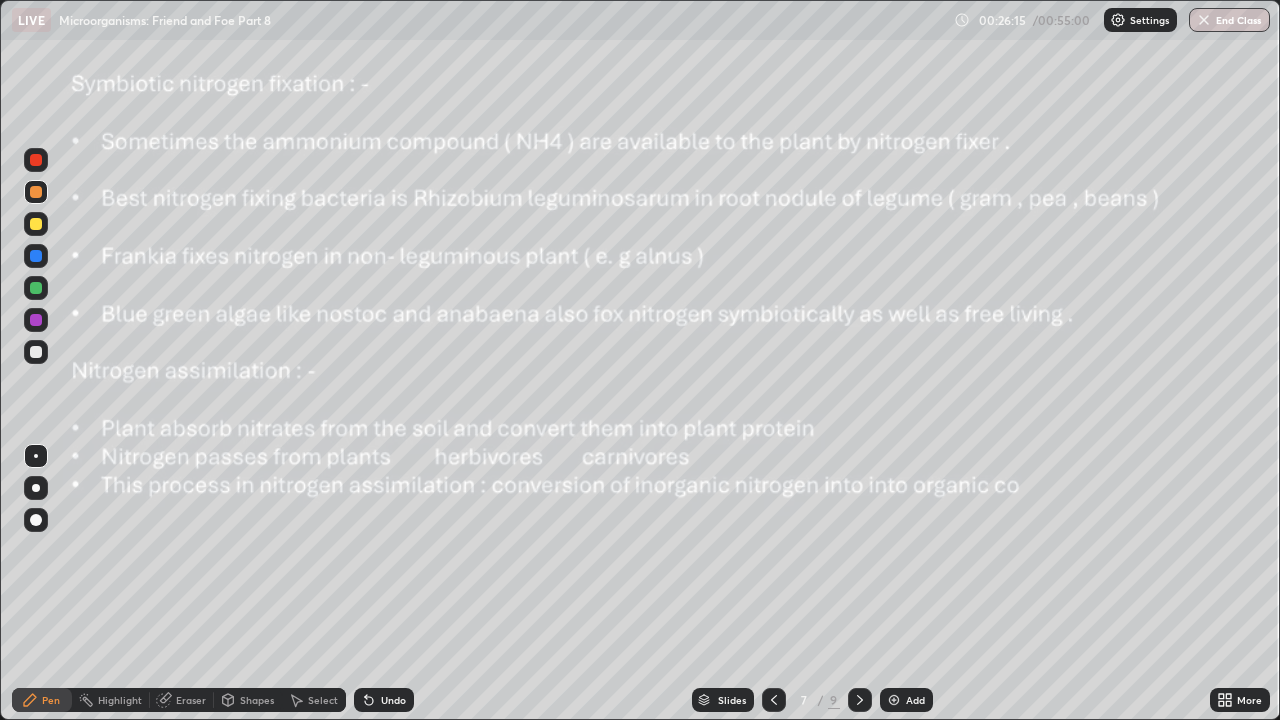 click on "Undo" at bounding box center (393, 700) 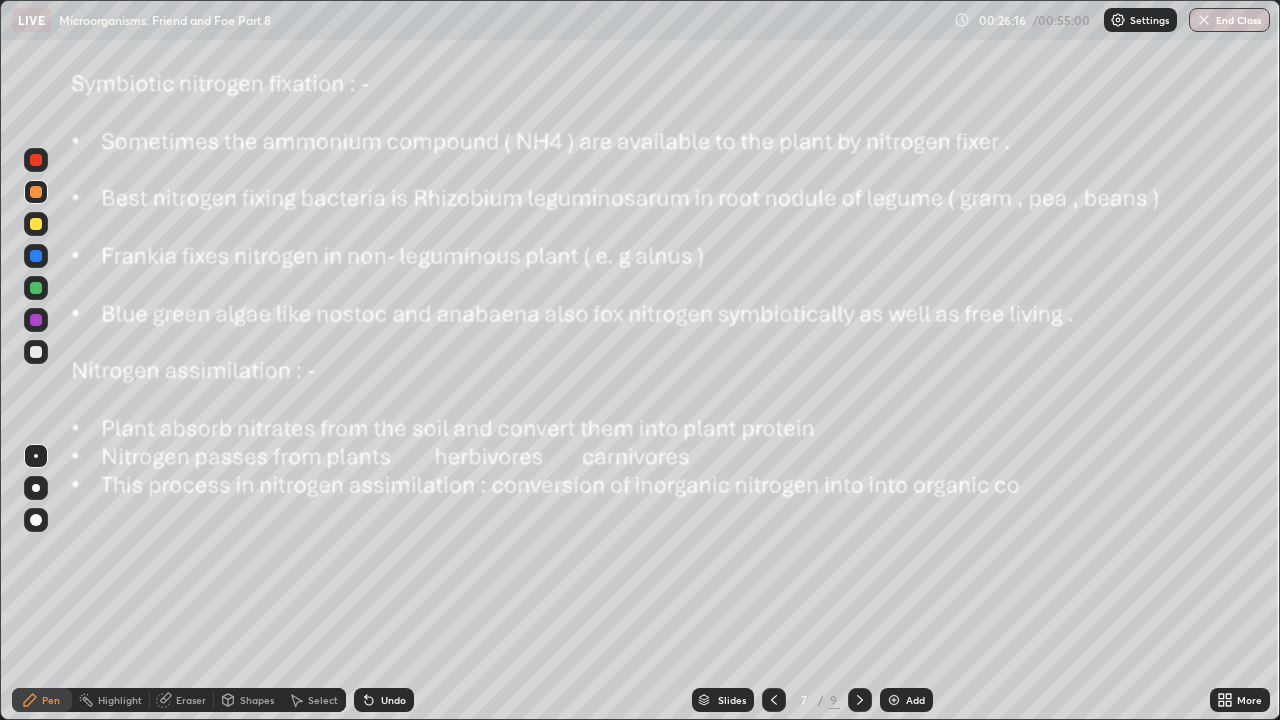 click on "Undo" at bounding box center (393, 700) 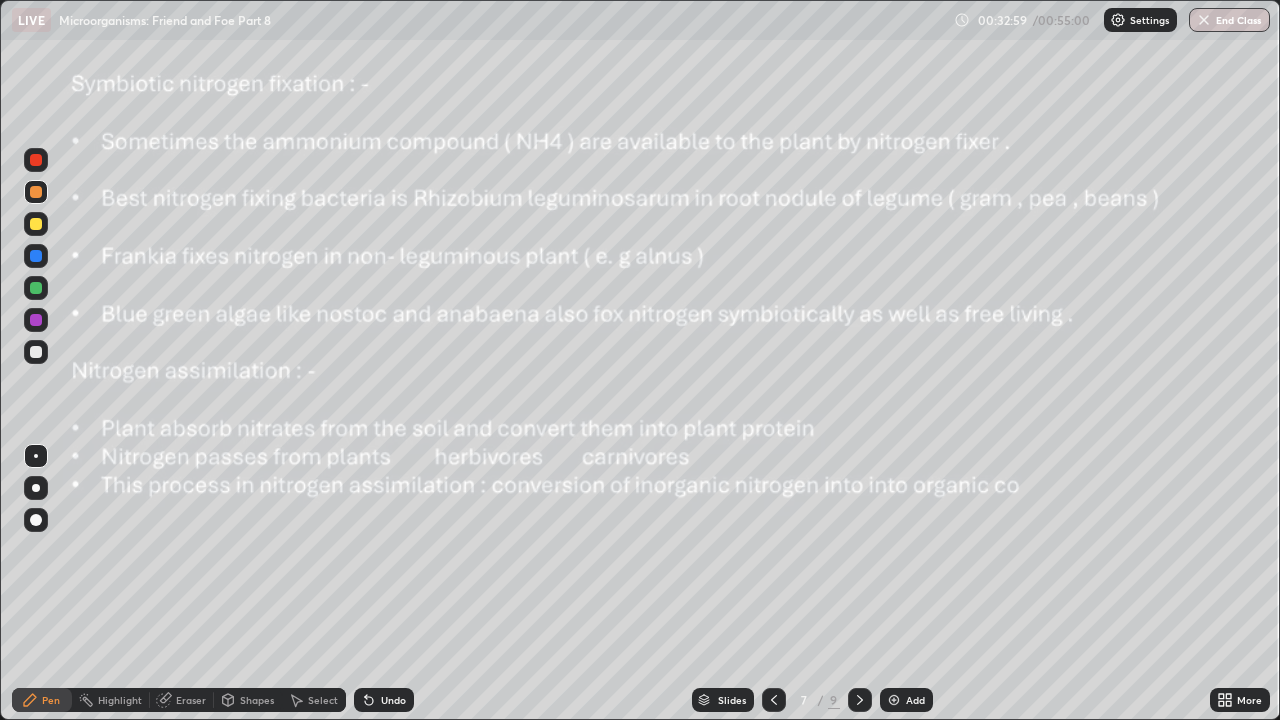 click at bounding box center [36, 488] 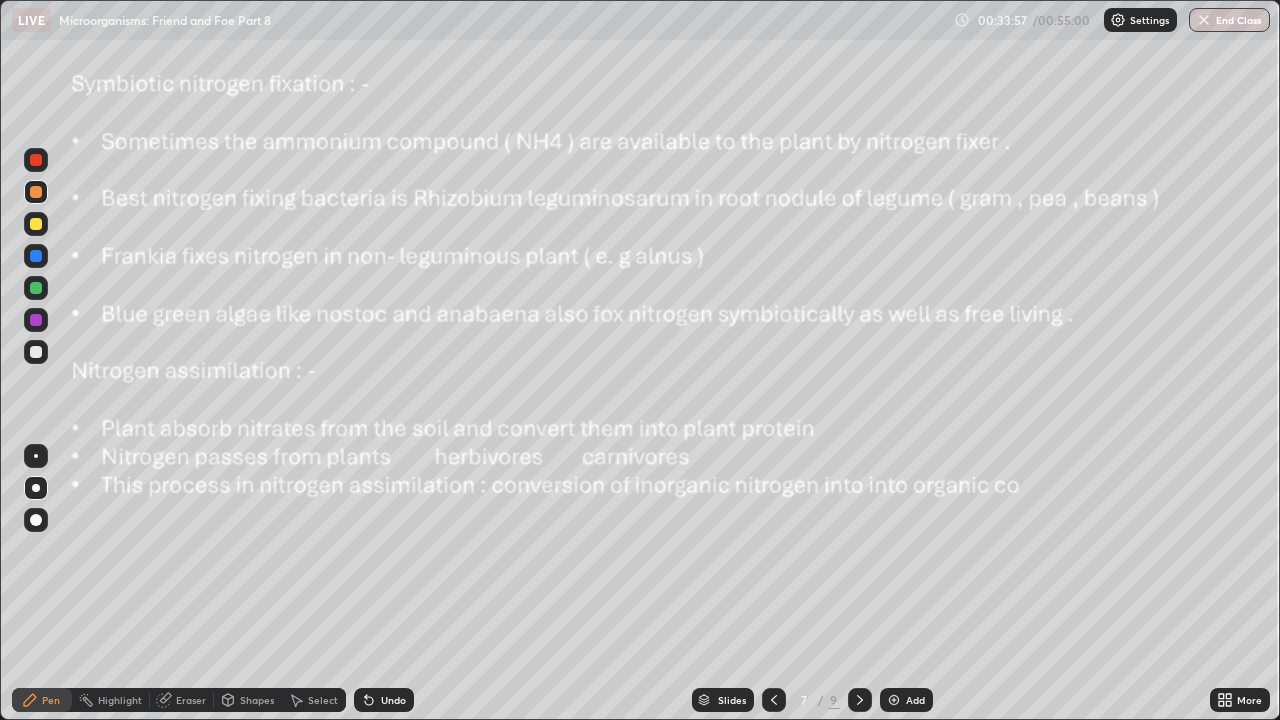 click on "Eraser" at bounding box center (182, 700) 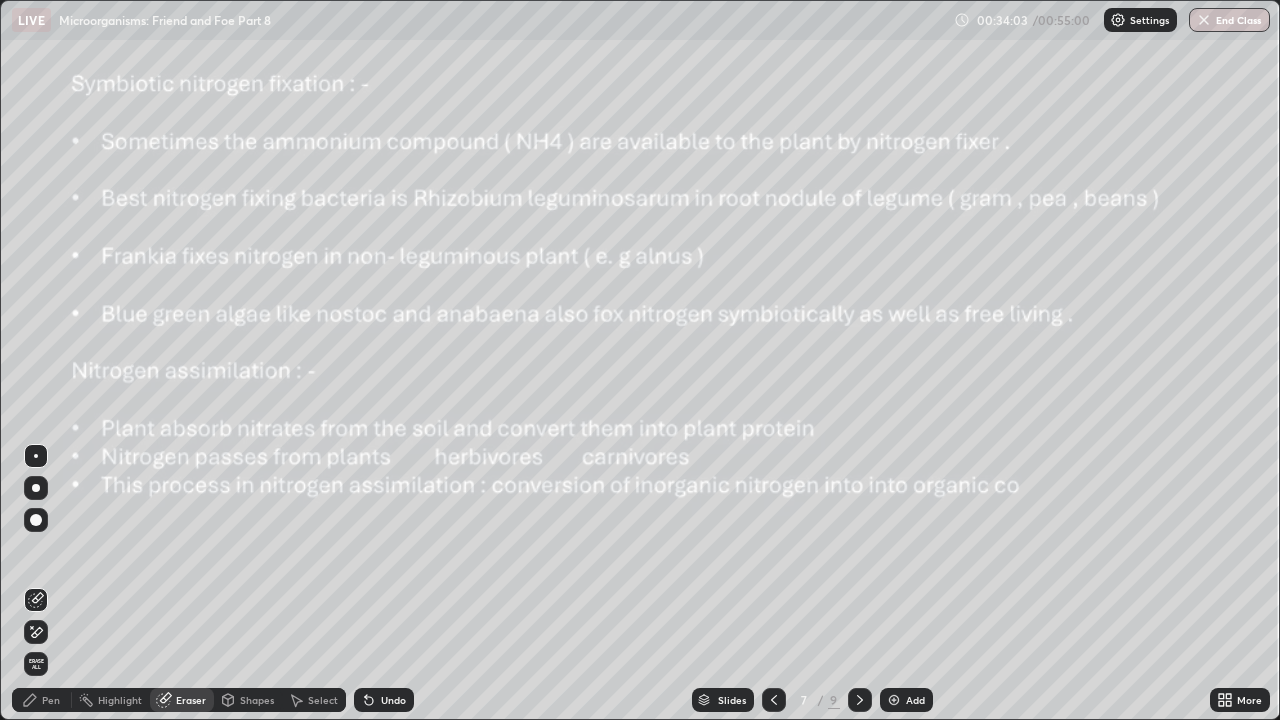 click on "Pen" at bounding box center (51, 700) 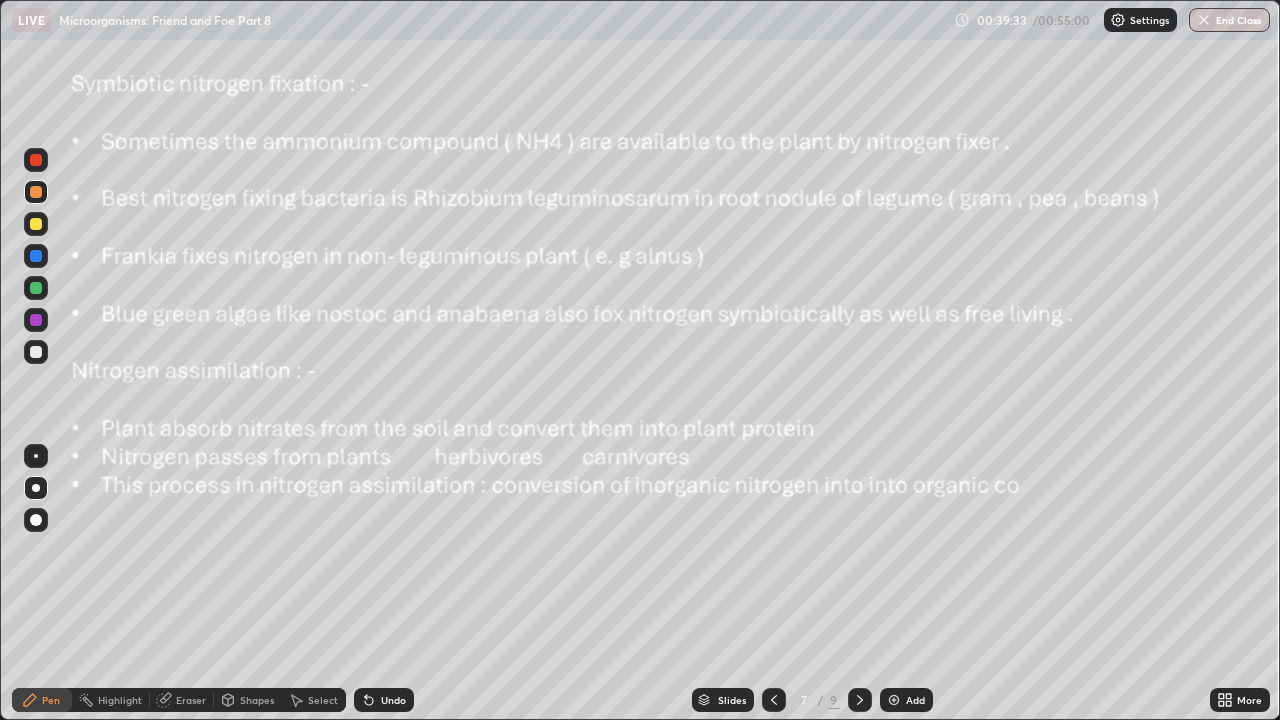 click 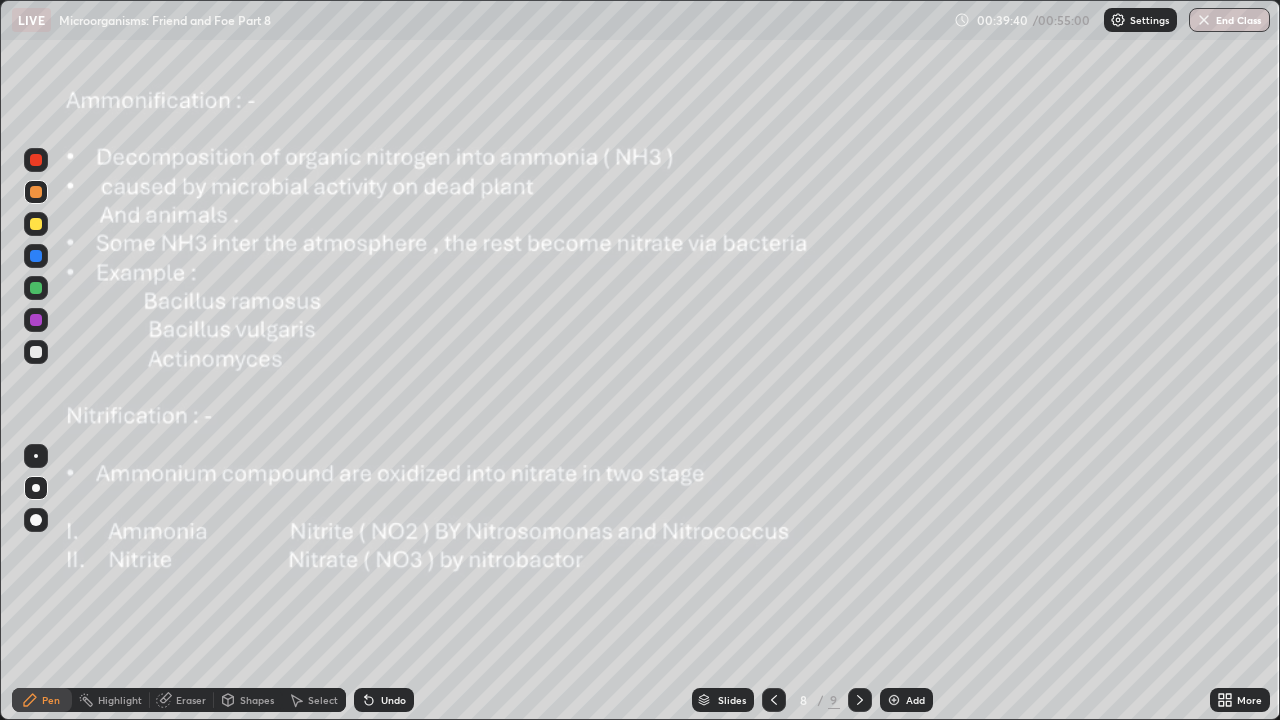 click 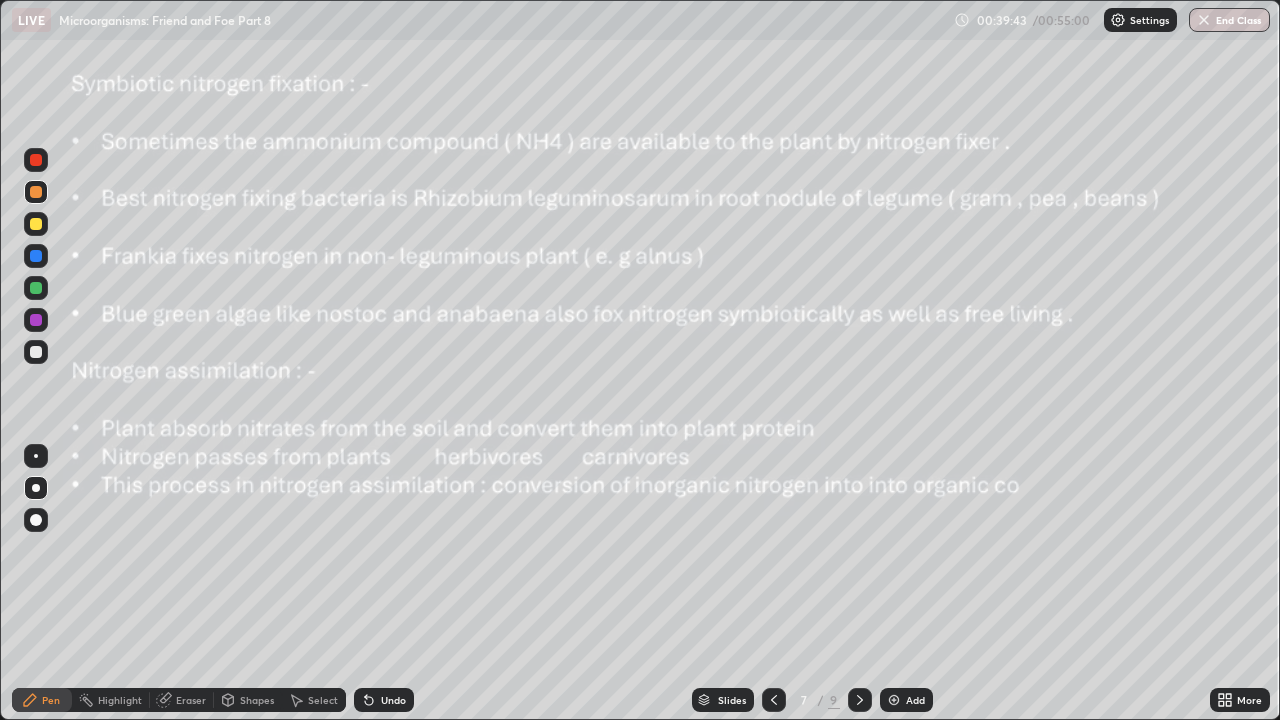 click 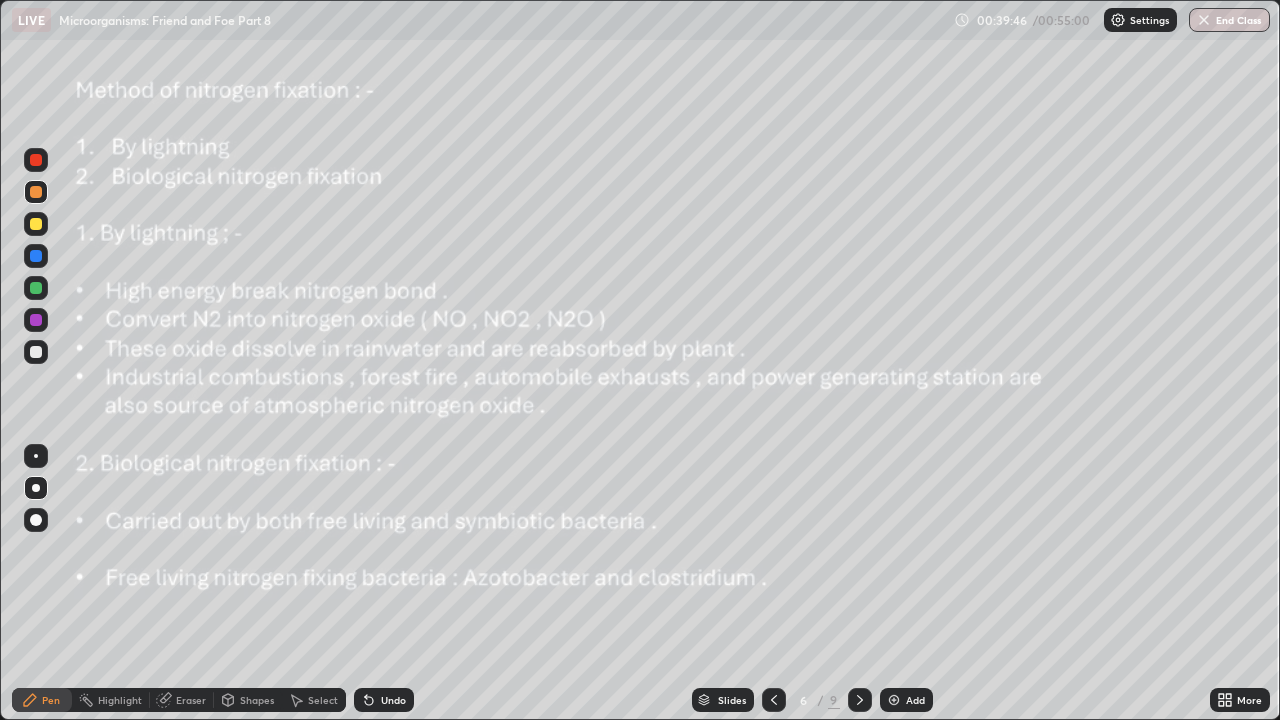 click 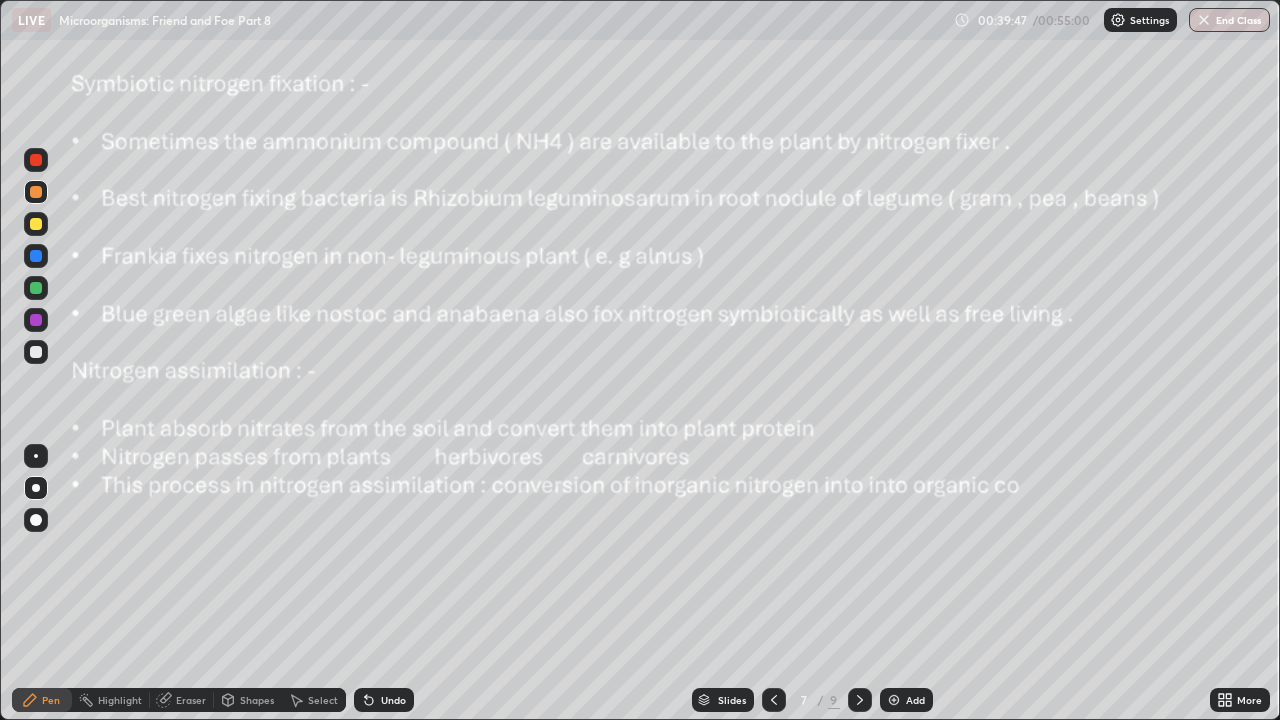 click 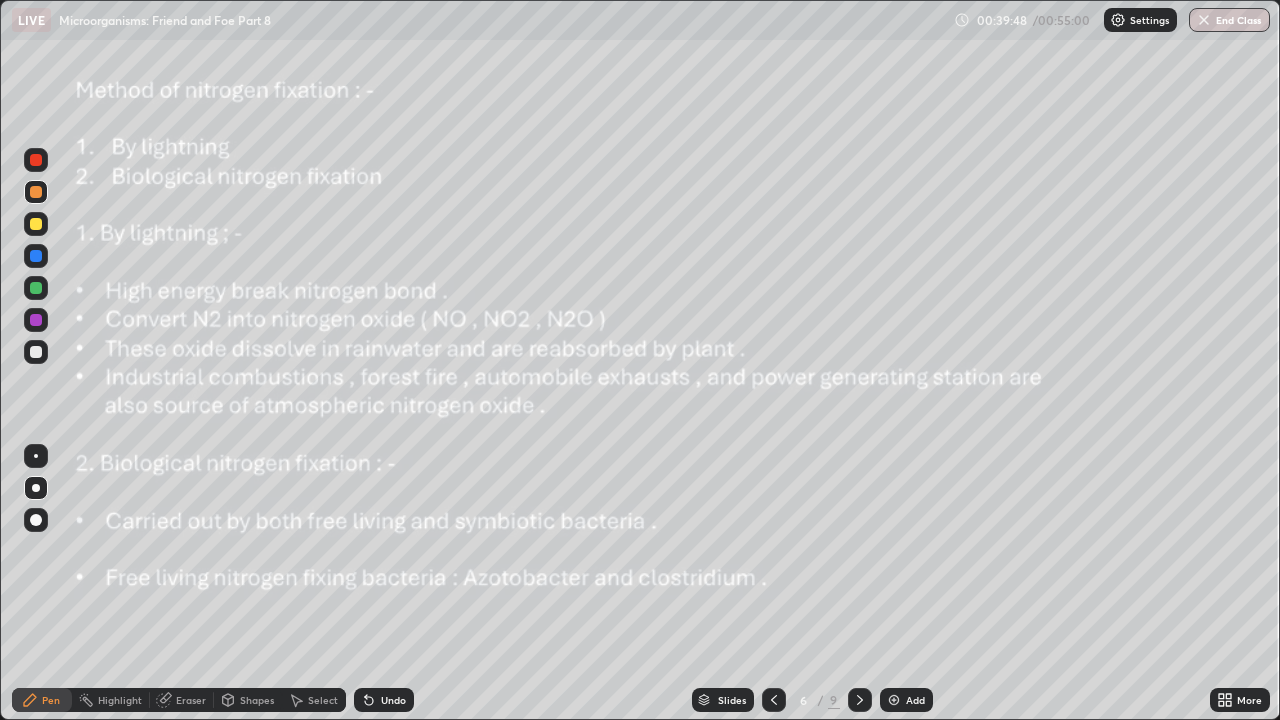 click 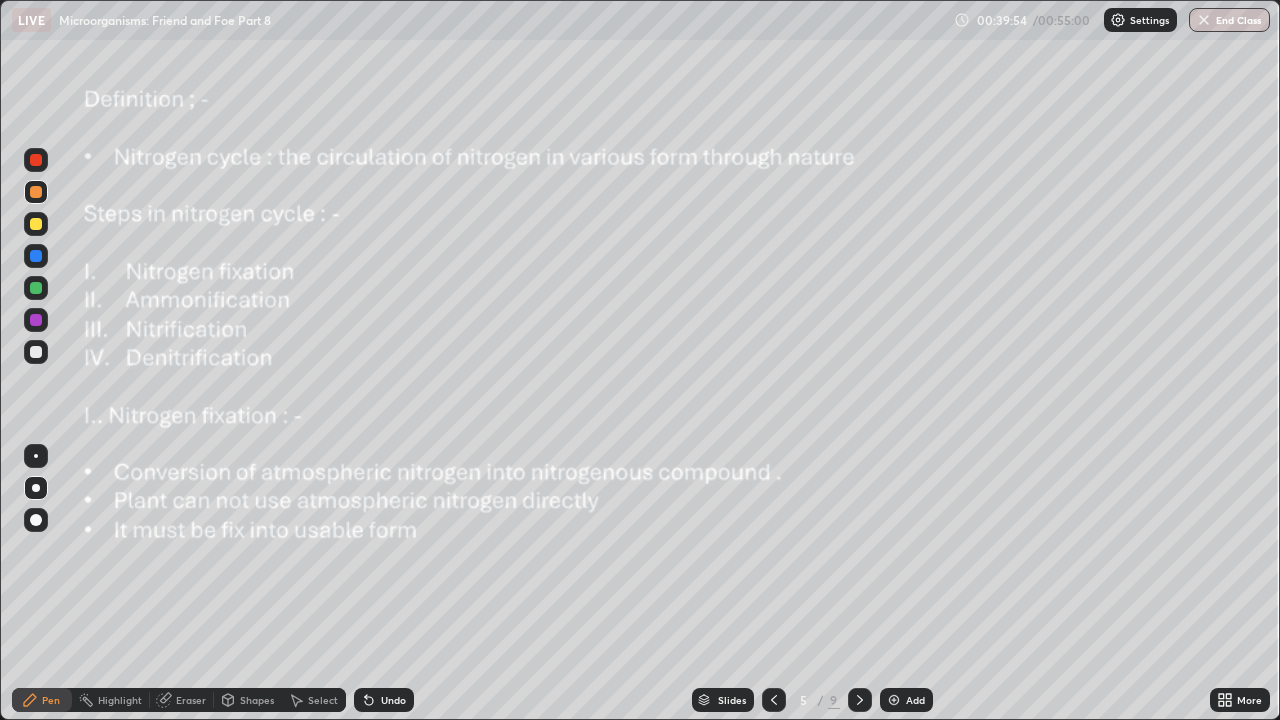 click 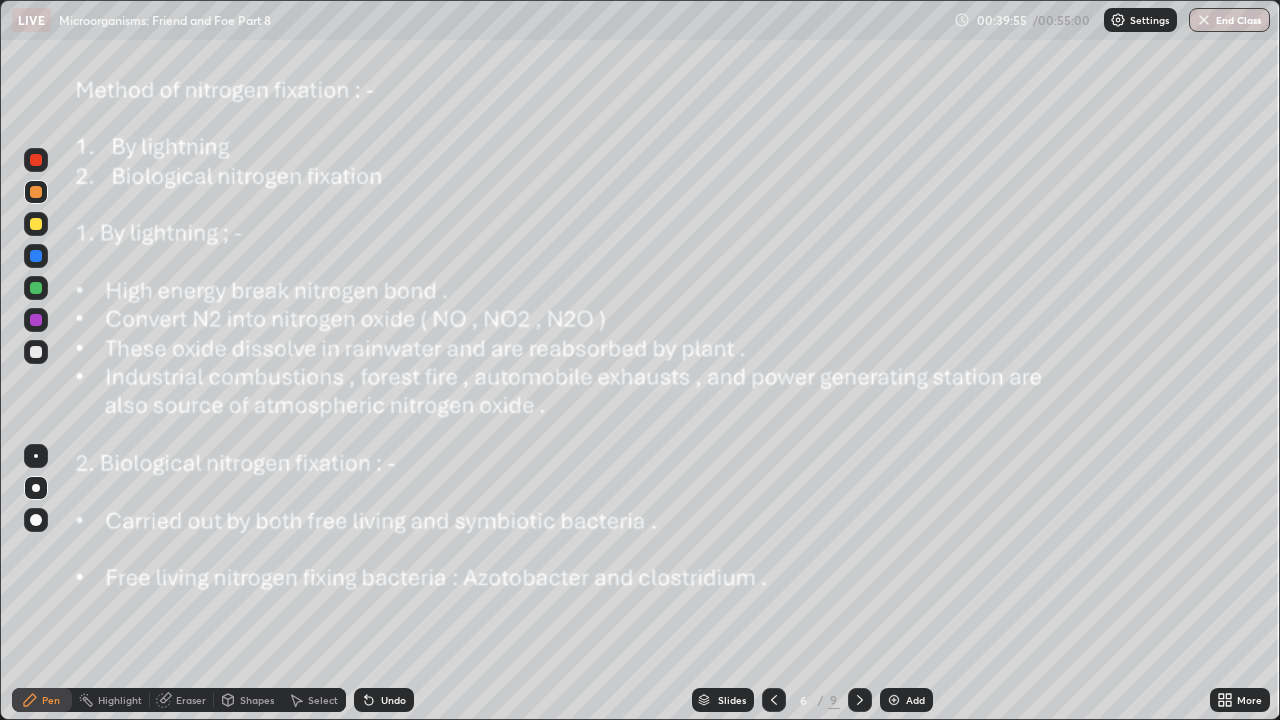 click 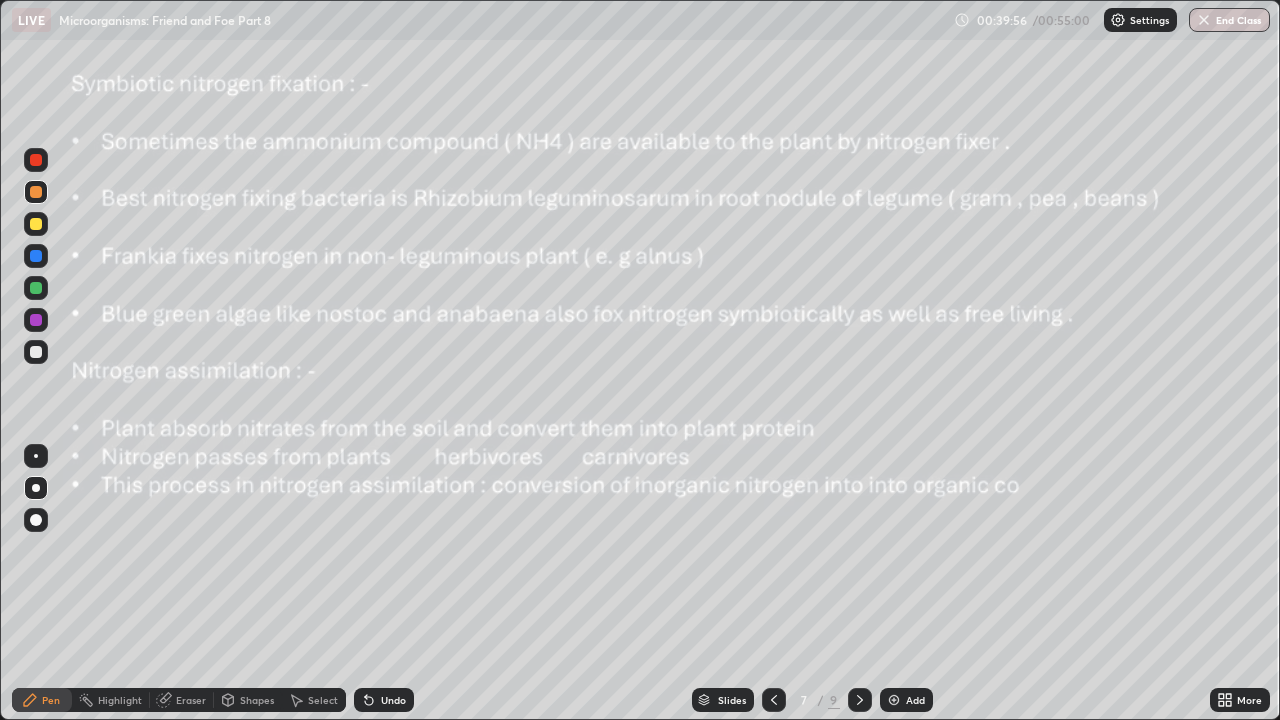 click 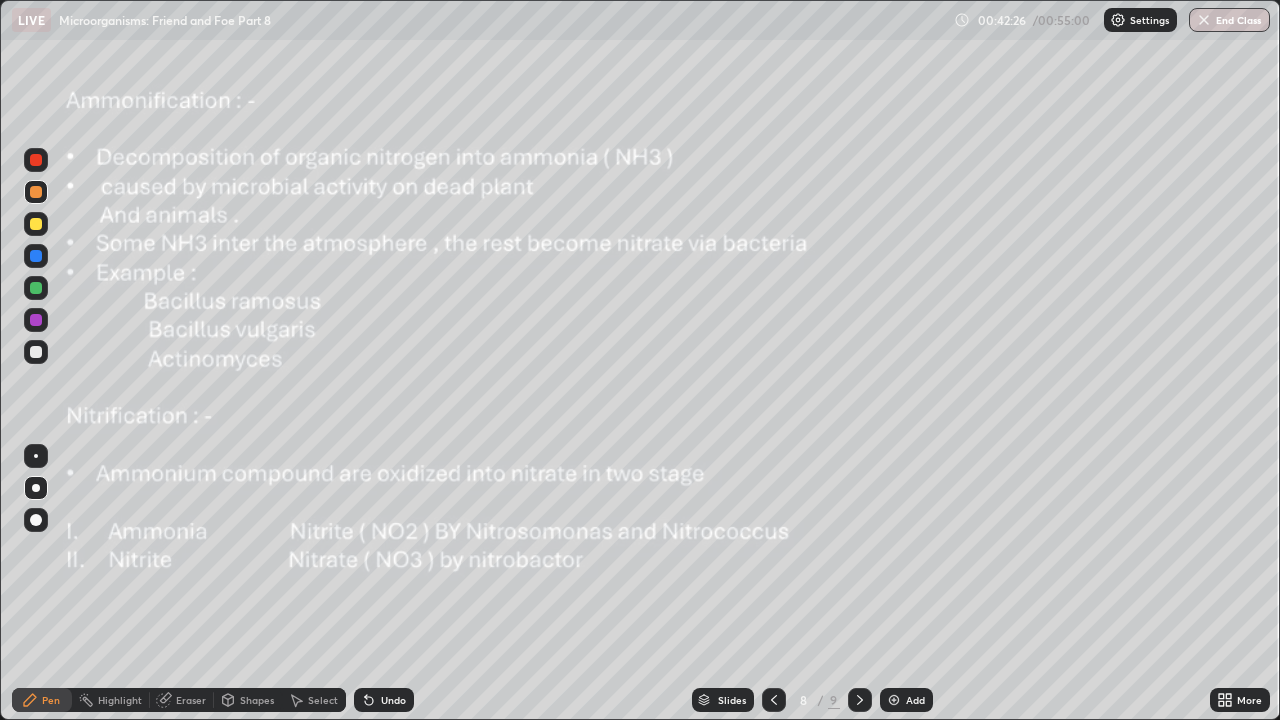 click on "Undo" at bounding box center [393, 700] 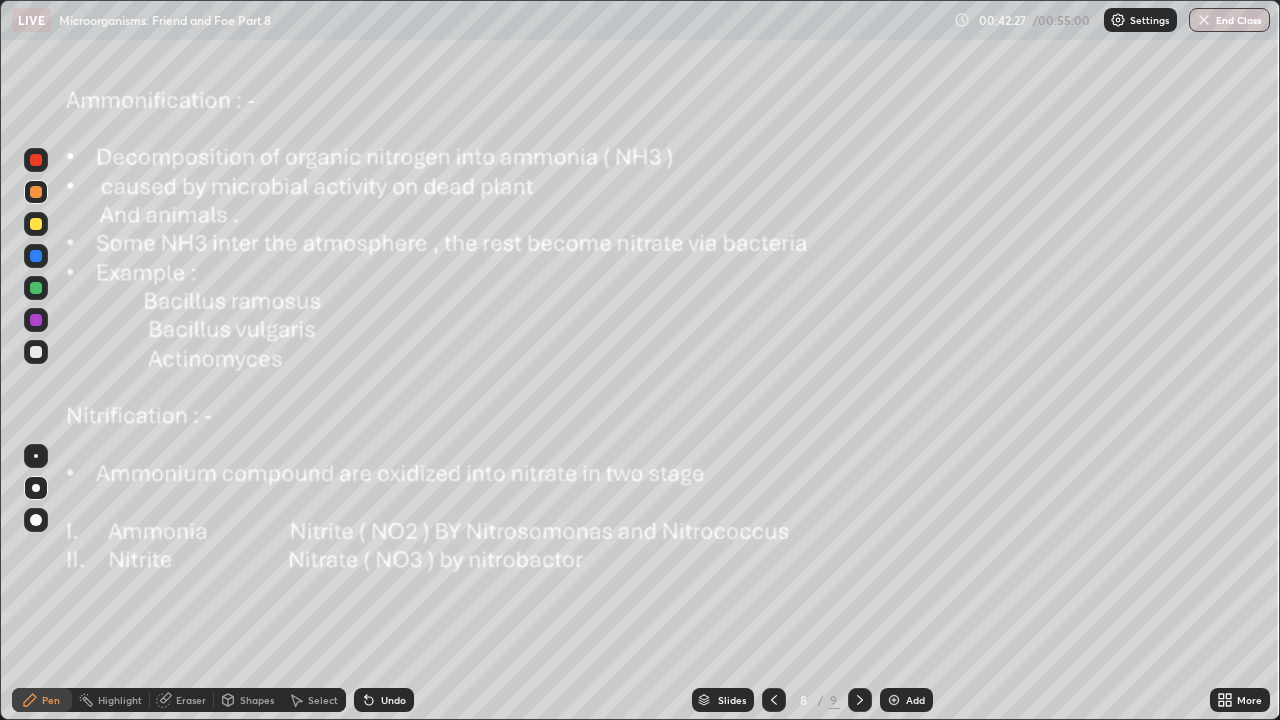 click on "Undo" at bounding box center [393, 700] 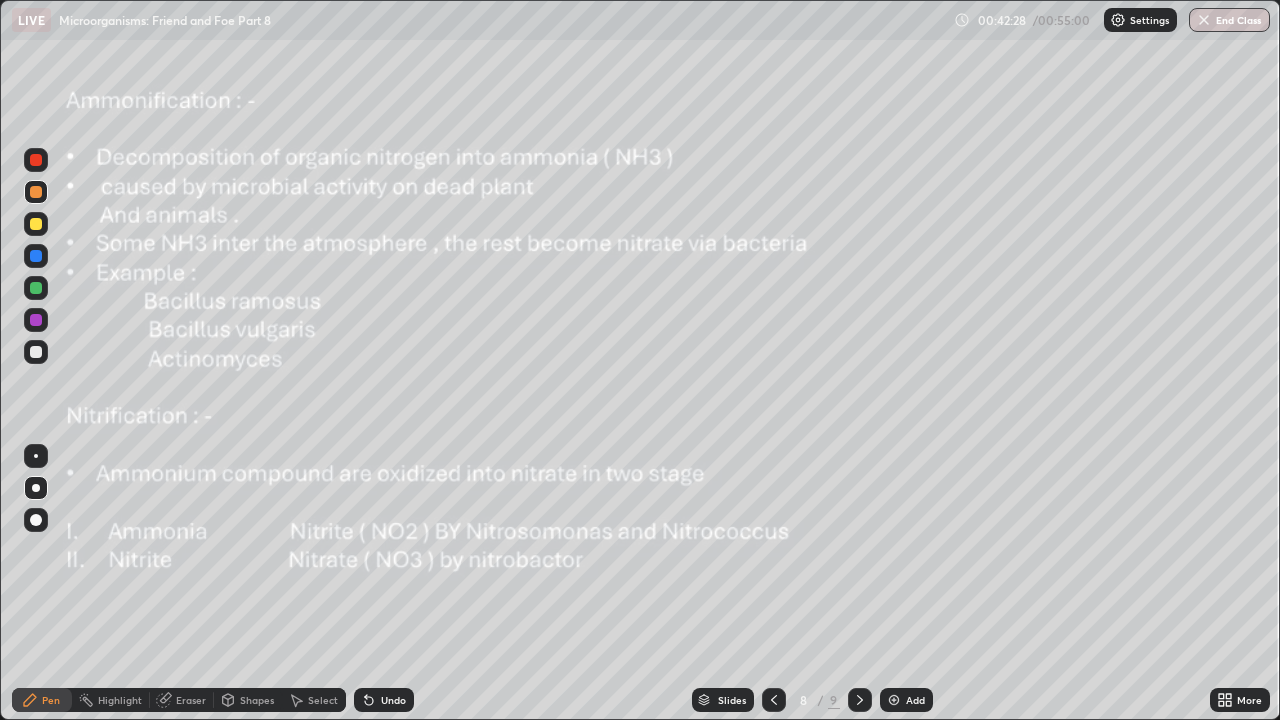click on "Undo" at bounding box center (393, 700) 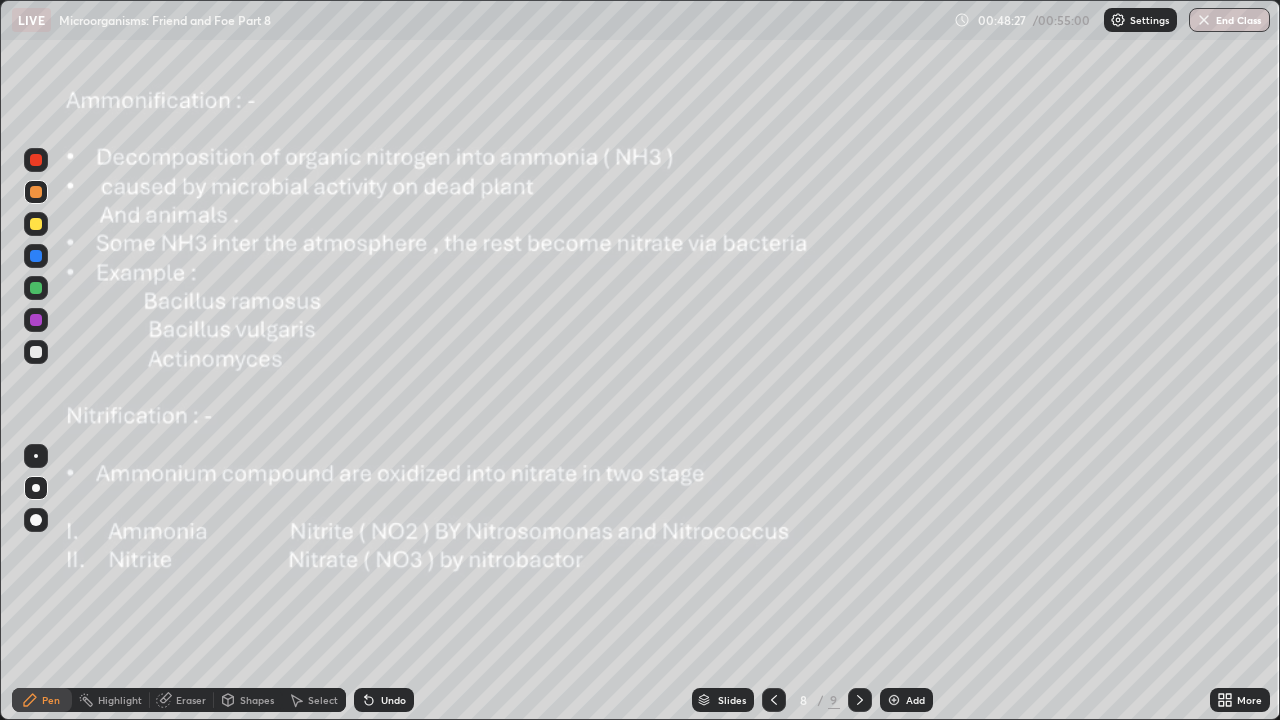 click 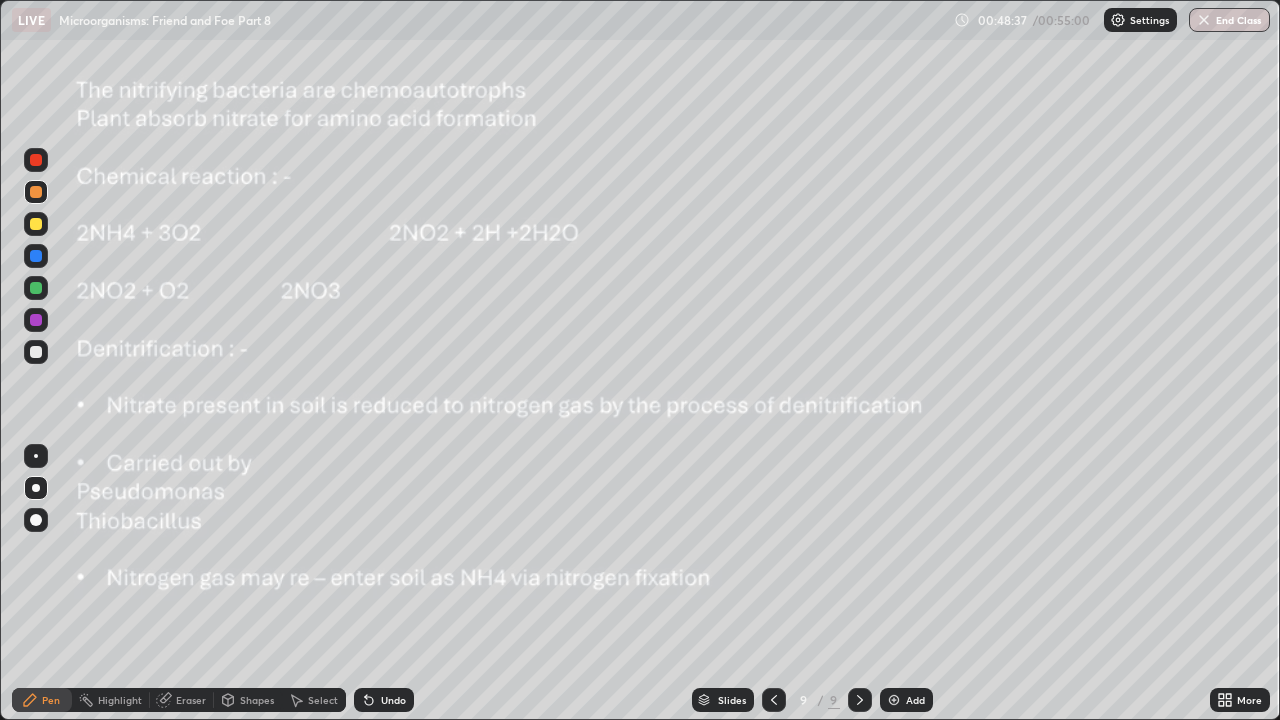 click 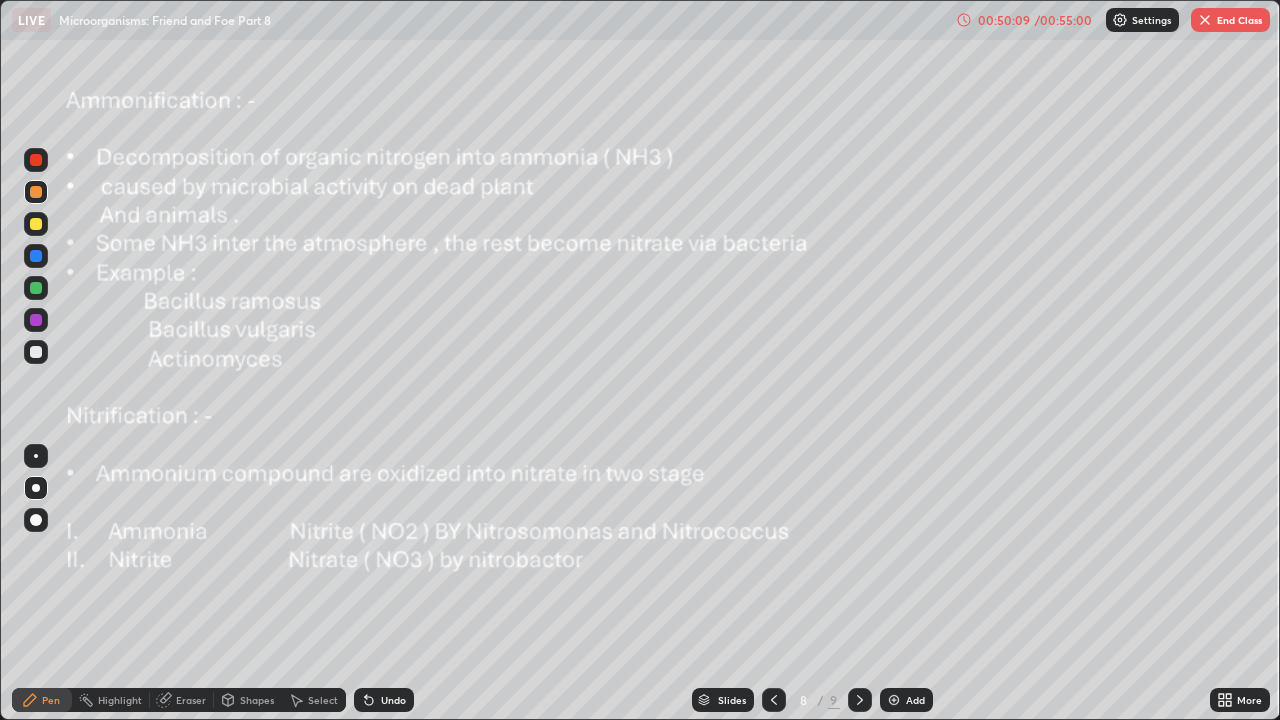 click on "End Class" at bounding box center [1230, 20] 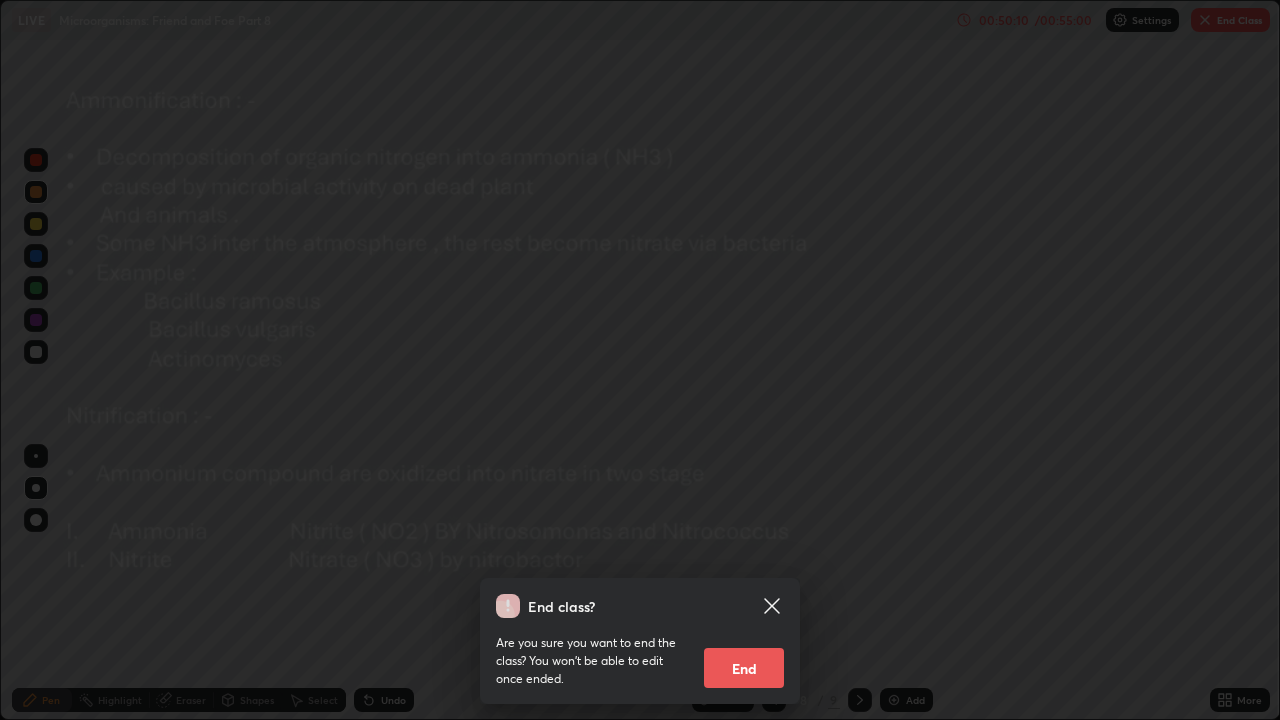 click on "End" at bounding box center [744, 668] 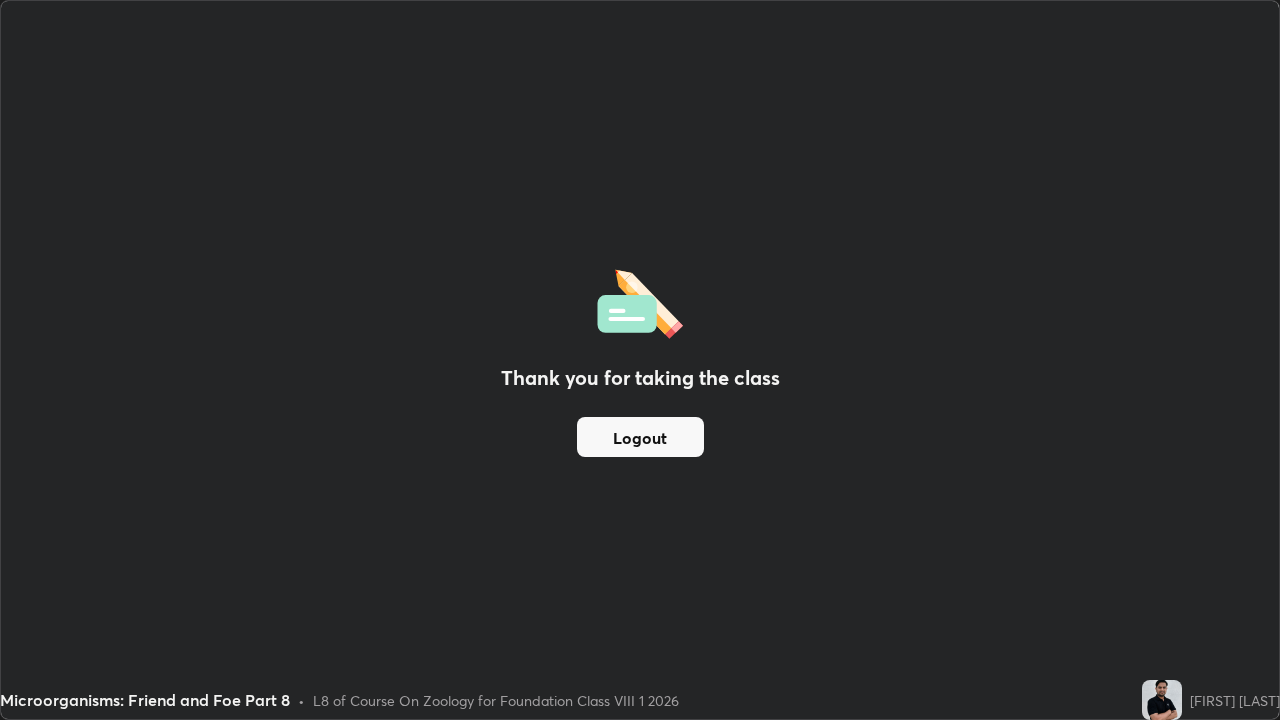 click on "Logout" at bounding box center [640, 437] 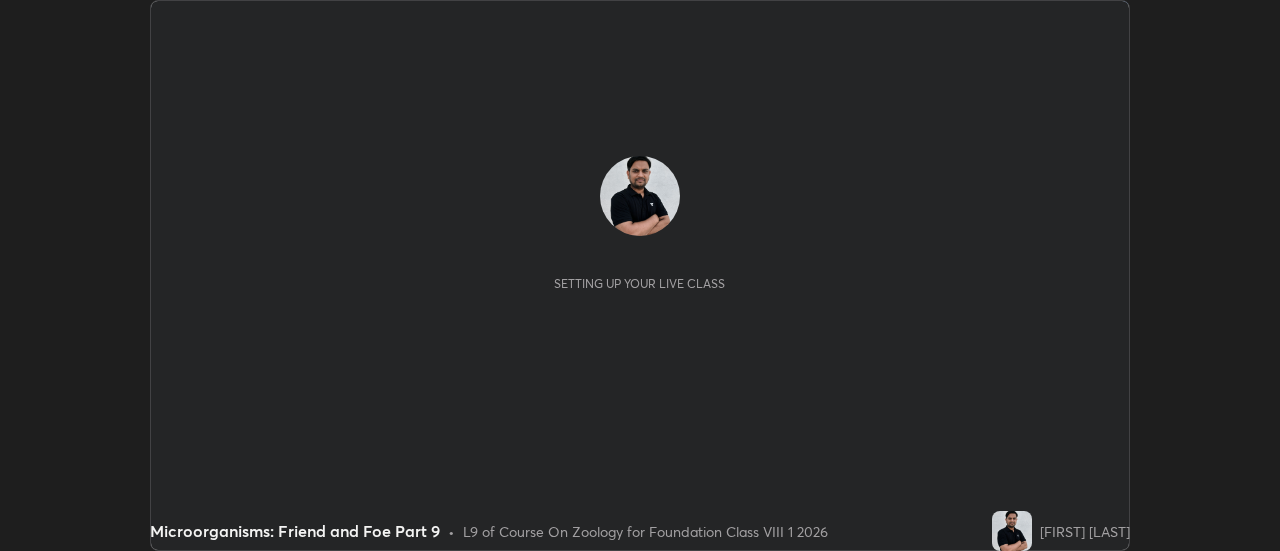 scroll, scrollTop: 0, scrollLeft: 0, axis: both 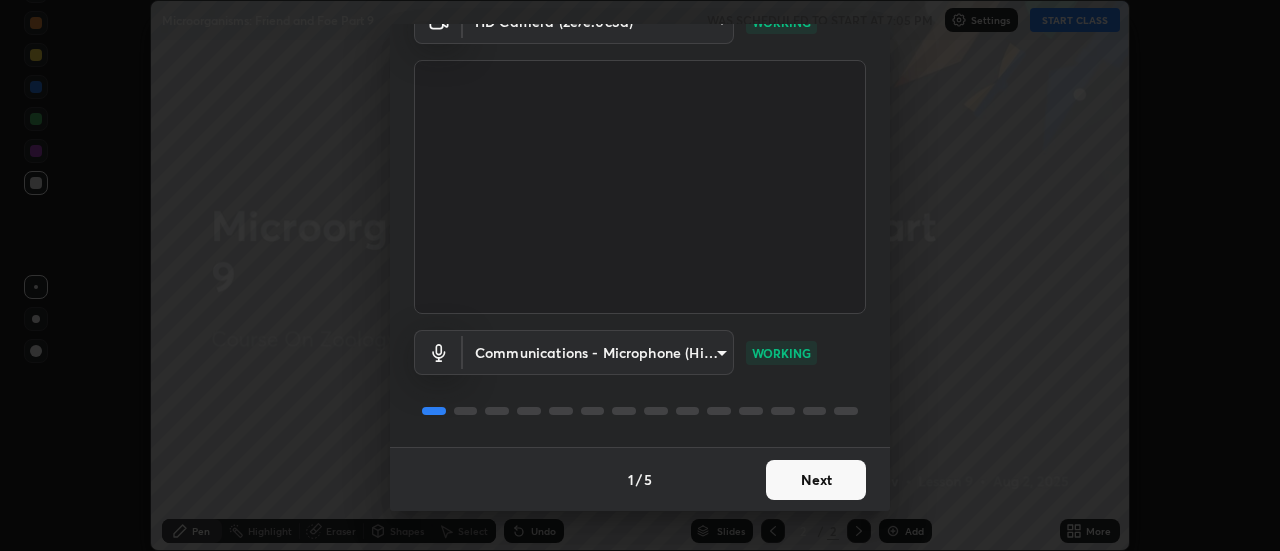 click on "Next" at bounding box center [816, 480] 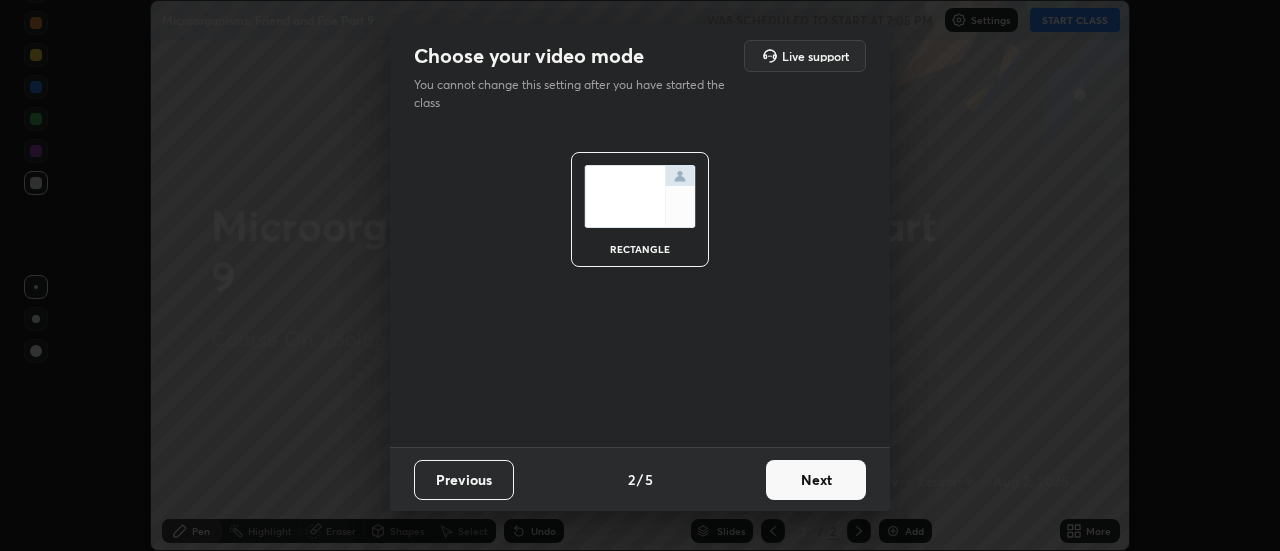 click on "Next" at bounding box center [816, 480] 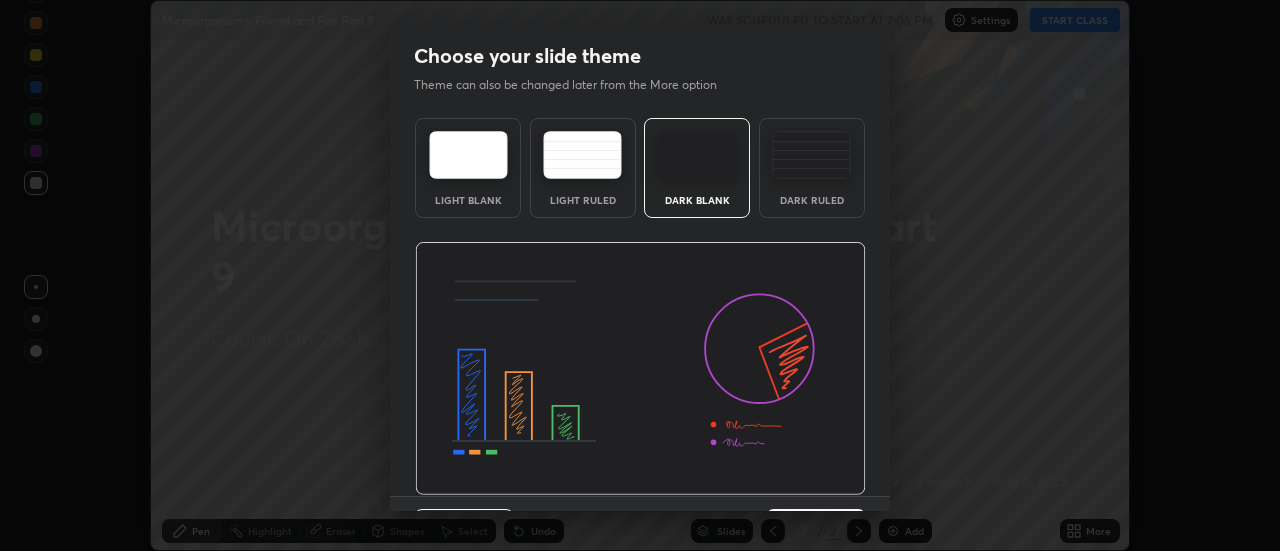 scroll, scrollTop: 49, scrollLeft: 0, axis: vertical 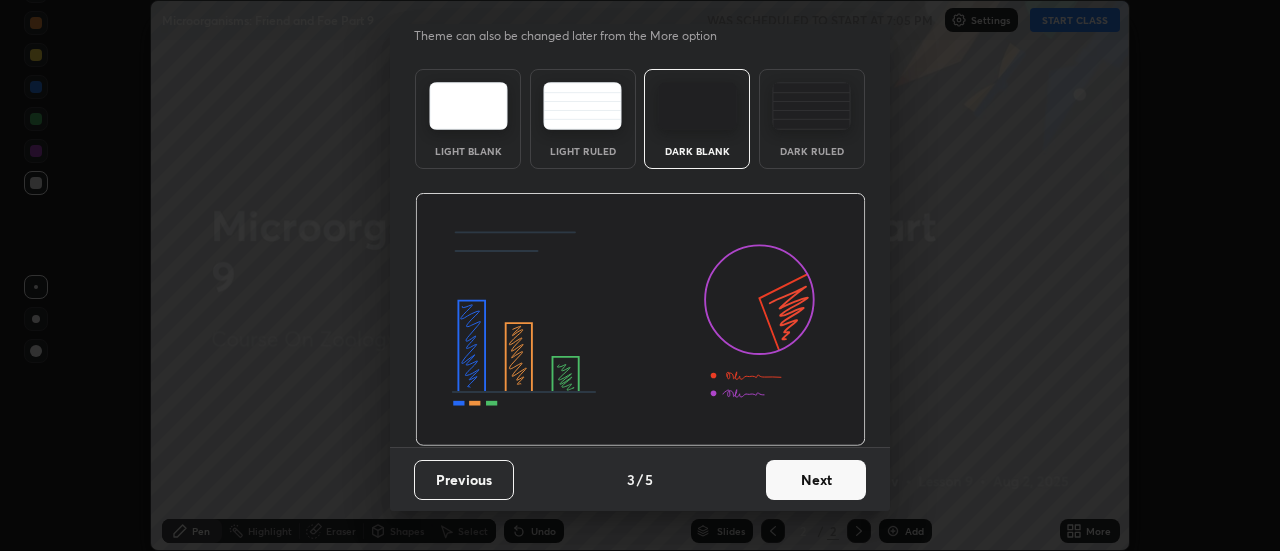 click on "Next" at bounding box center [816, 480] 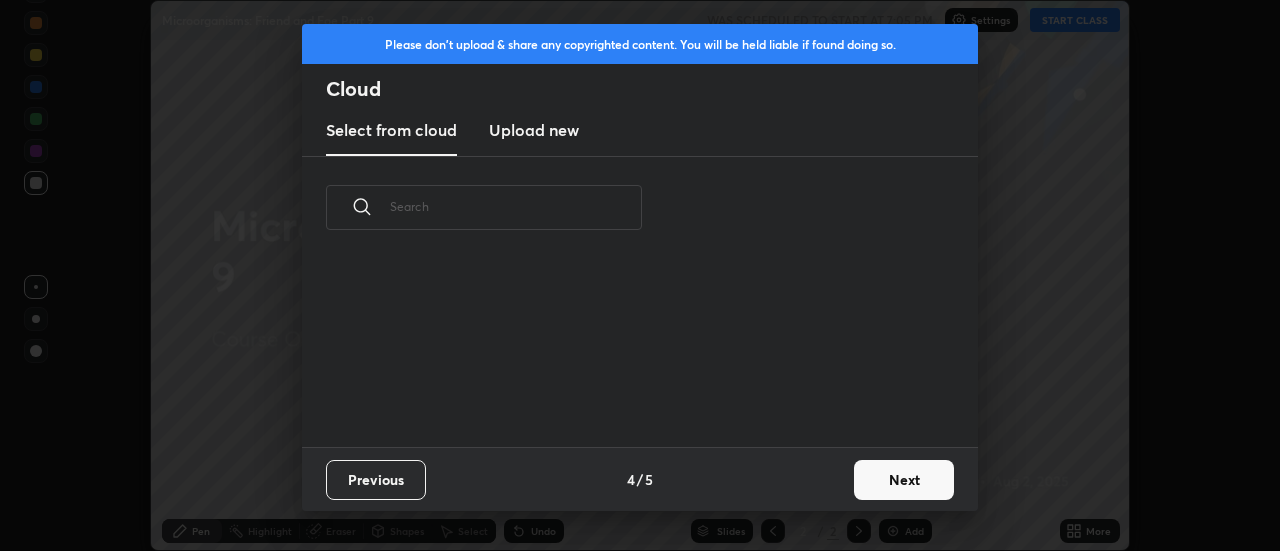 scroll, scrollTop: 7, scrollLeft: 11, axis: both 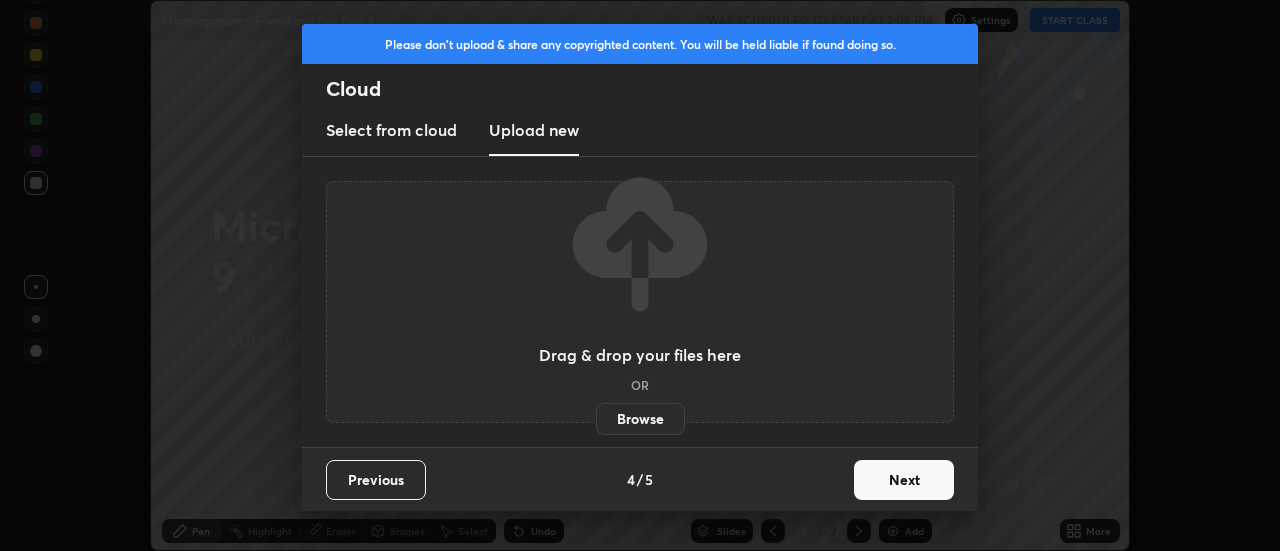 click on "Browse" at bounding box center (640, 419) 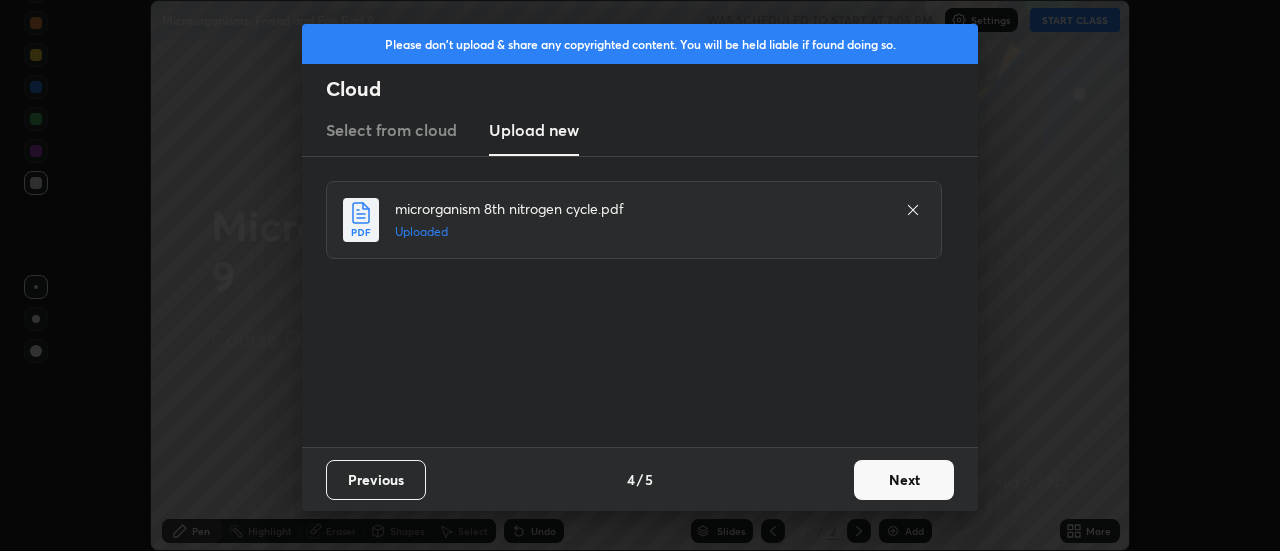 click on "Next" at bounding box center [904, 480] 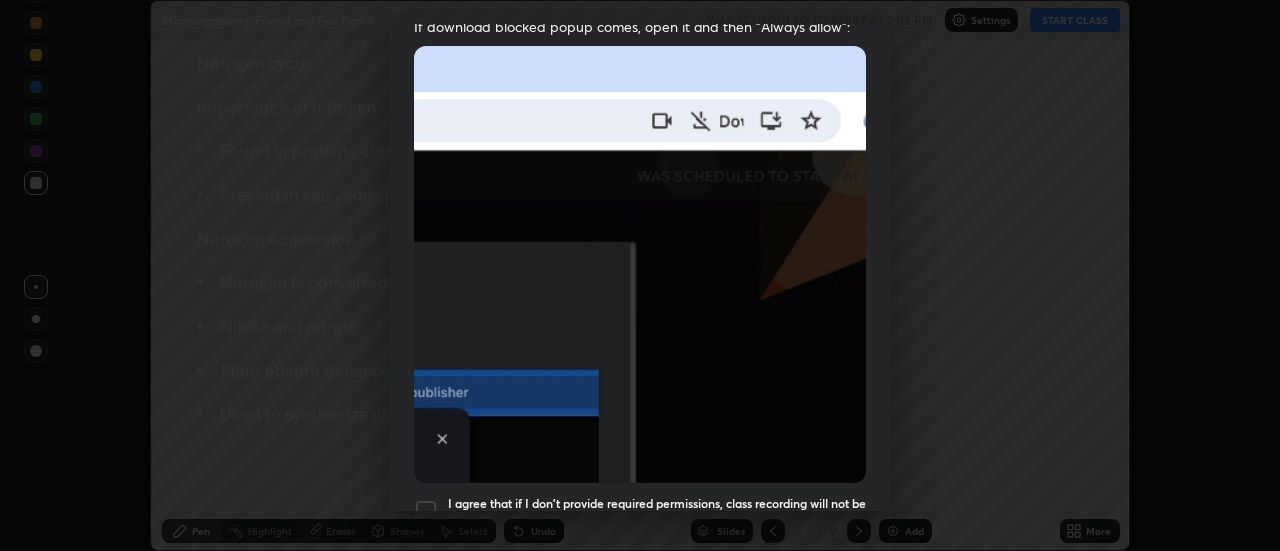 scroll, scrollTop: 513, scrollLeft: 0, axis: vertical 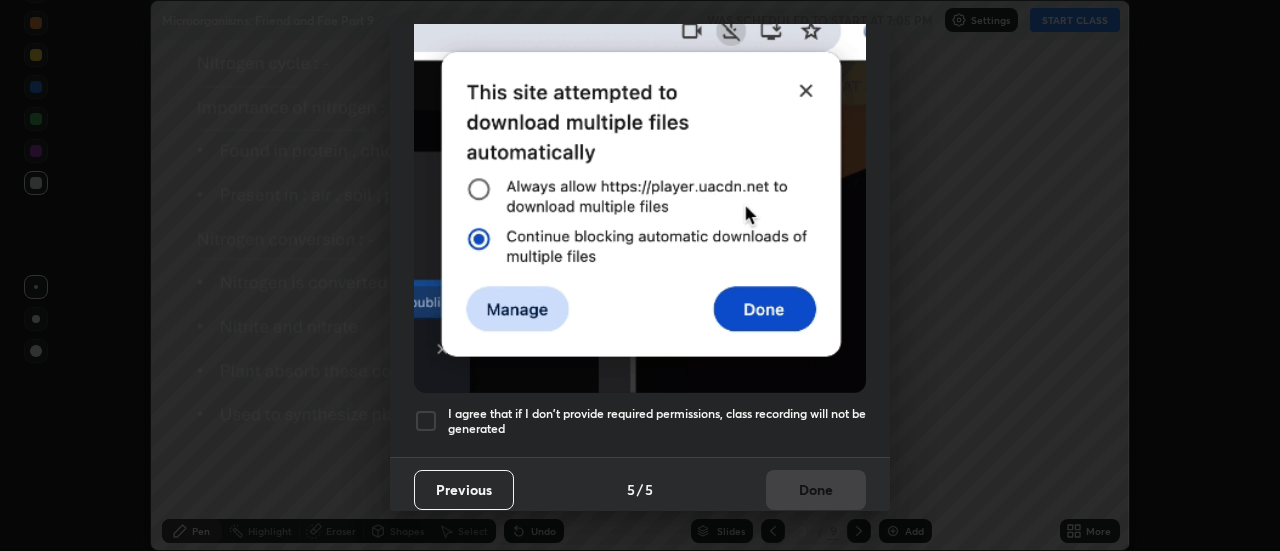 click on "I agree that if I don't provide required permissions, class recording will not be generated" at bounding box center [657, 421] 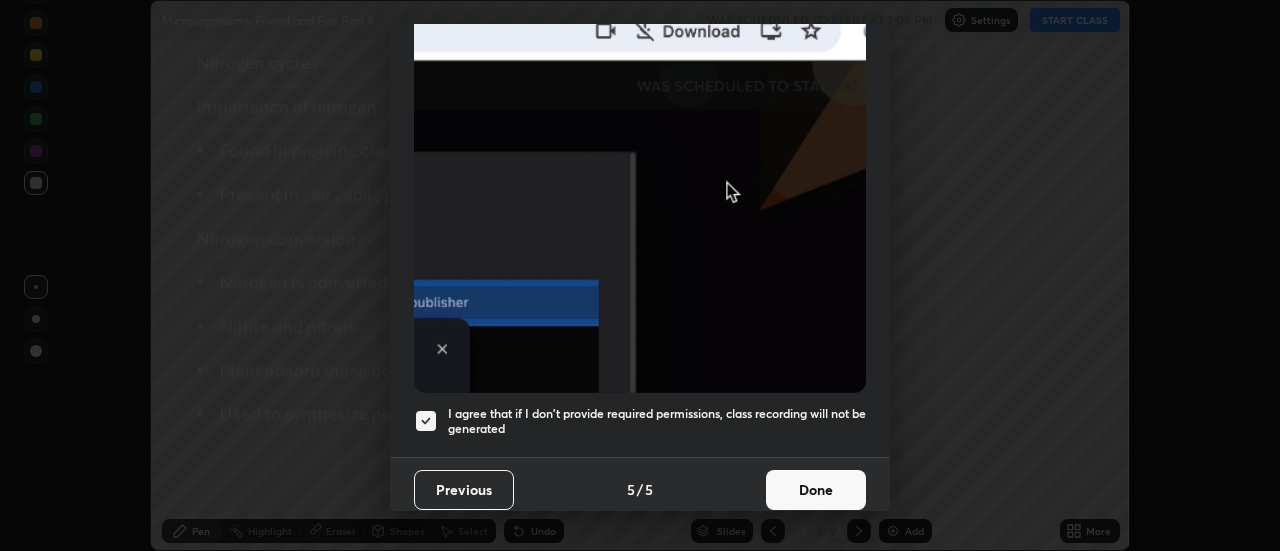 click on "Done" at bounding box center [816, 490] 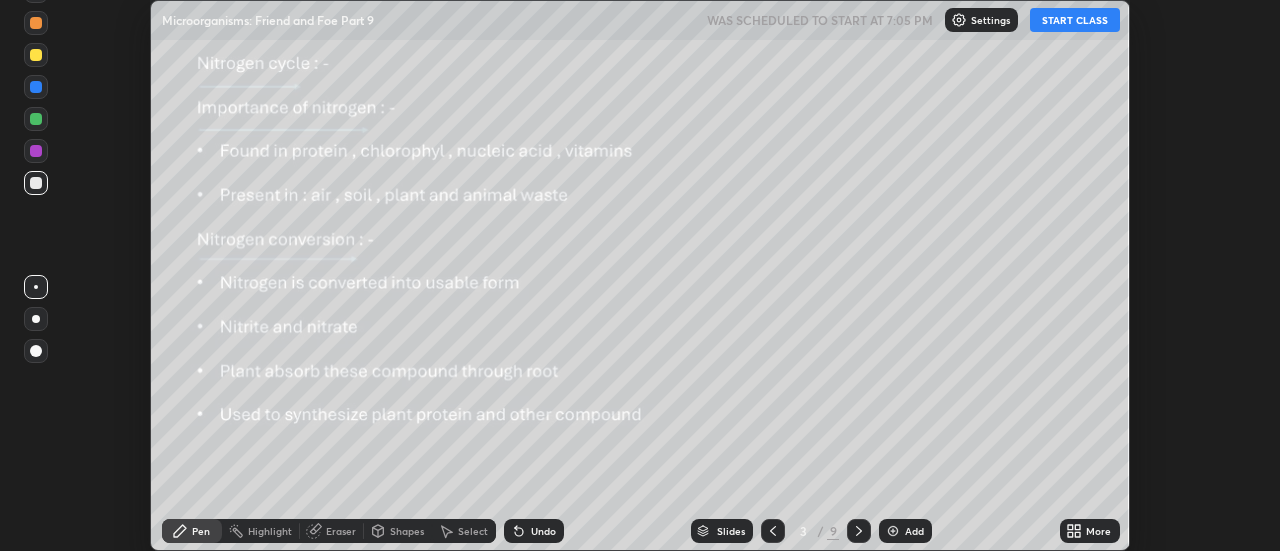 click on "START CLASS" at bounding box center [1075, 20] 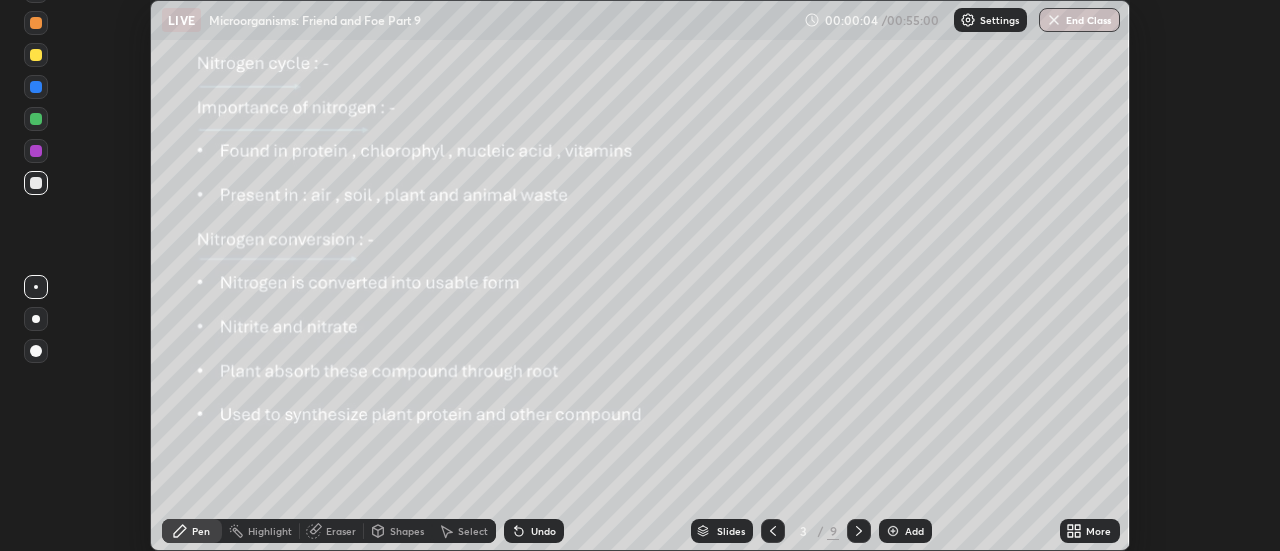 click on "Slides" at bounding box center [731, 531] 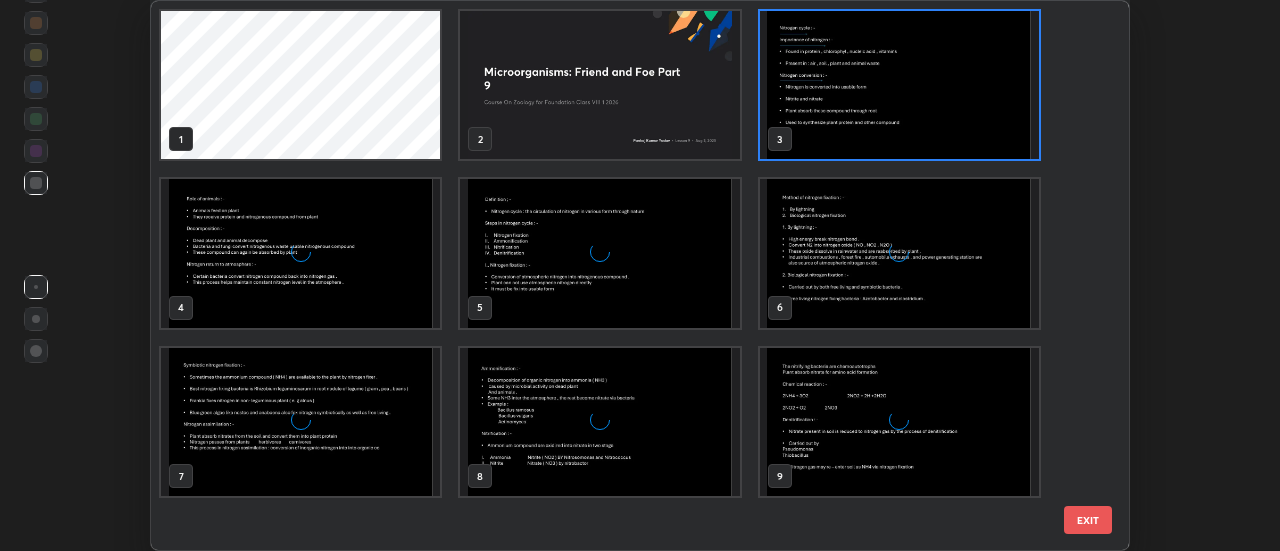 scroll, scrollTop: 7, scrollLeft: 11, axis: both 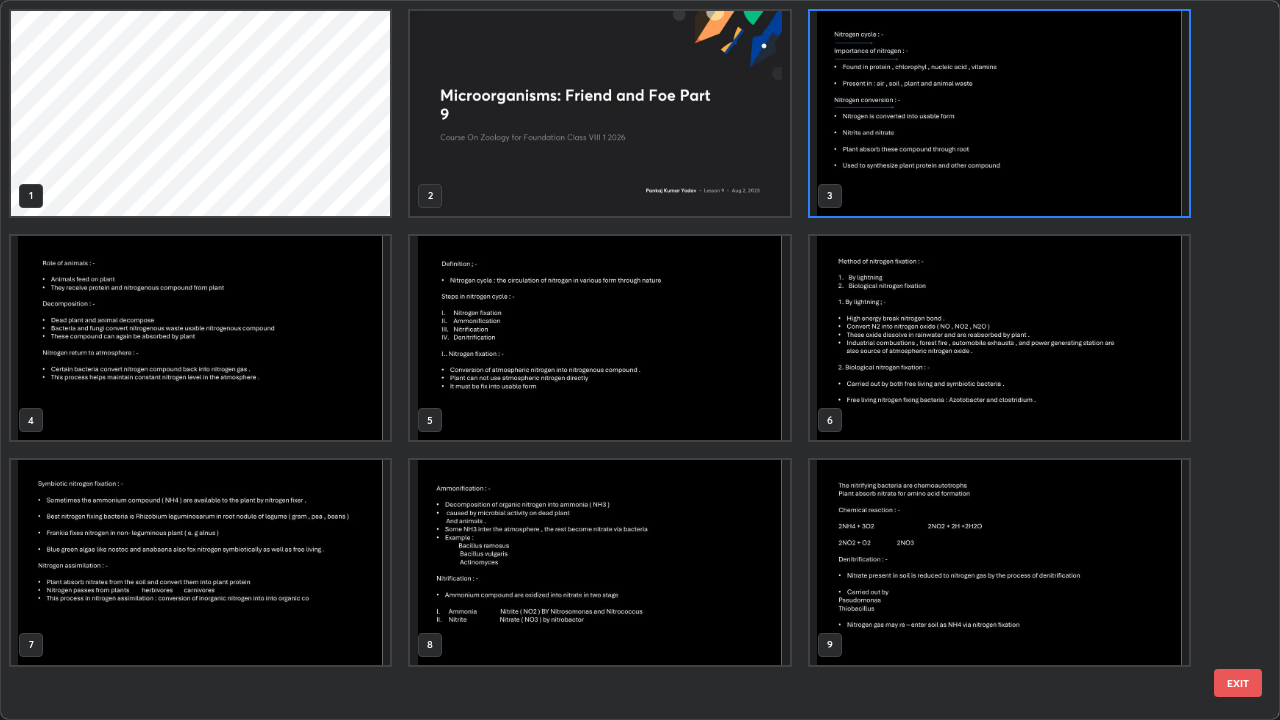 click at bounding box center (599, 562) 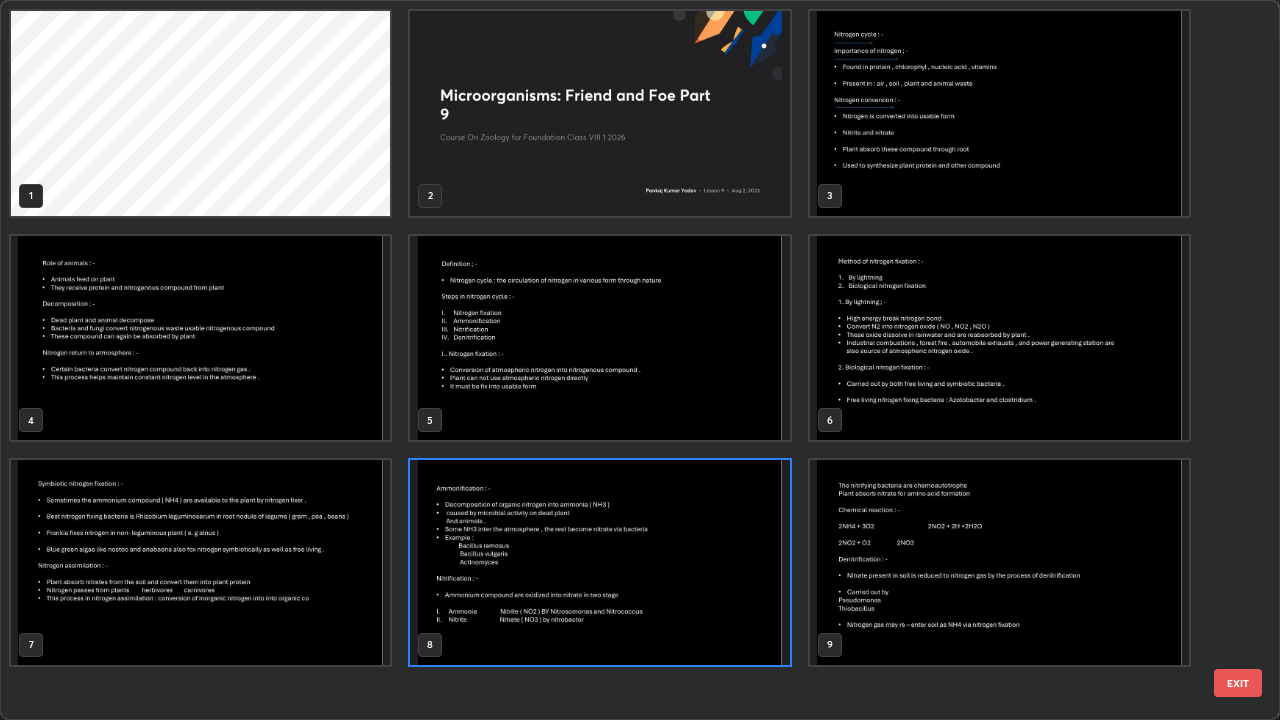 click at bounding box center (599, 562) 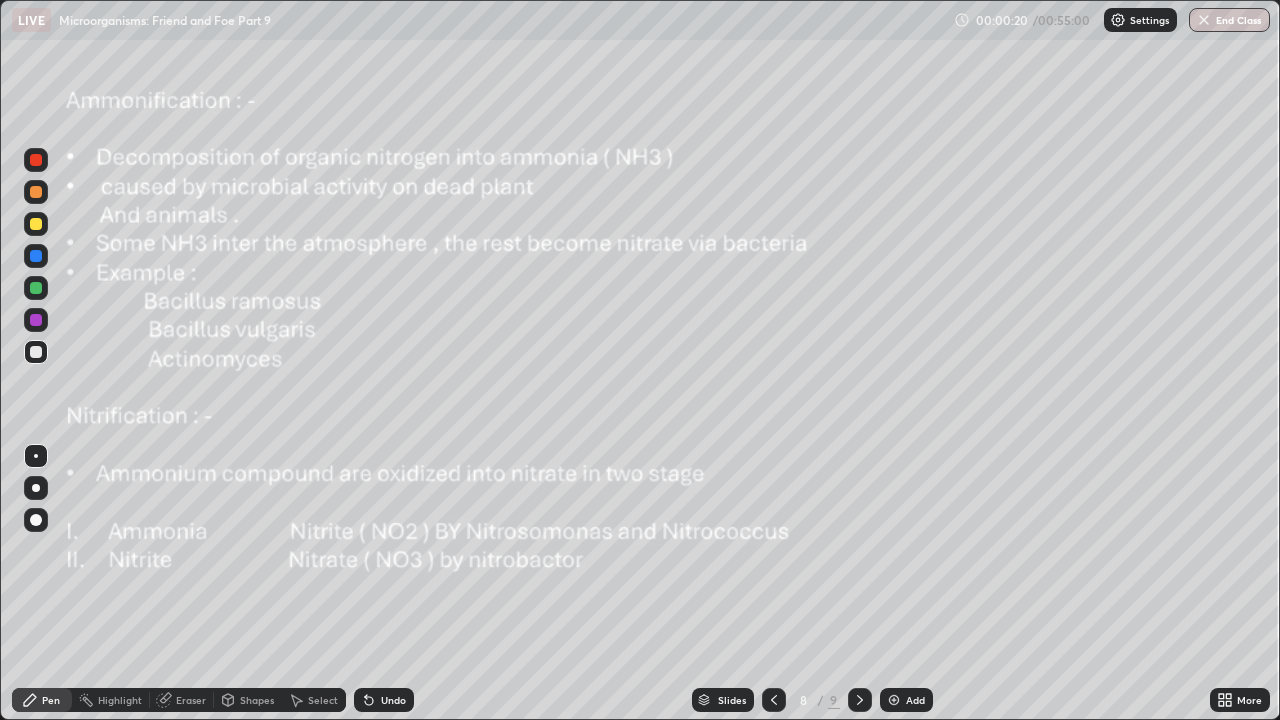 click 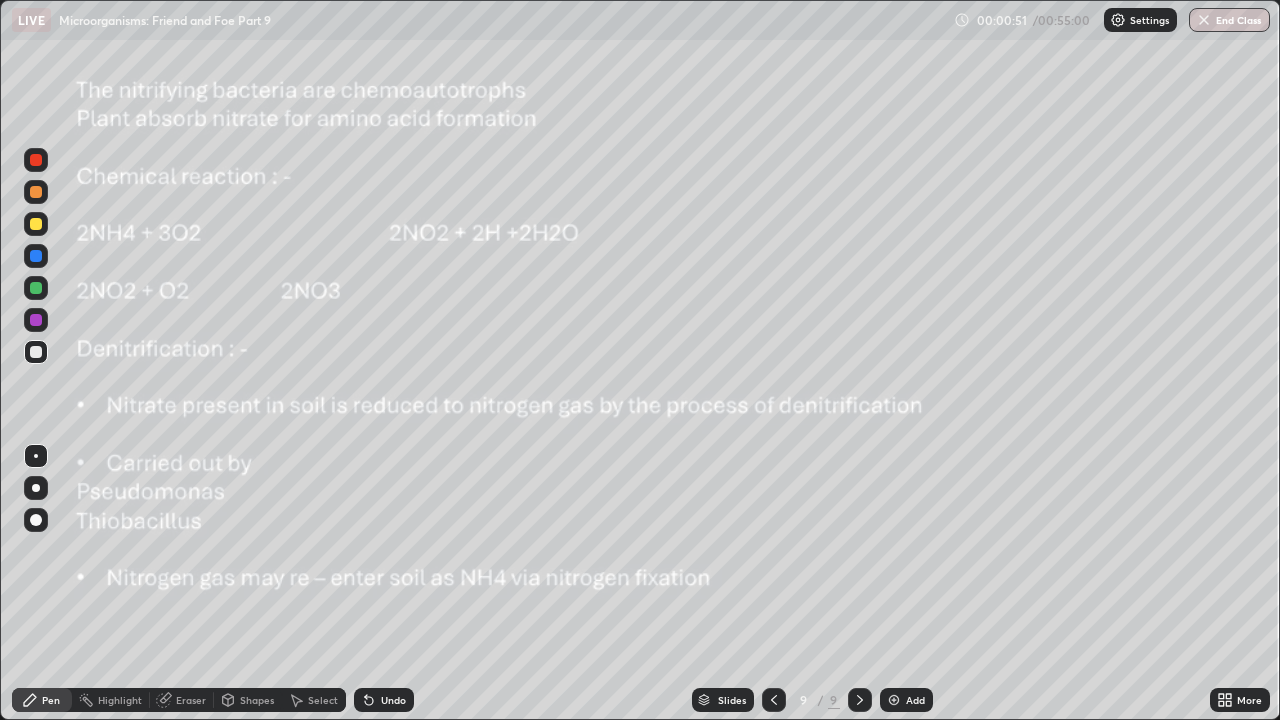 click at bounding box center [36, 192] 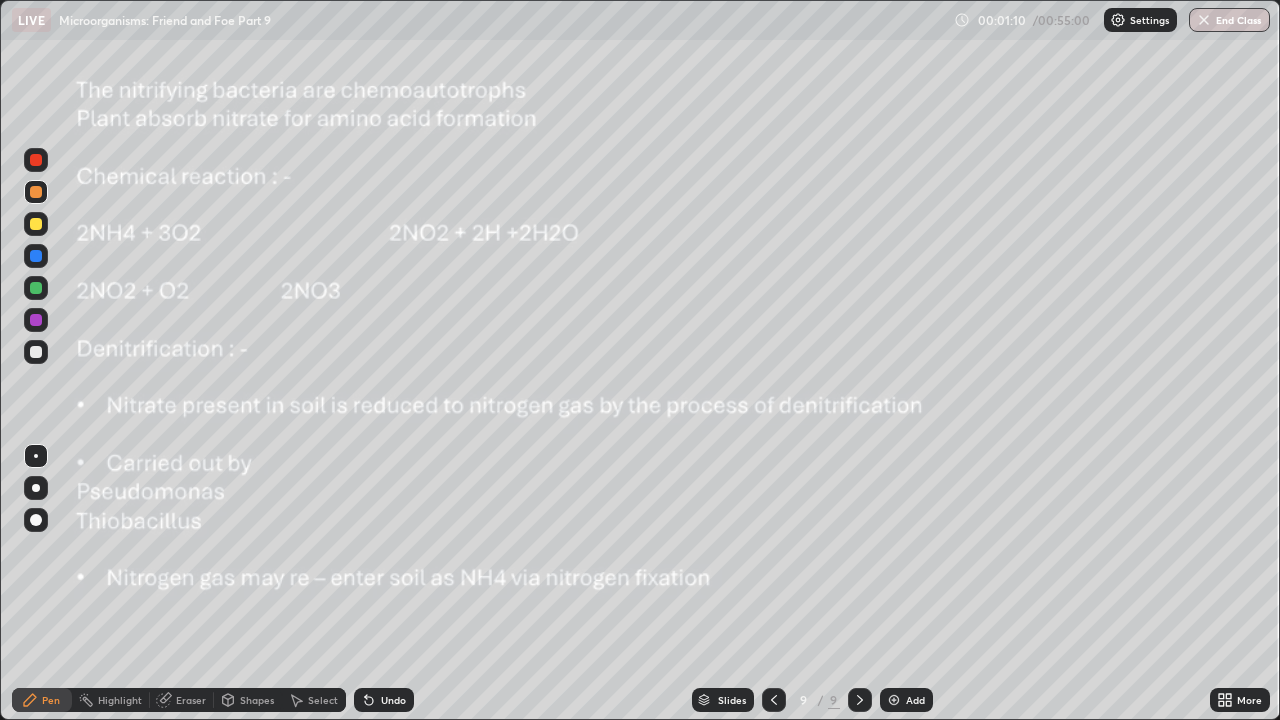 click at bounding box center (36, 488) 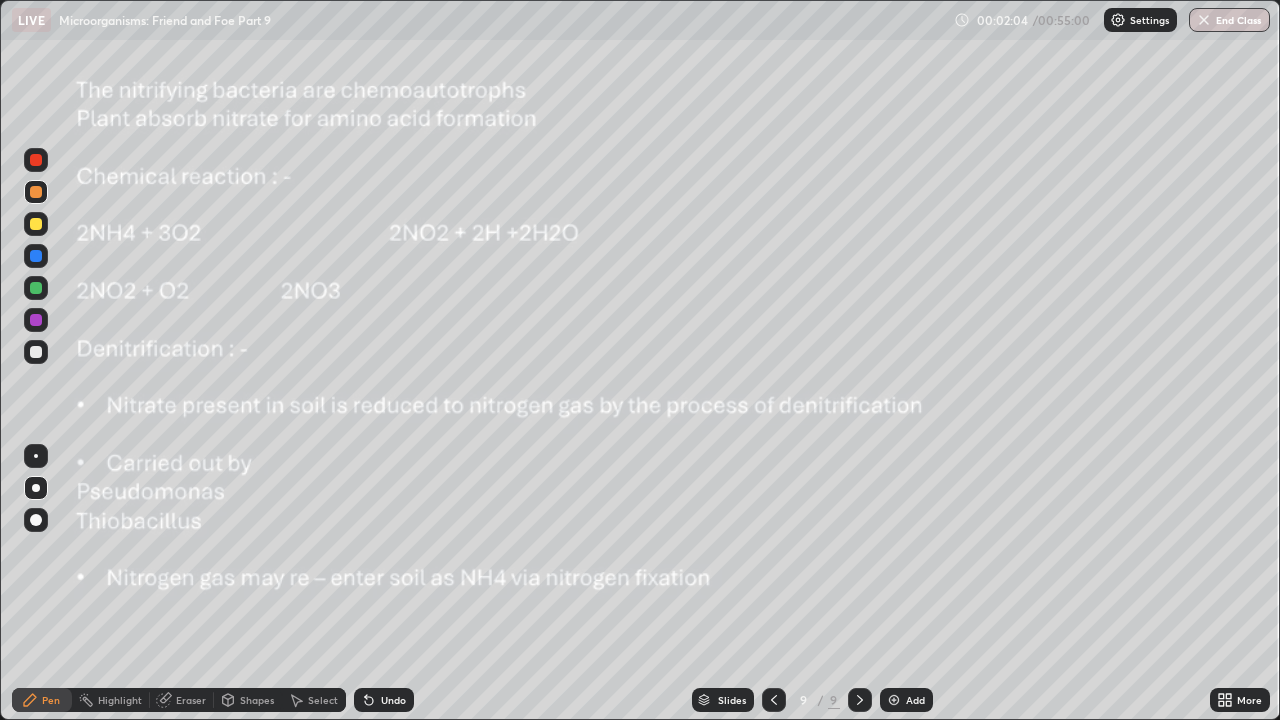click 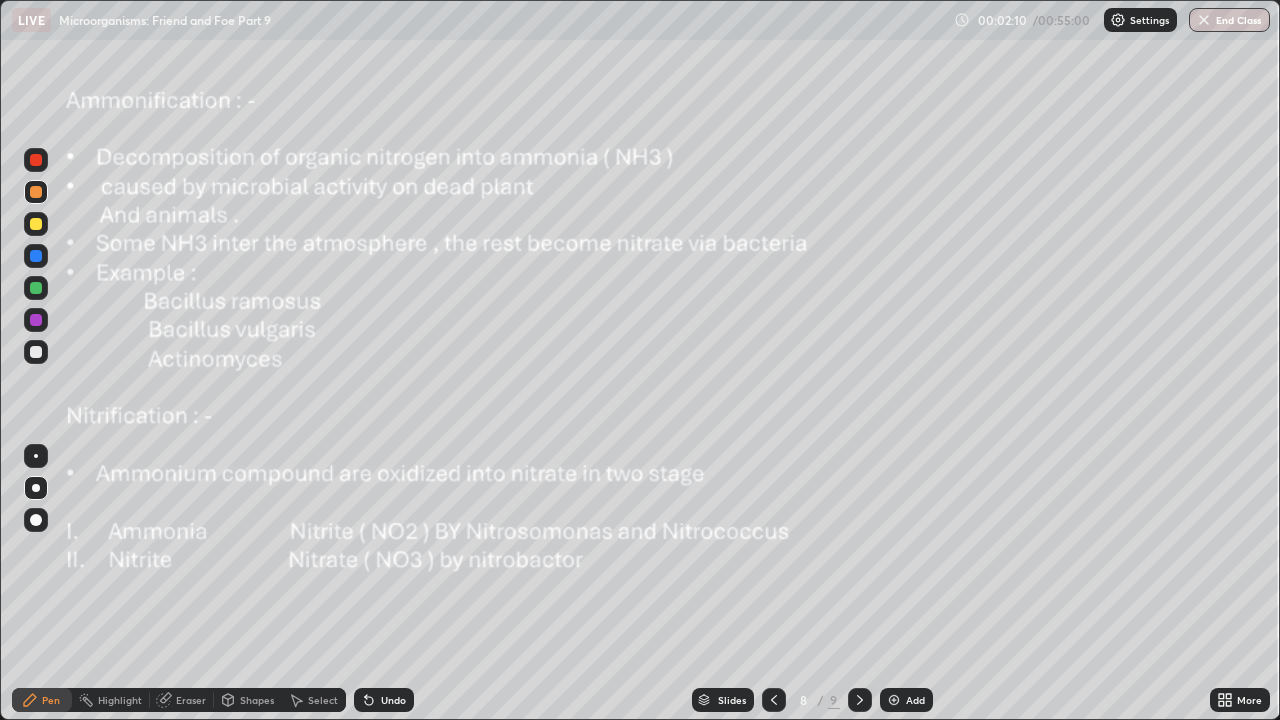 click 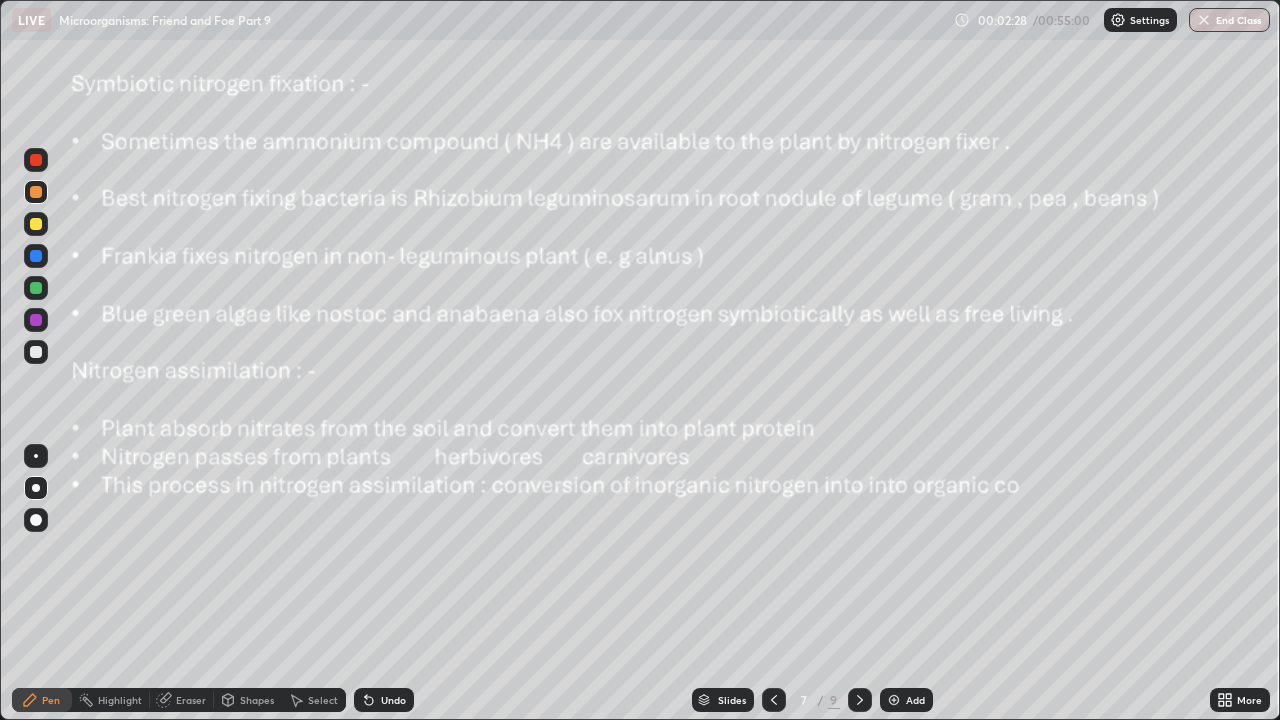 click 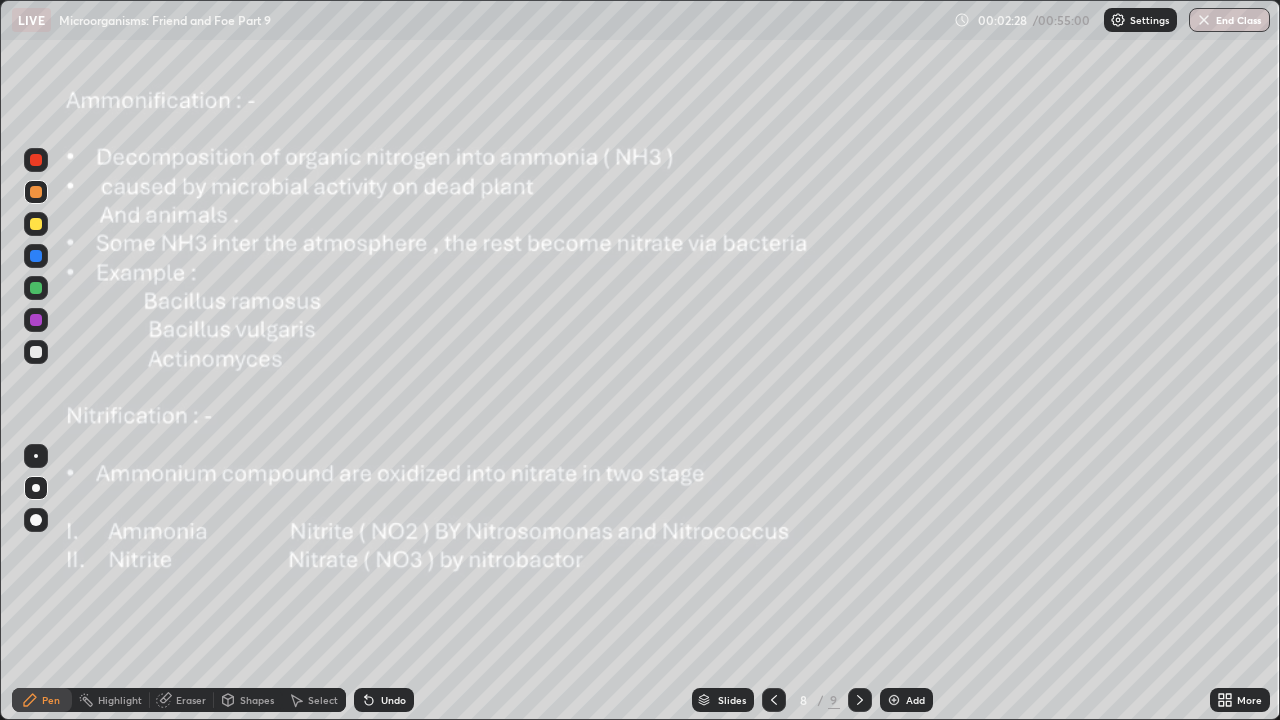 click 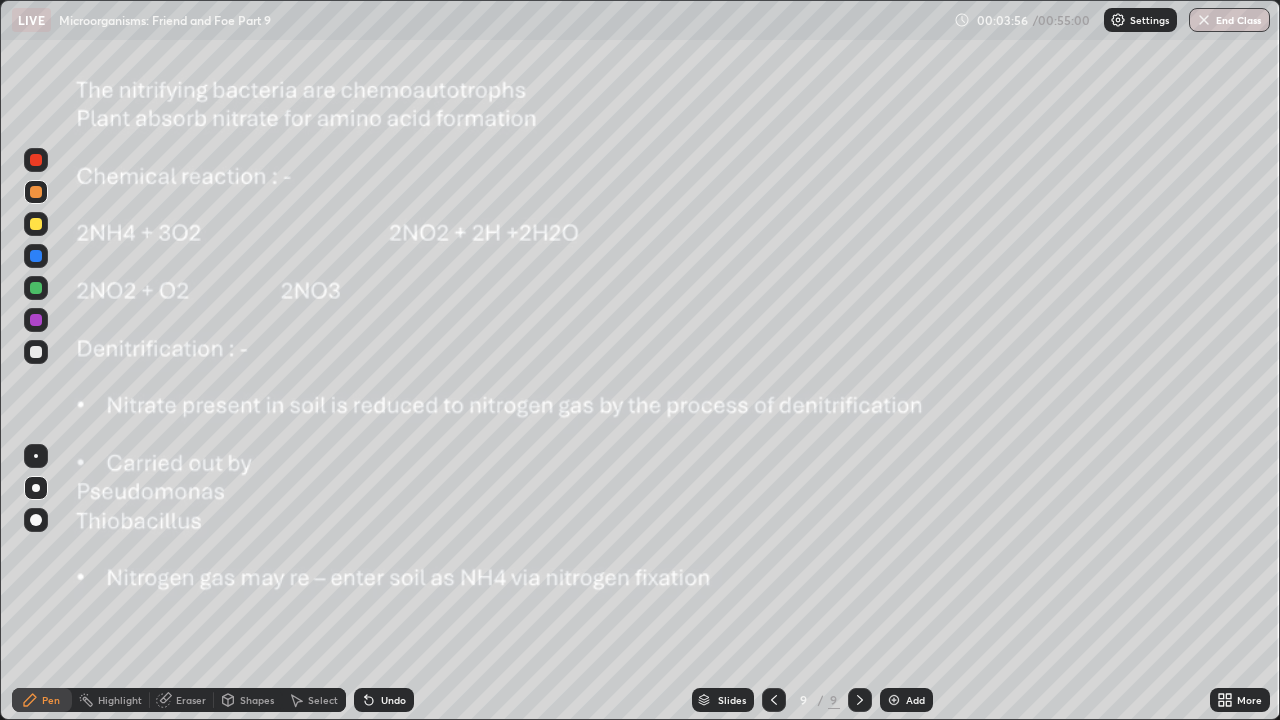 click on "Eraser" at bounding box center (191, 700) 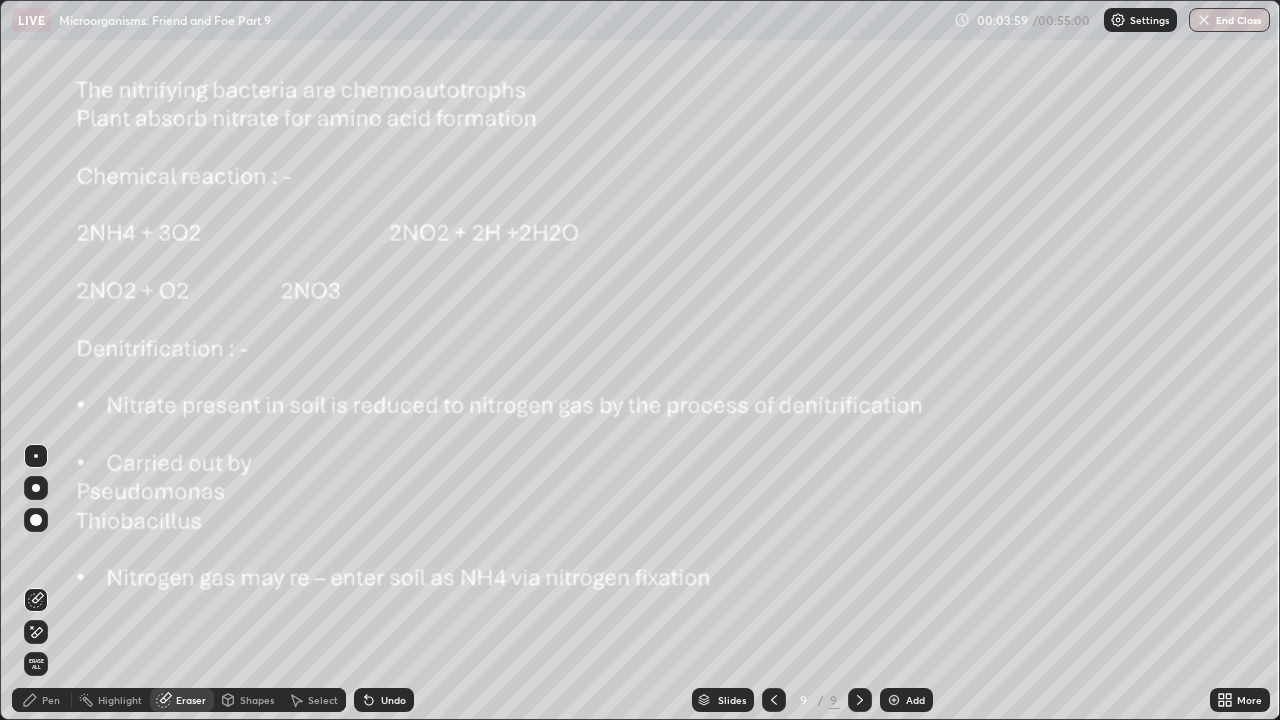 click on "Pen" at bounding box center [42, 700] 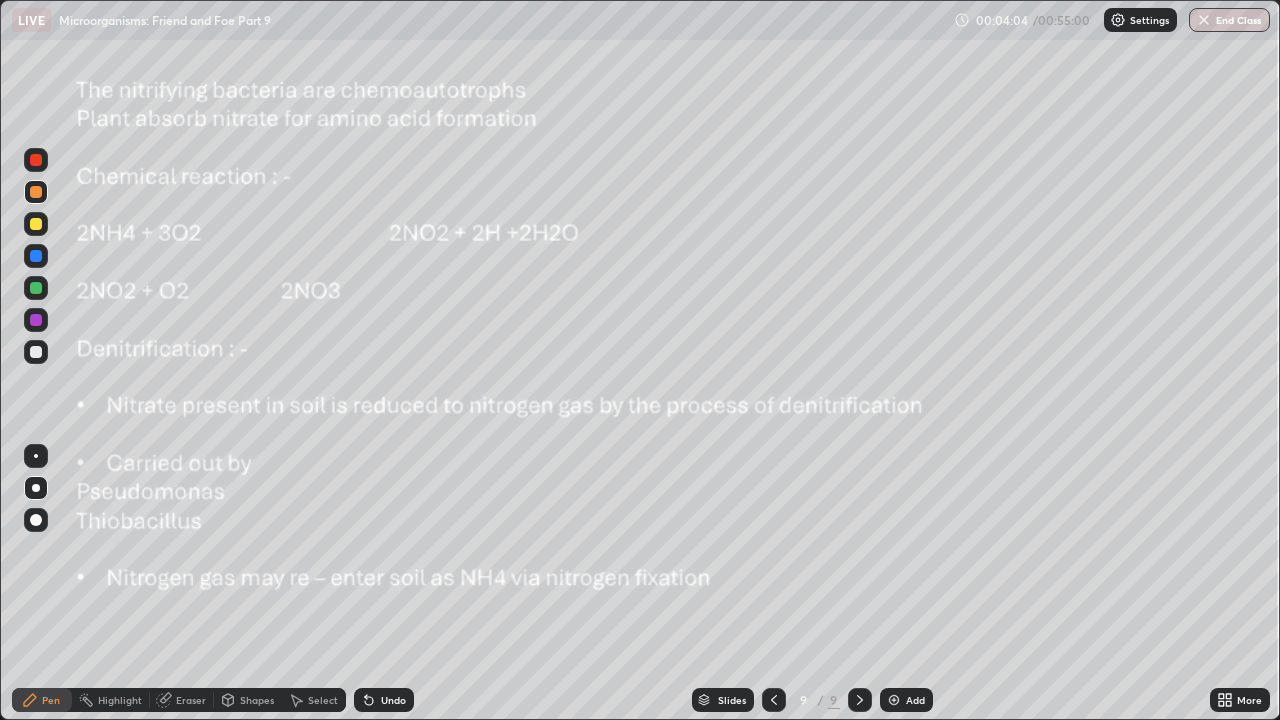 click on "Highlight" at bounding box center (120, 700) 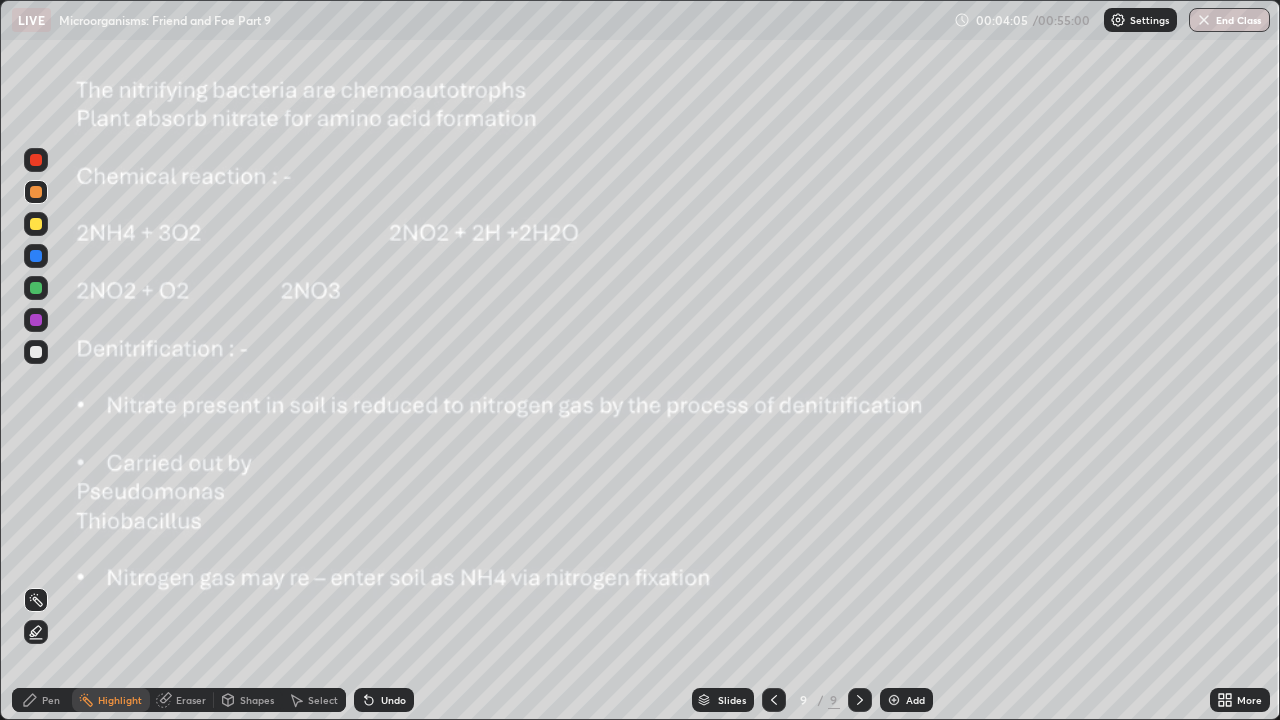 click on "Eraser" at bounding box center [191, 700] 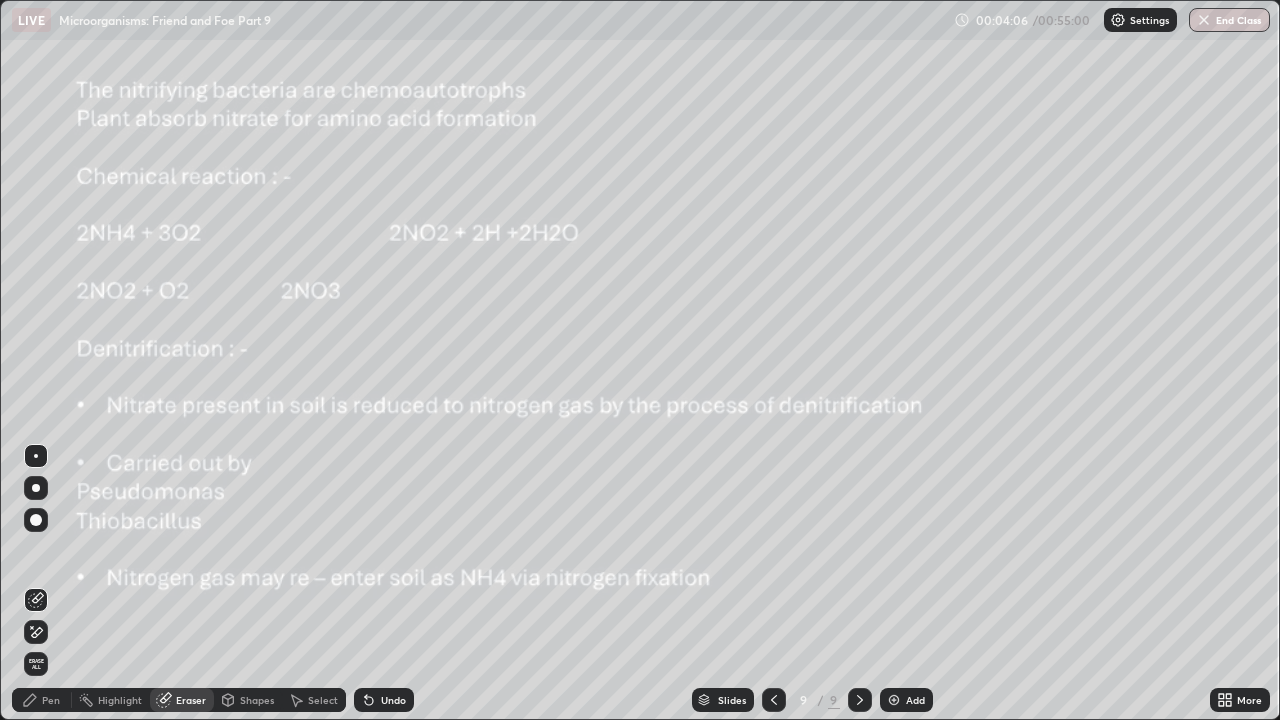 click on "Pen" at bounding box center (51, 700) 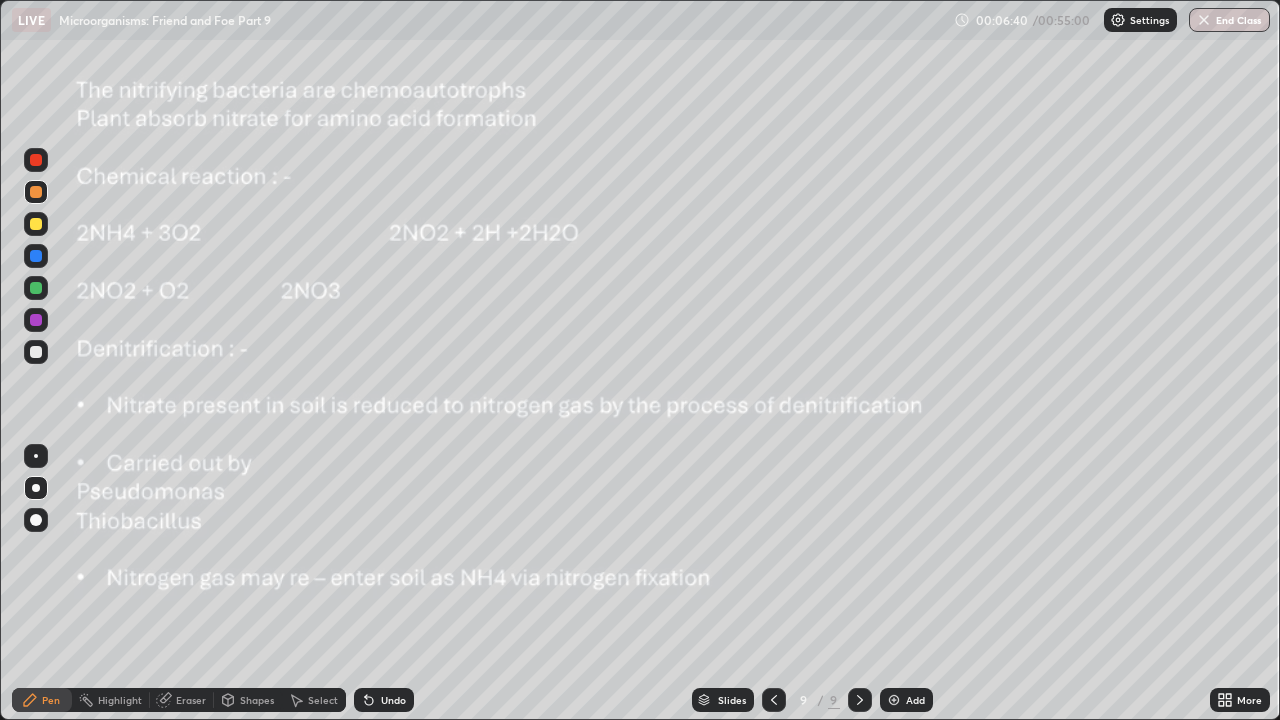 click at bounding box center (894, 700) 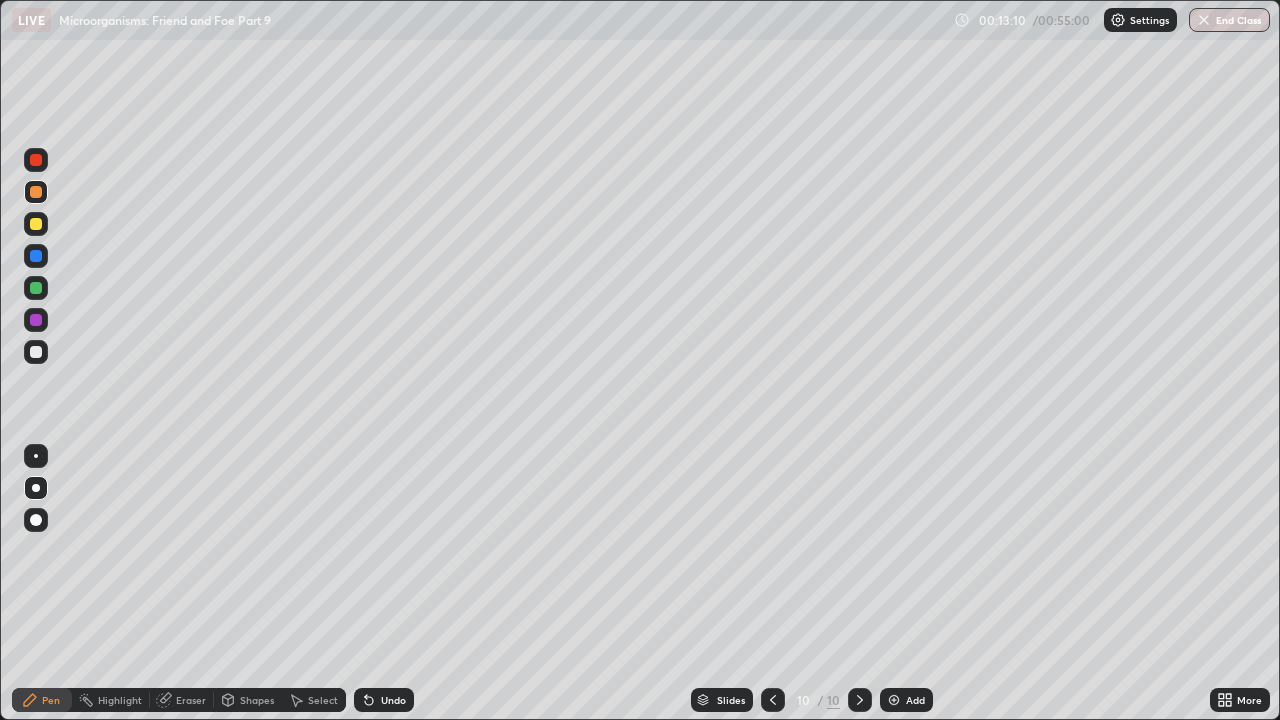click at bounding box center [894, 700] 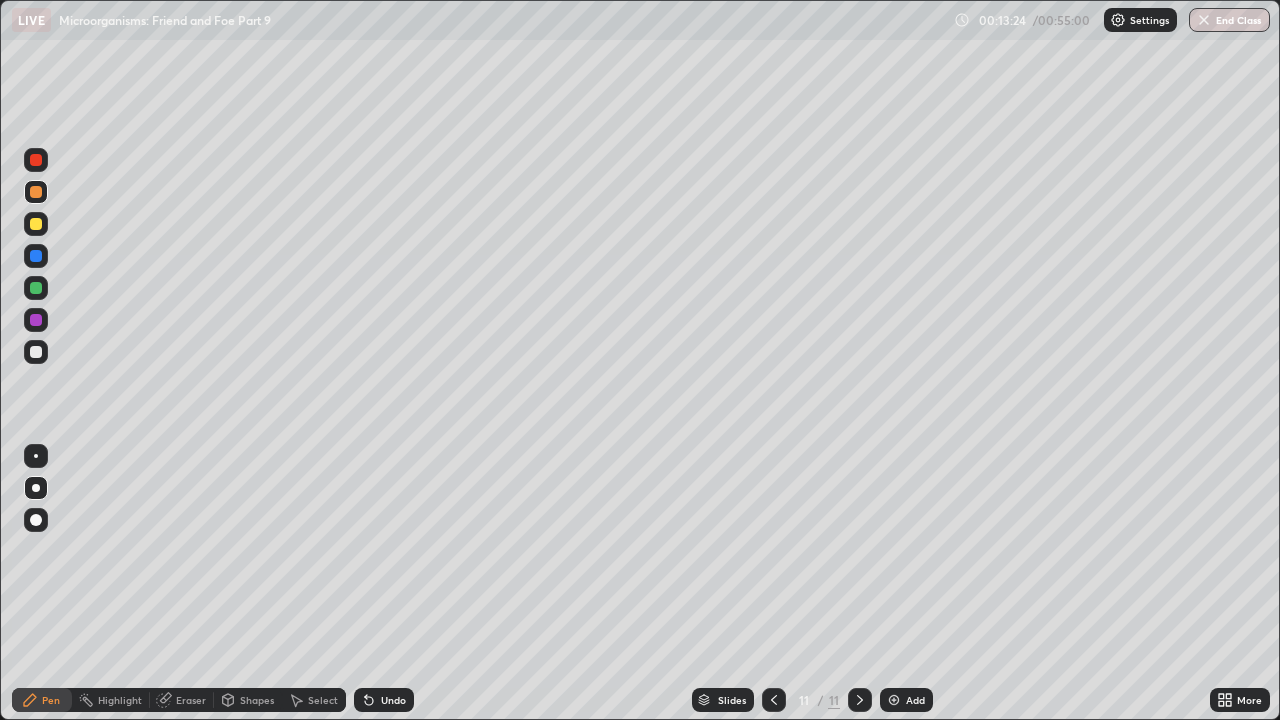 click at bounding box center (36, 160) 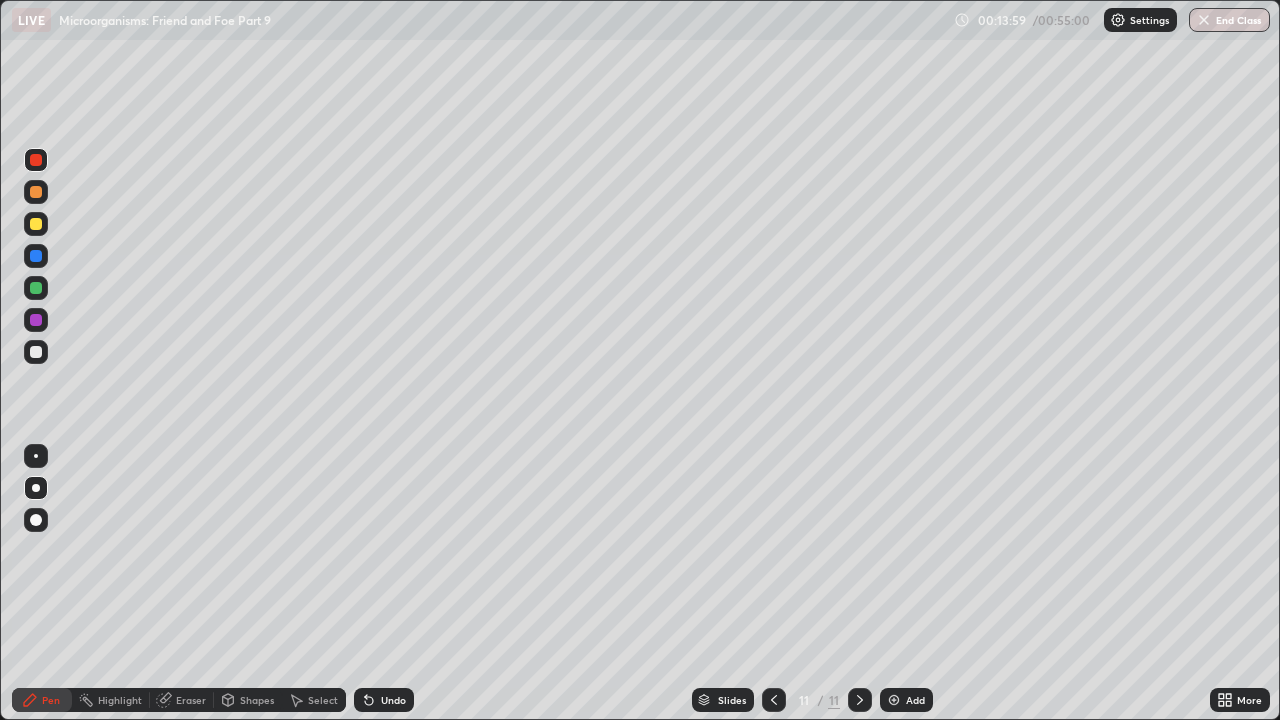 click on "Eraser" at bounding box center (191, 700) 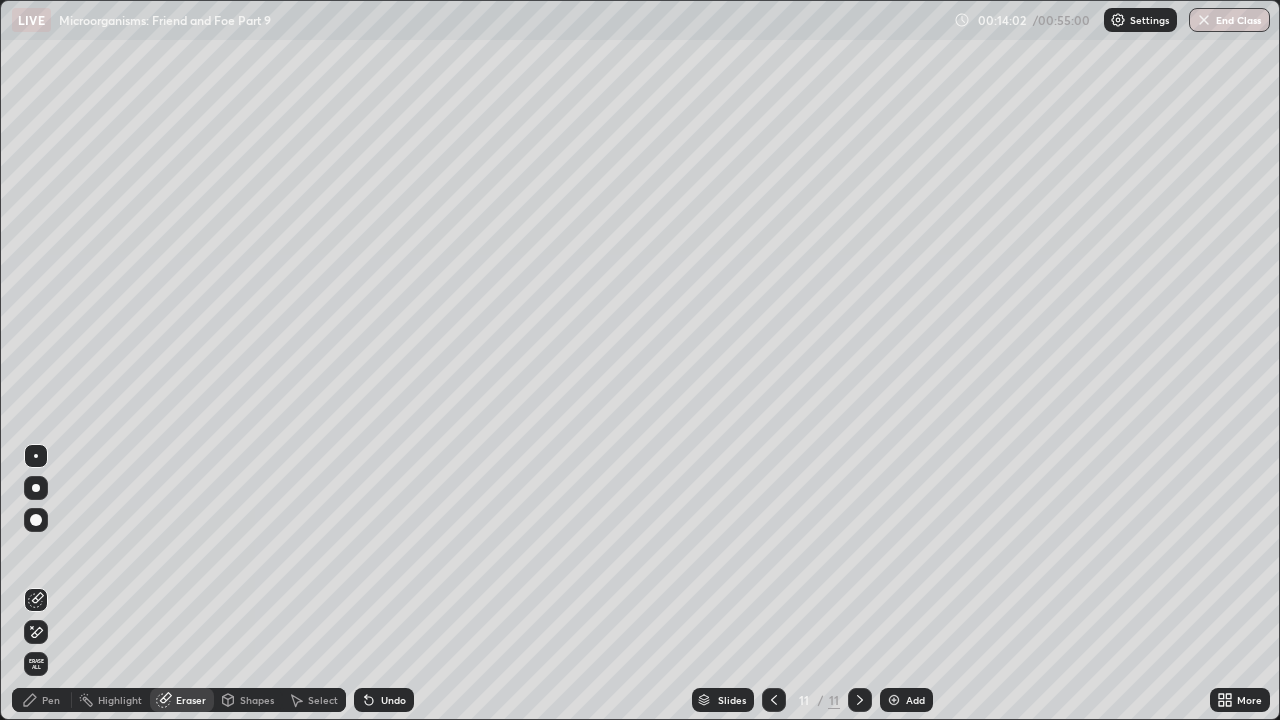 click on "Pen" at bounding box center (51, 700) 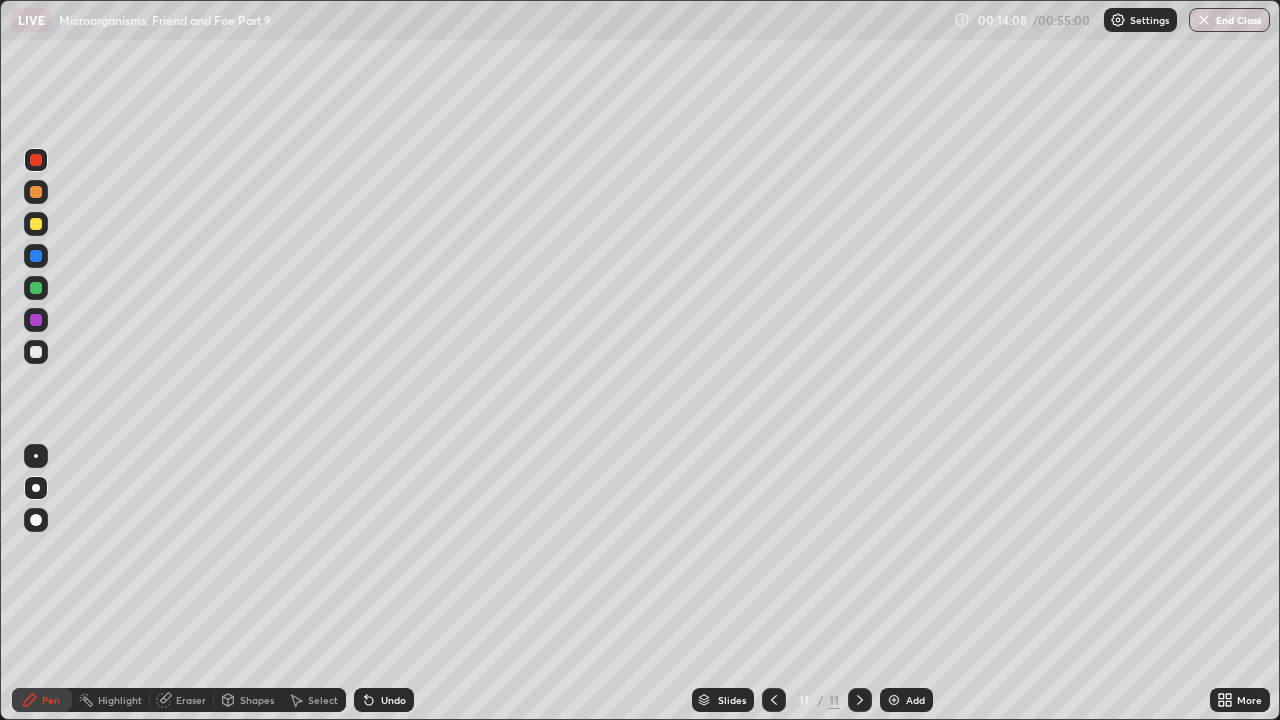 click 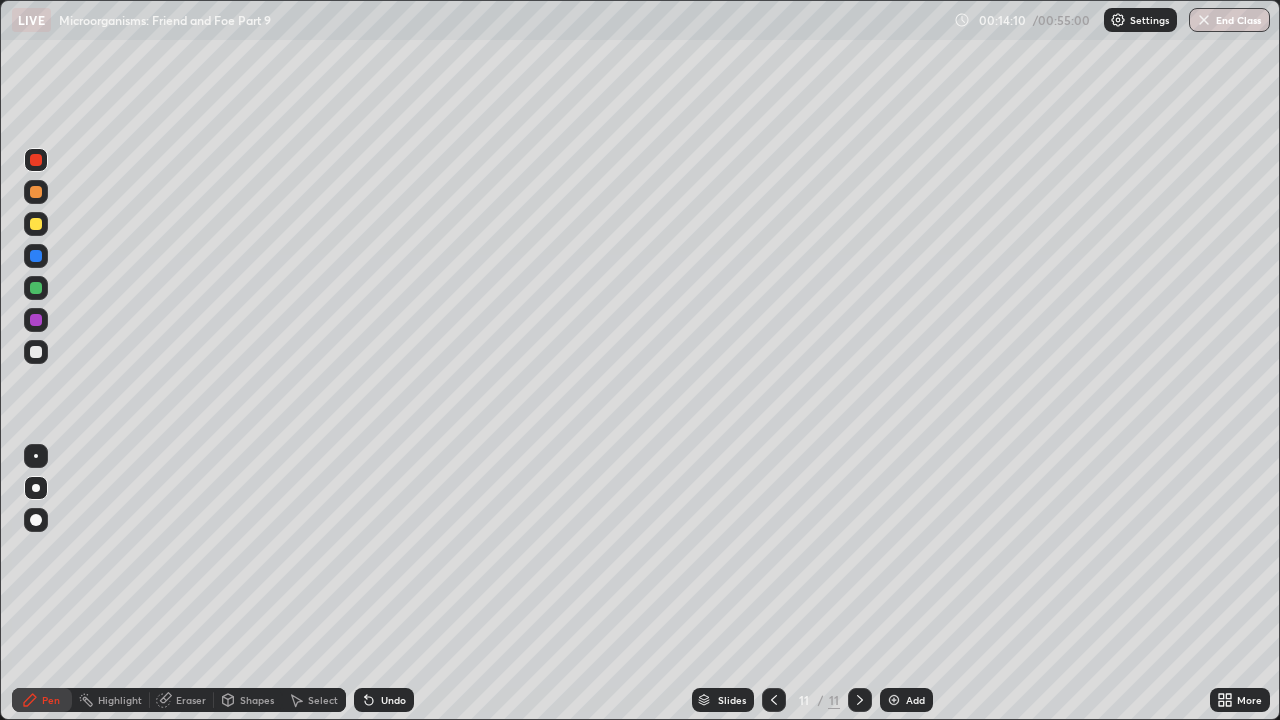 click on "Highlight" at bounding box center (120, 700) 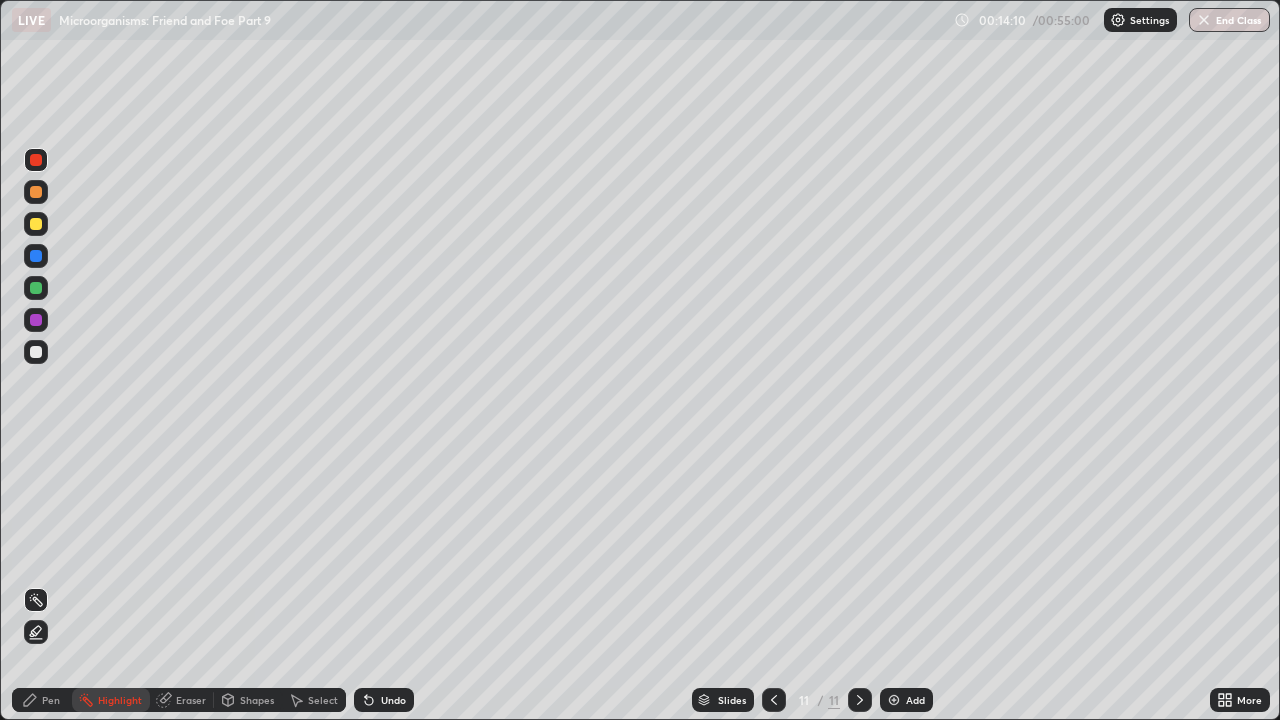 click 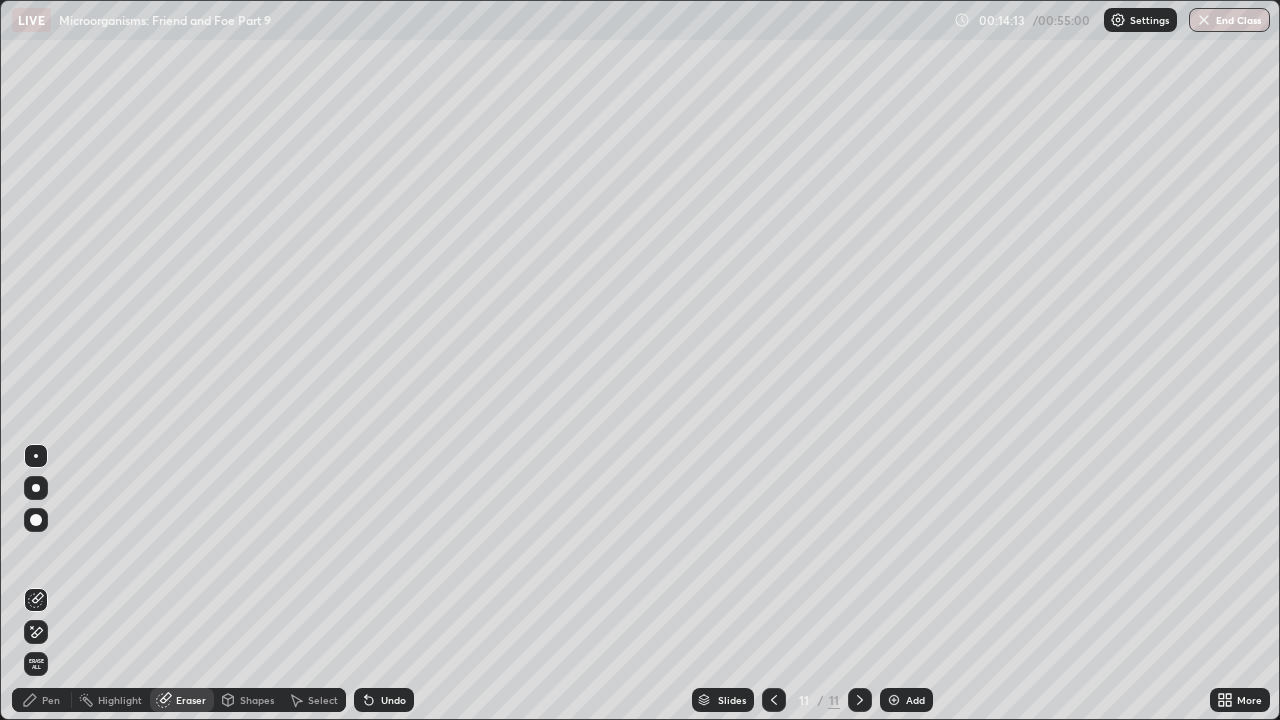 click on "Pen" at bounding box center (42, 700) 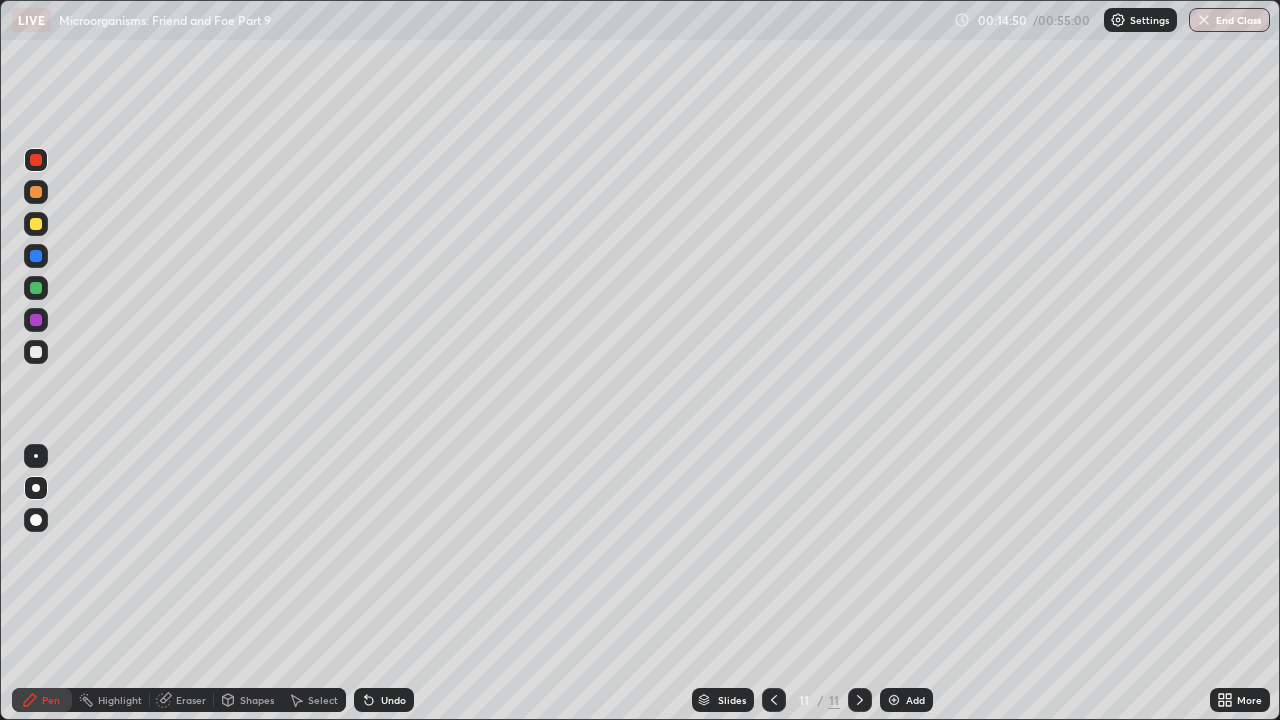 click at bounding box center (36, 192) 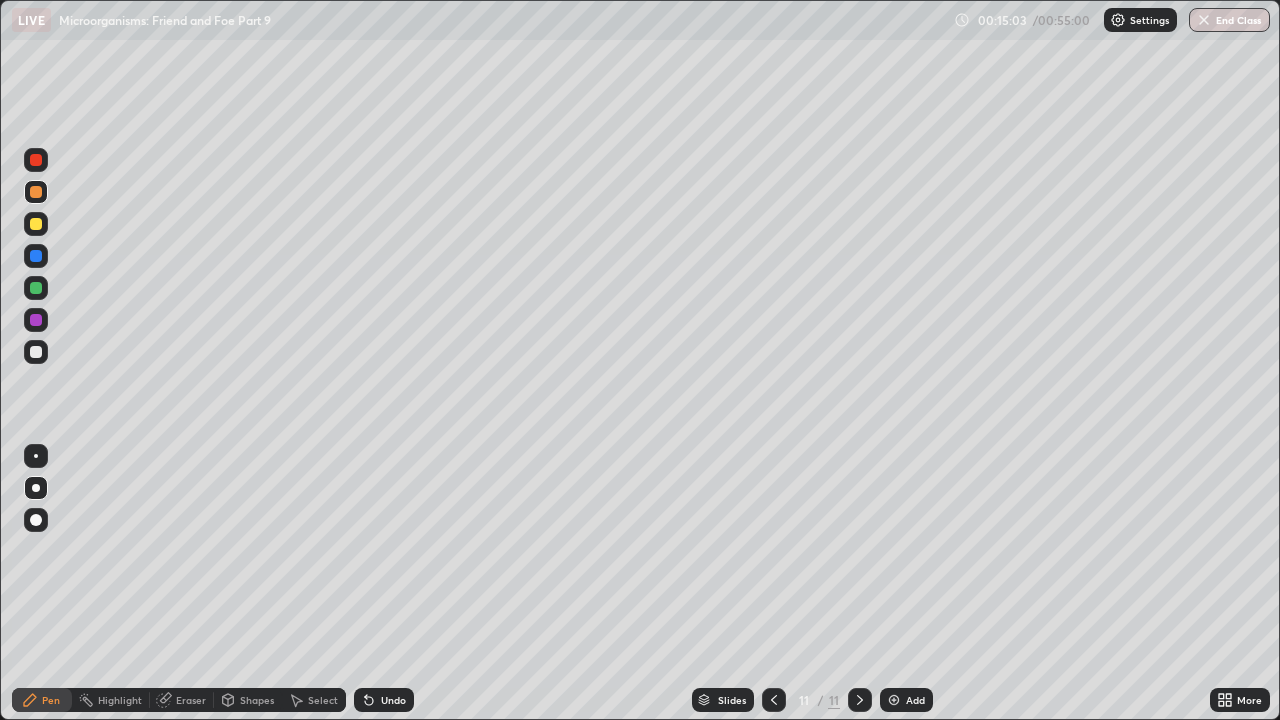 click at bounding box center (36, 160) 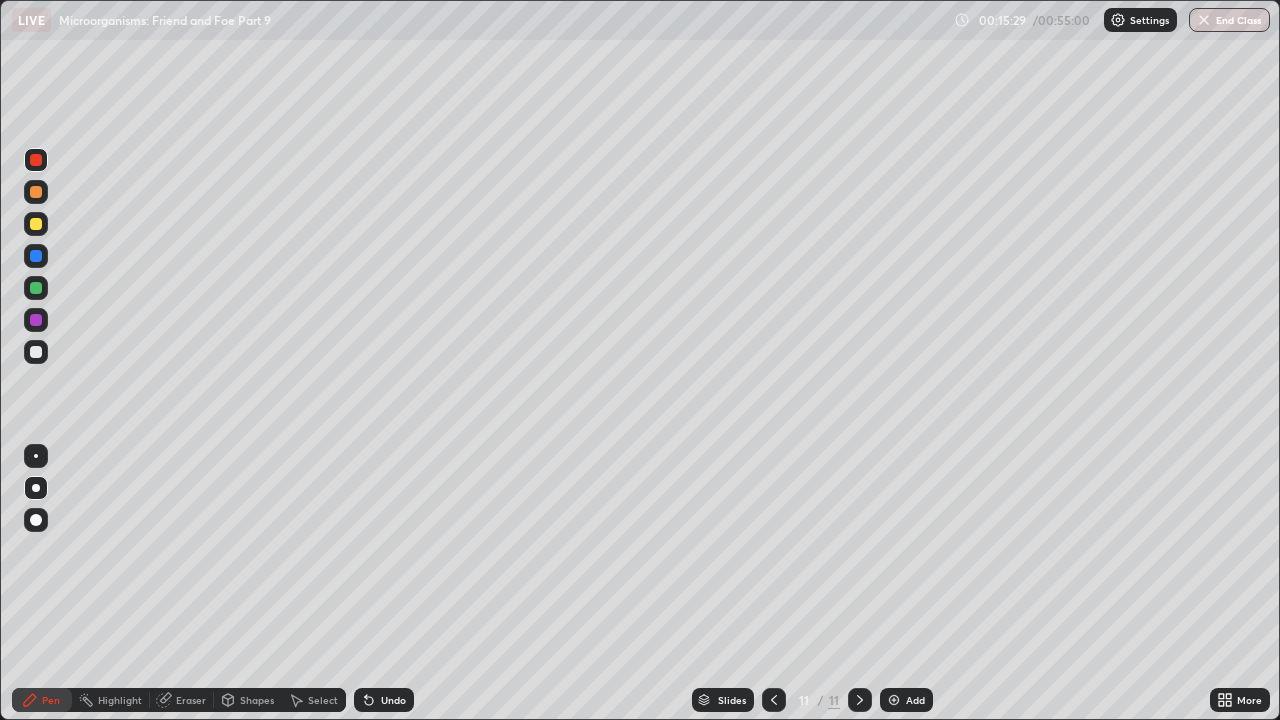 click at bounding box center (36, 192) 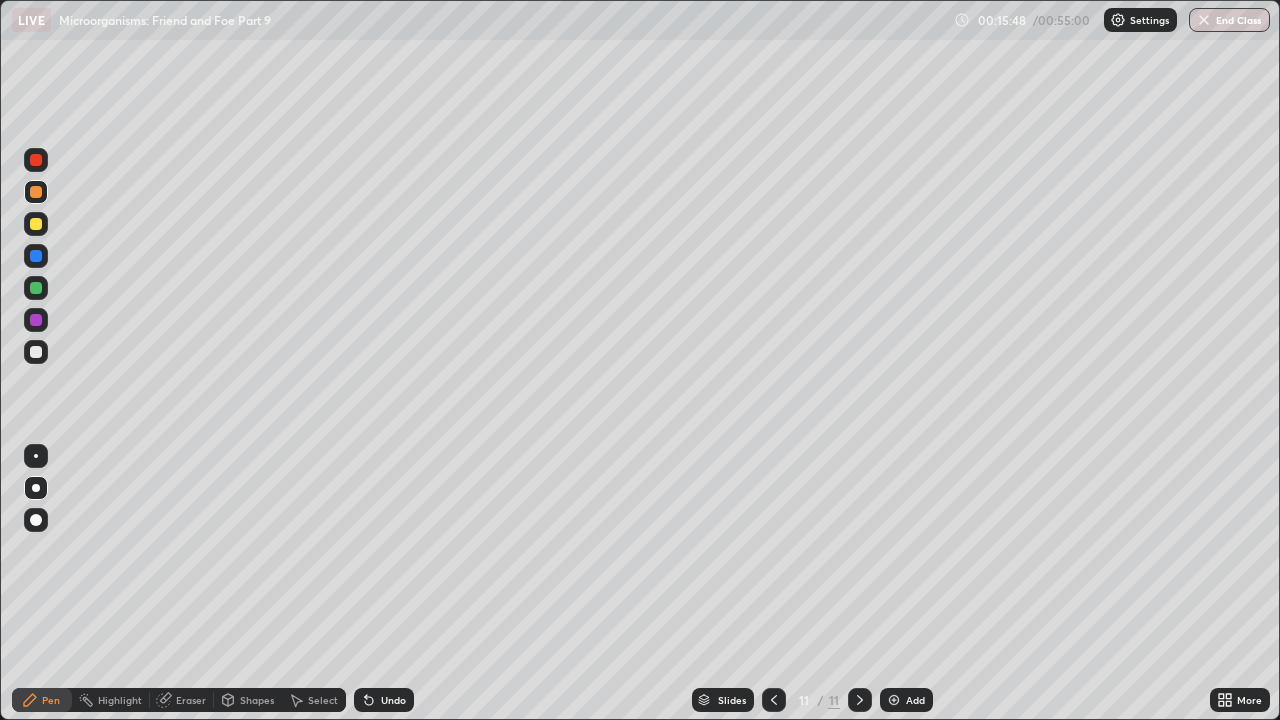 click at bounding box center (36, 160) 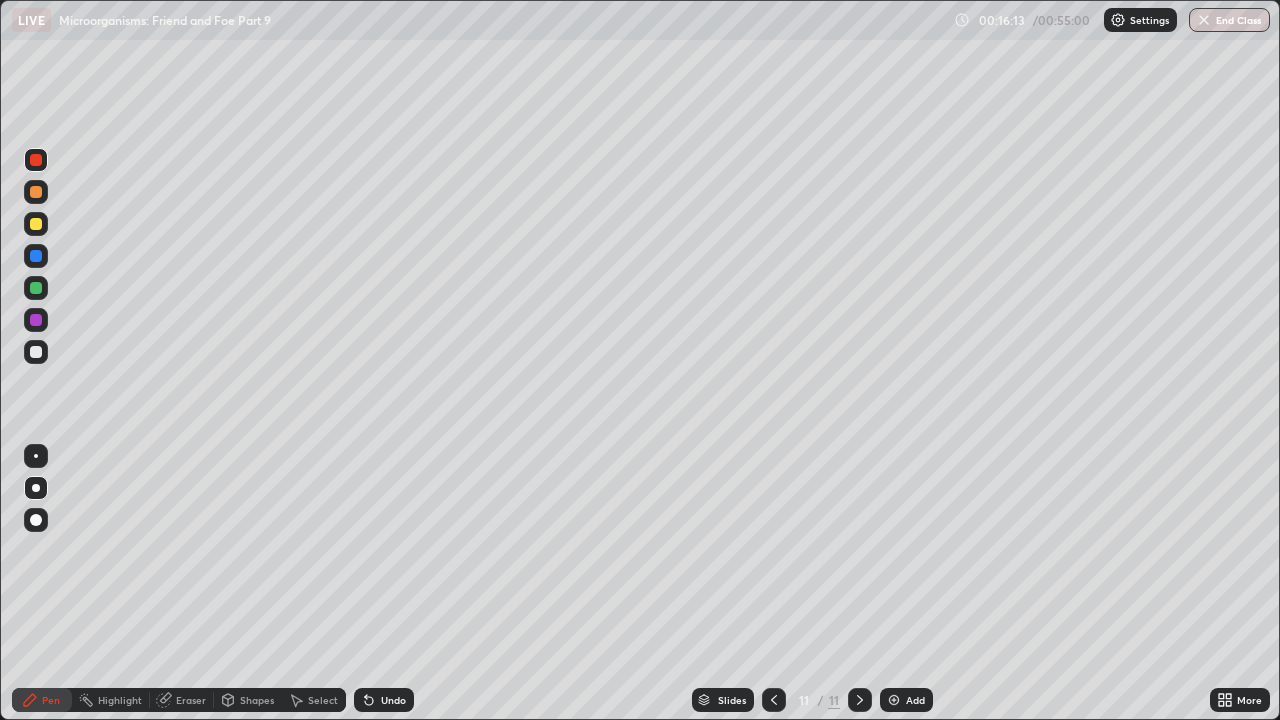 click at bounding box center (36, 192) 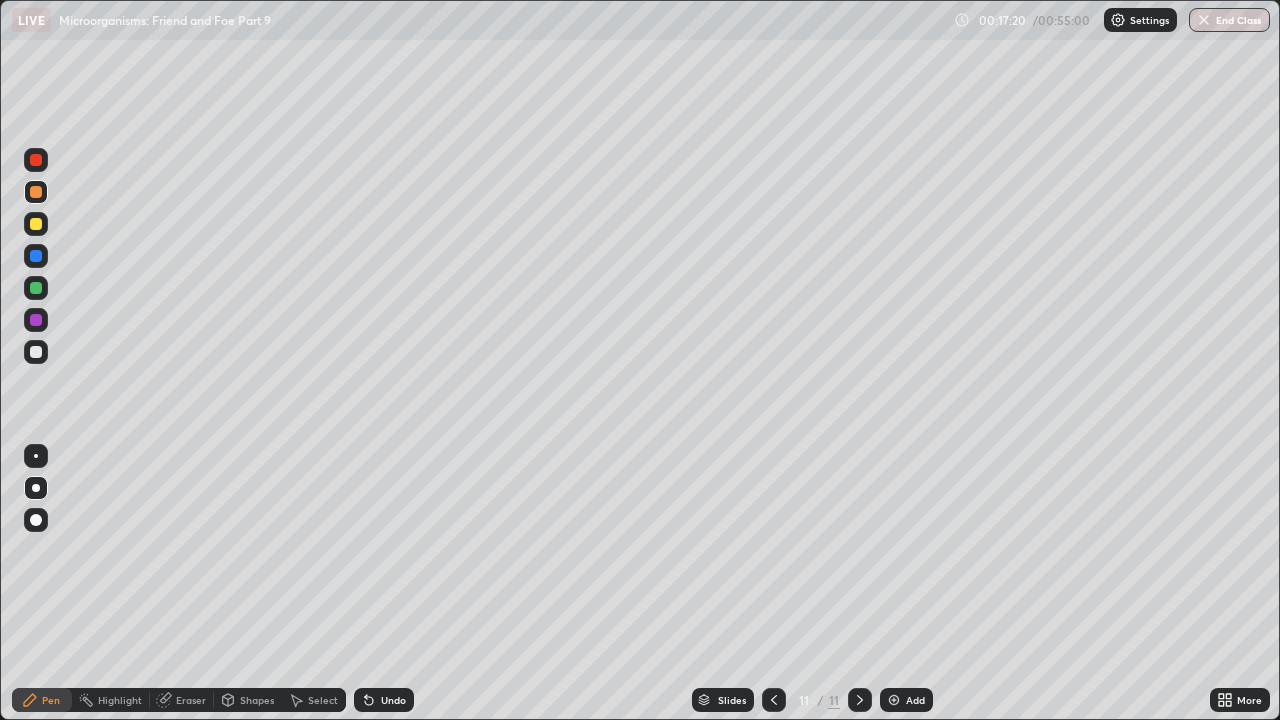 click on "Eraser" at bounding box center (191, 700) 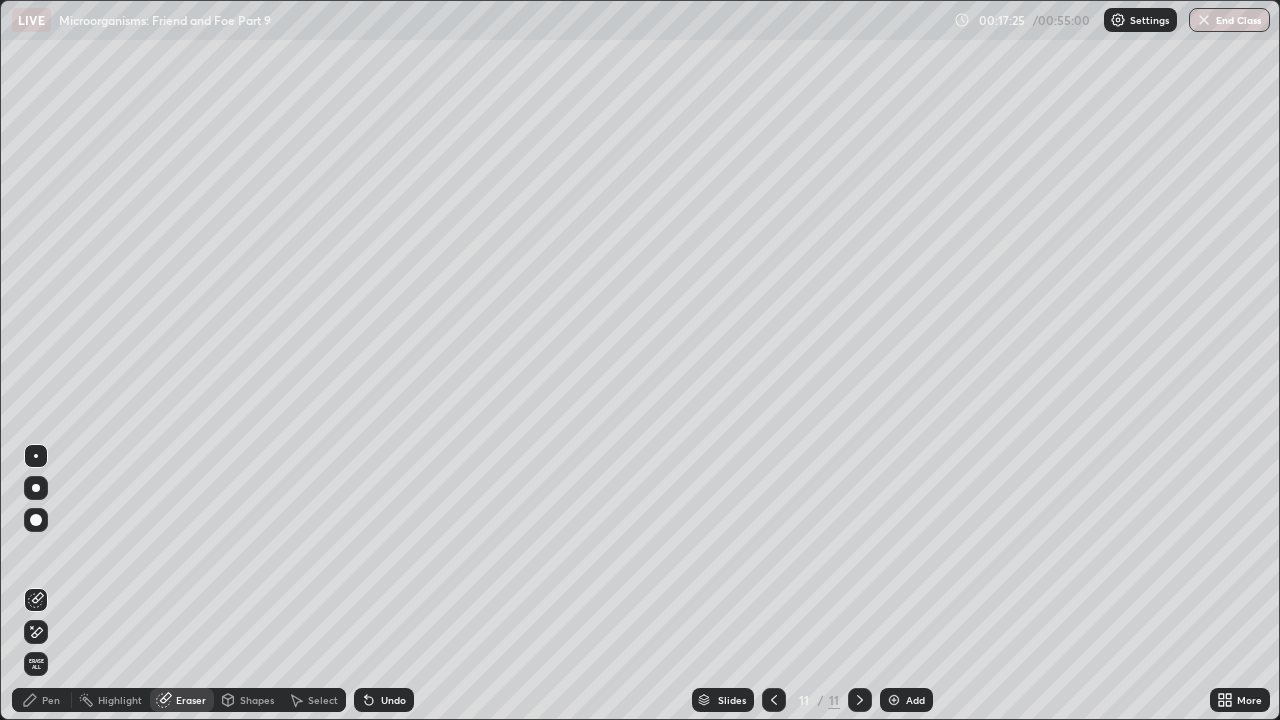 click on "Pen" at bounding box center (51, 700) 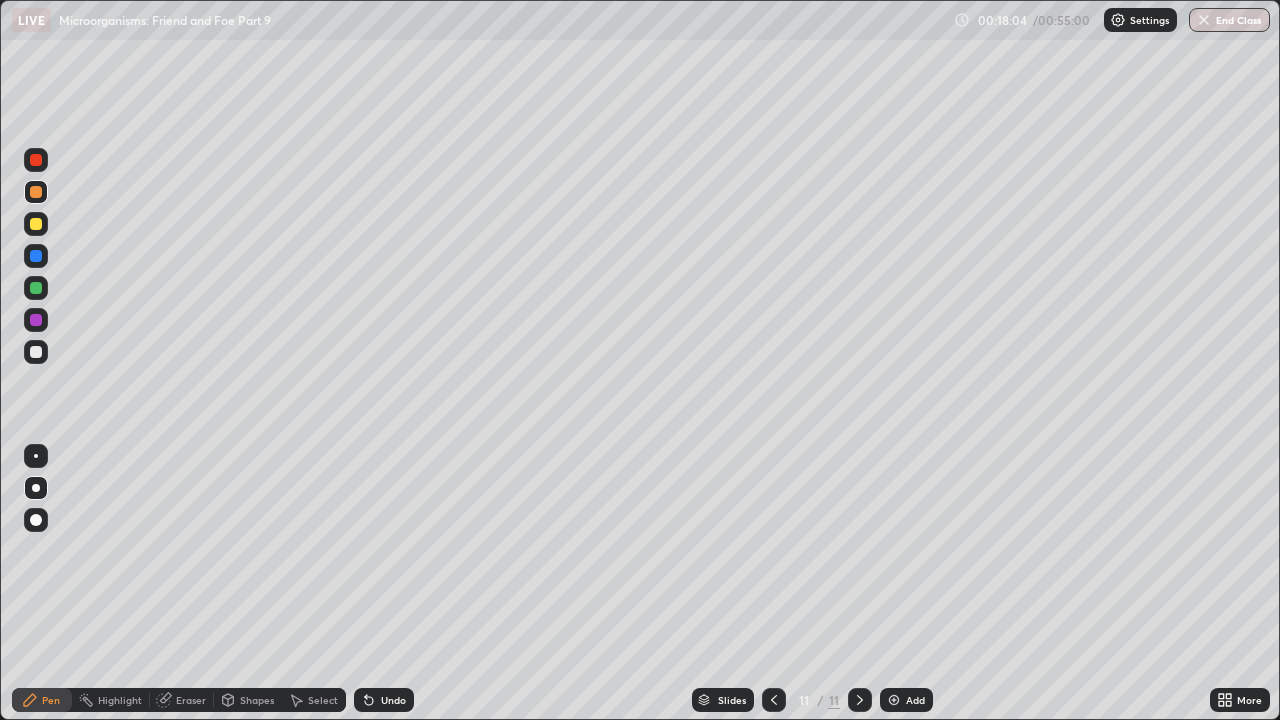 click at bounding box center (36, 320) 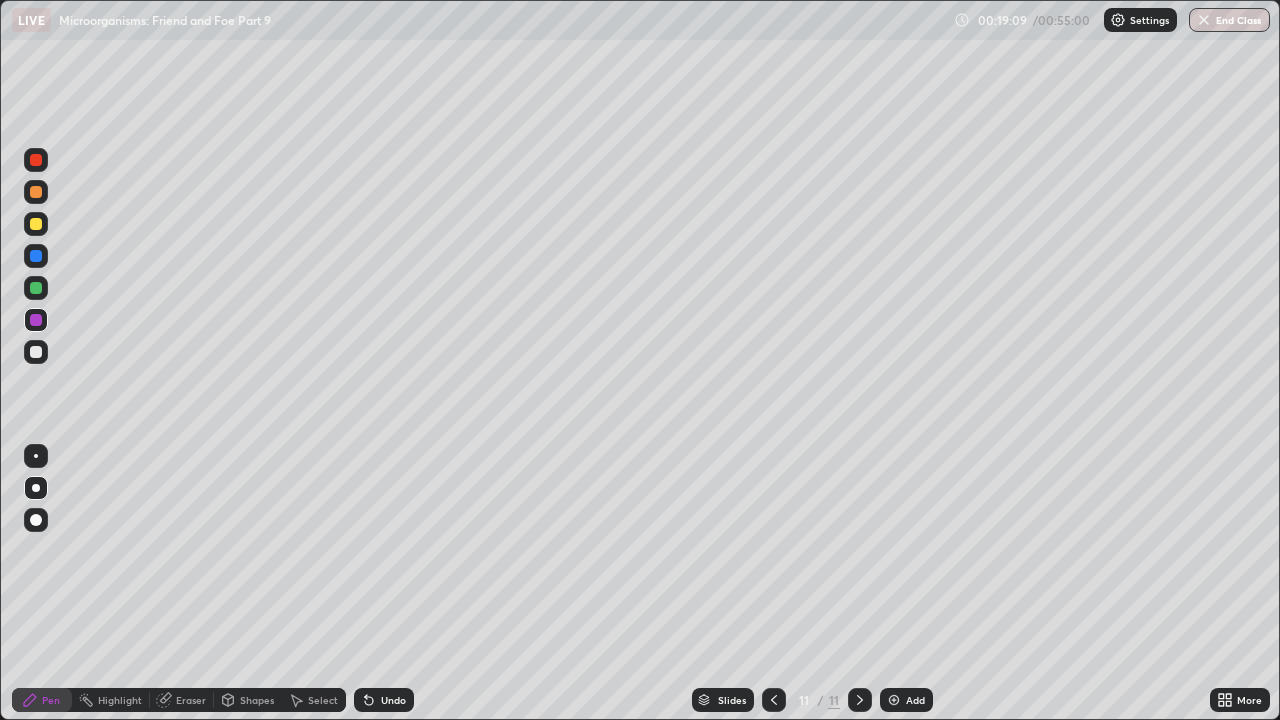 click at bounding box center (36, 320) 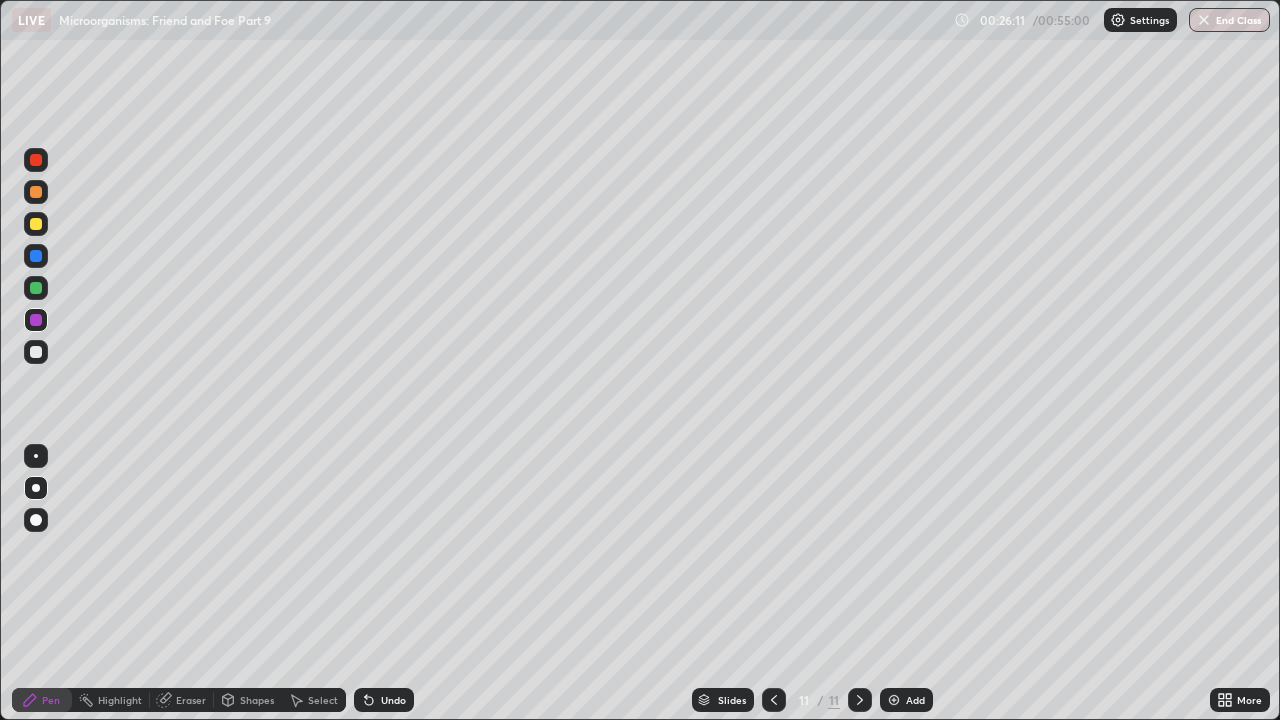 click 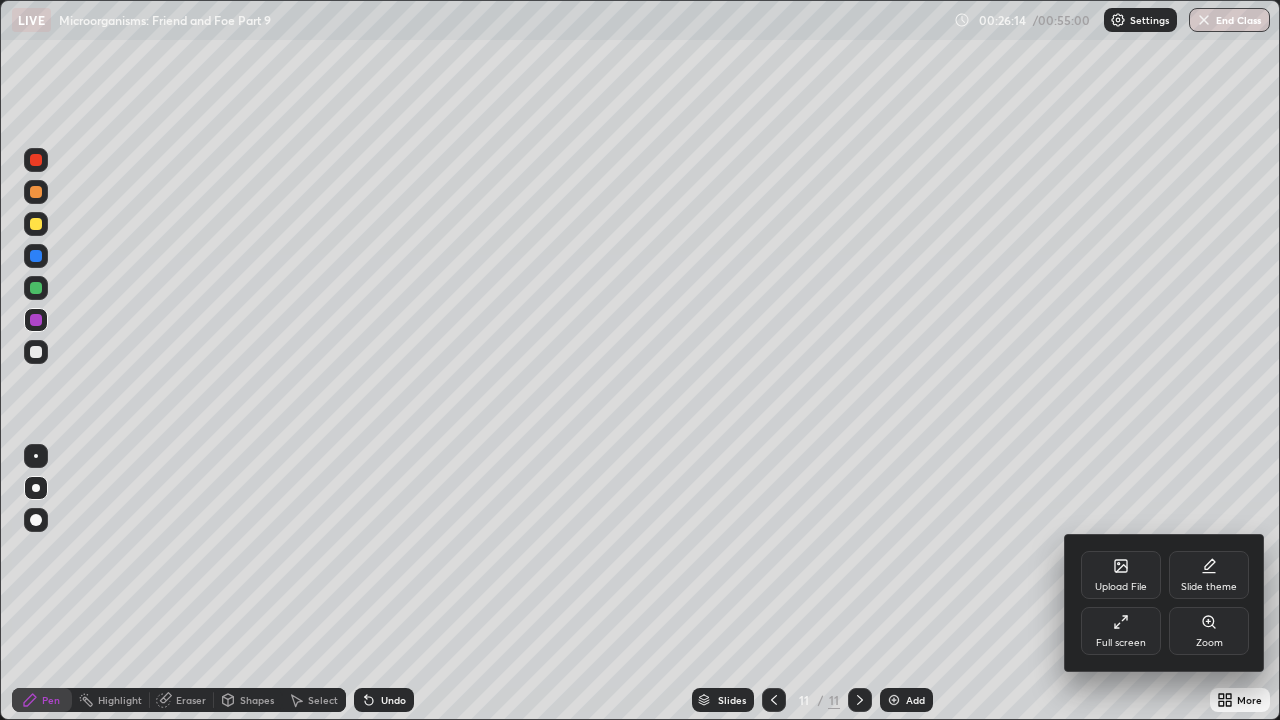 click on "Upload File" at bounding box center (1121, 587) 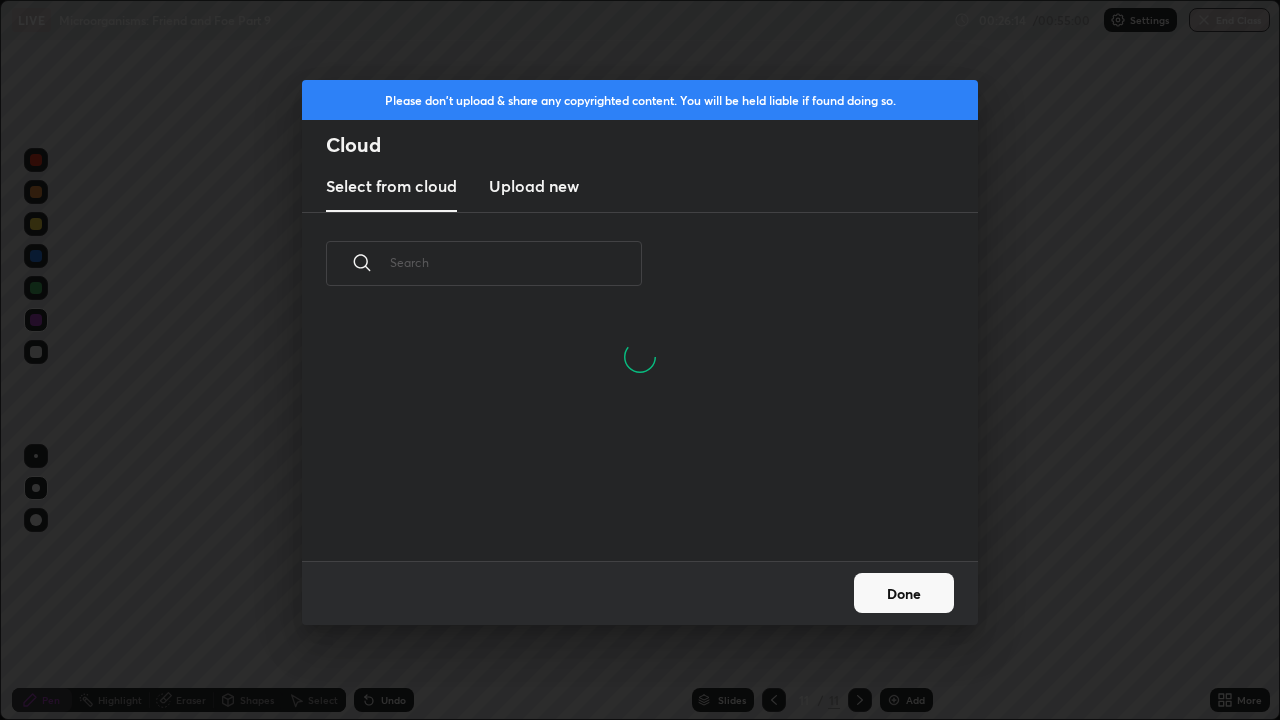 scroll, scrollTop: 7, scrollLeft: 11, axis: both 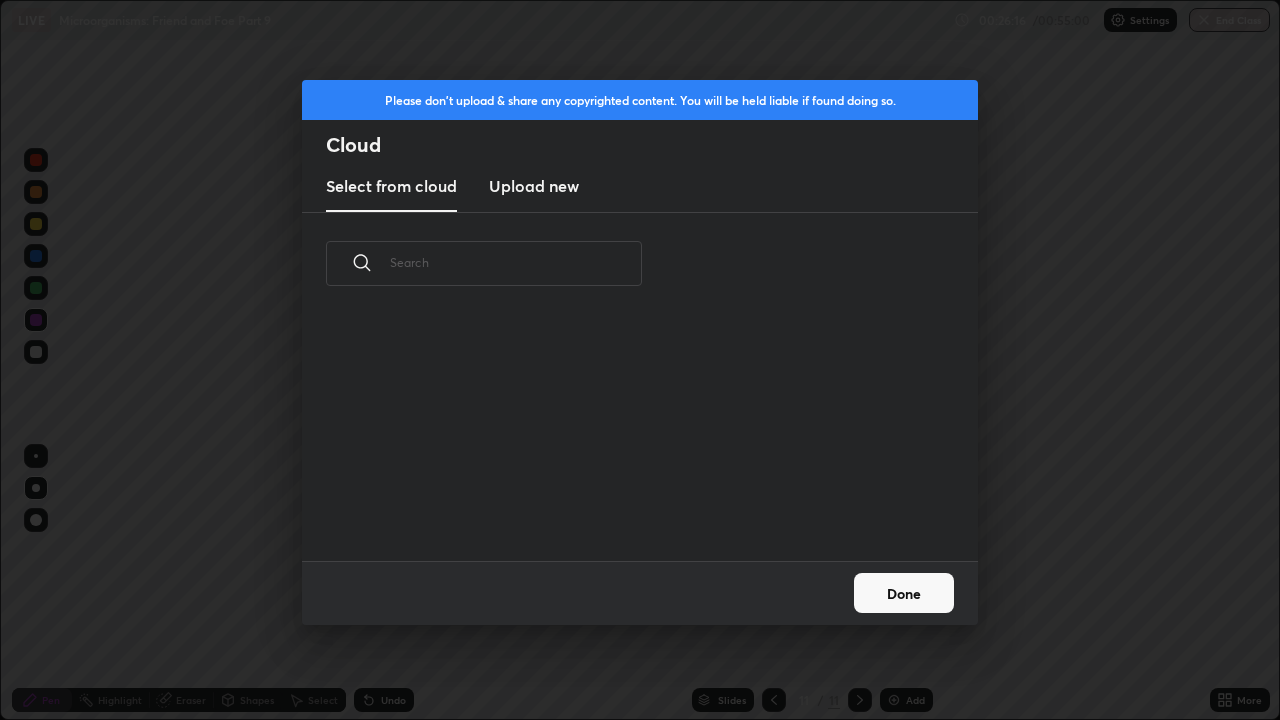 click on "Upload new" at bounding box center (534, 186) 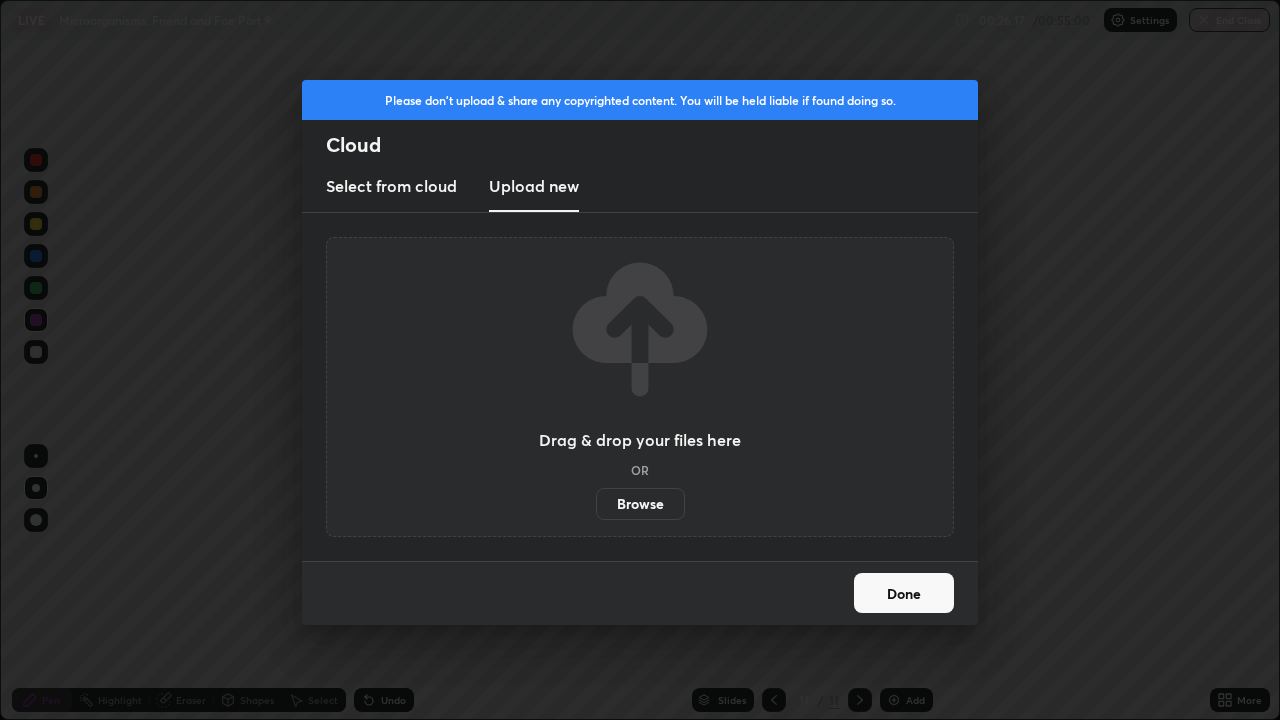 click on "Browse" at bounding box center [640, 504] 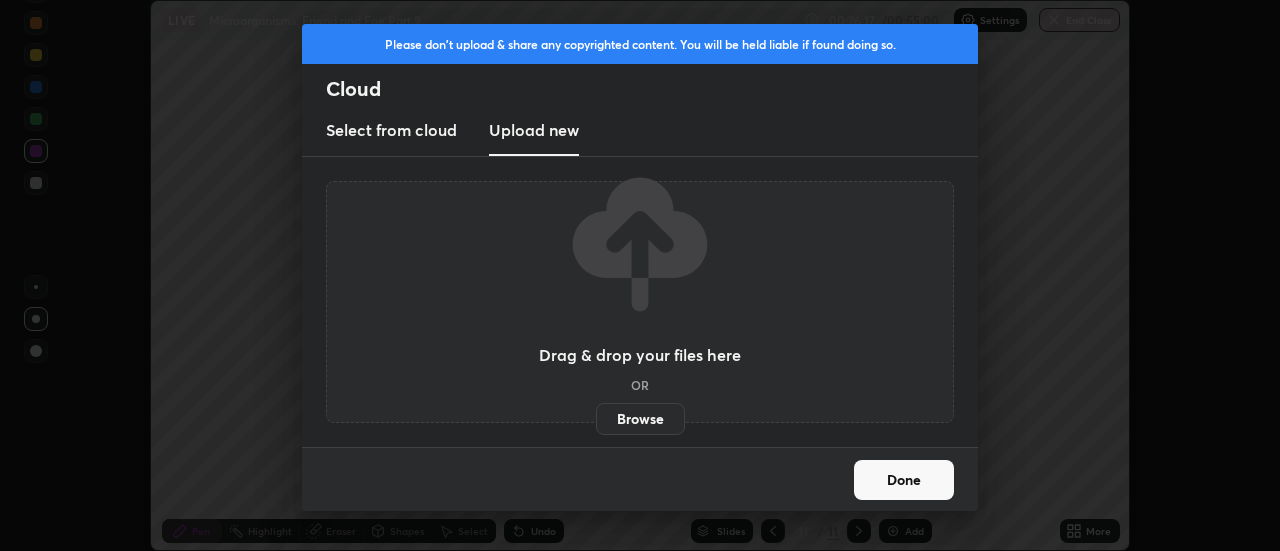 scroll, scrollTop: 551, scrollLeft: 1280, axis: both 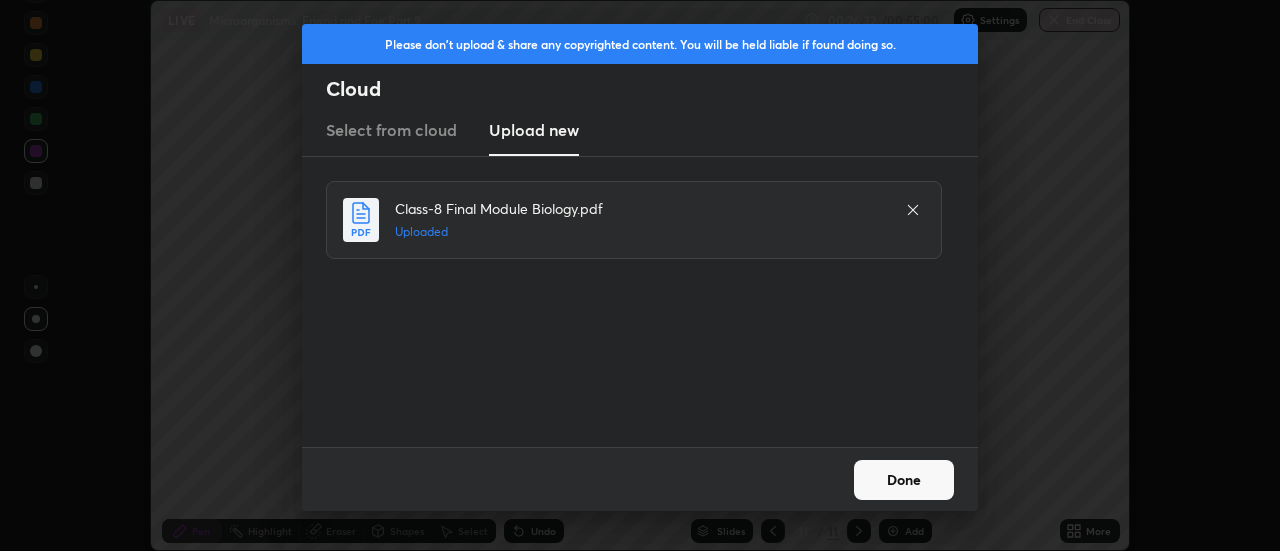 click on "Done" at bounding box center (904, 480) 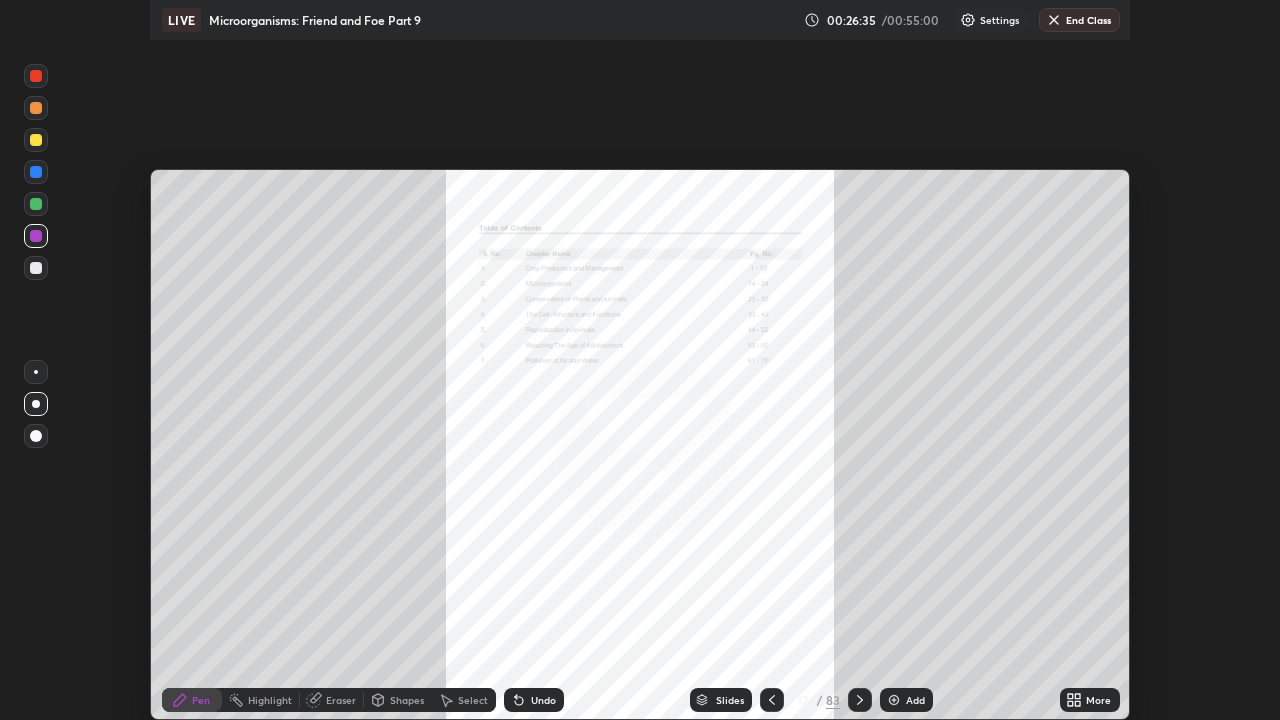 scroll, scrollTop: 99280, scrollLeft: 98720, axis: both 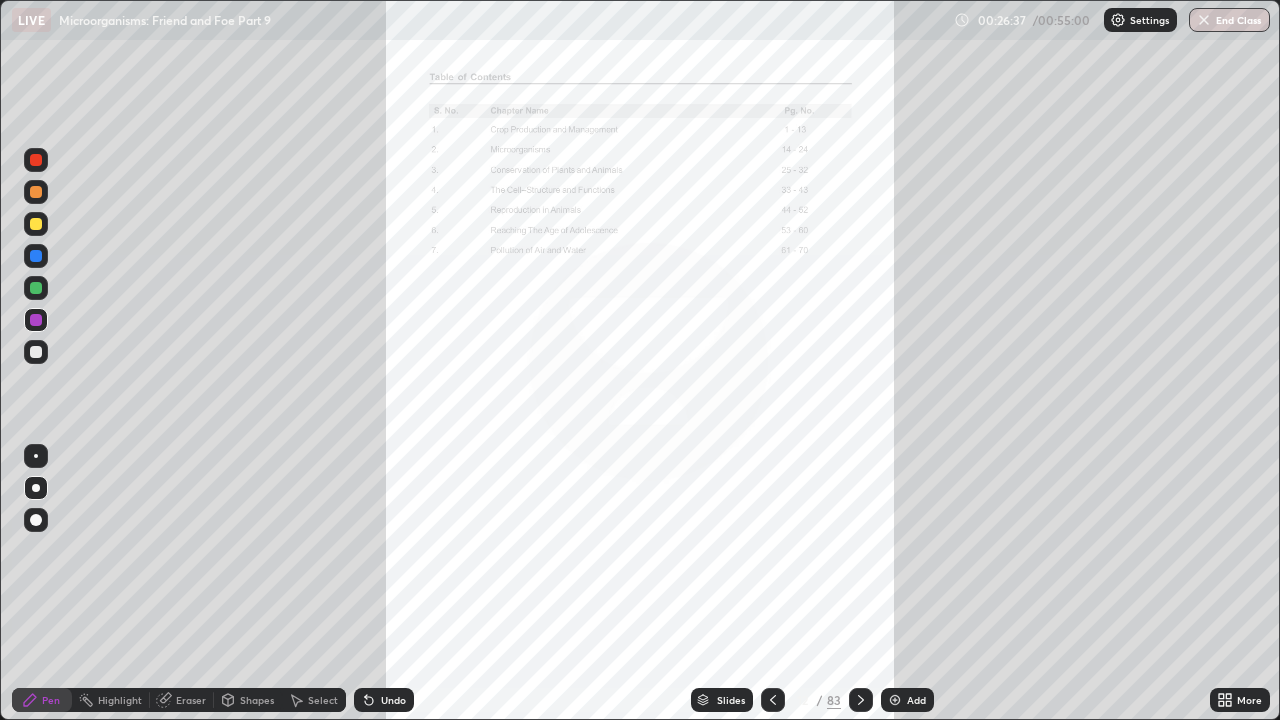 click on "Slides" at bounding box center [731, 700] 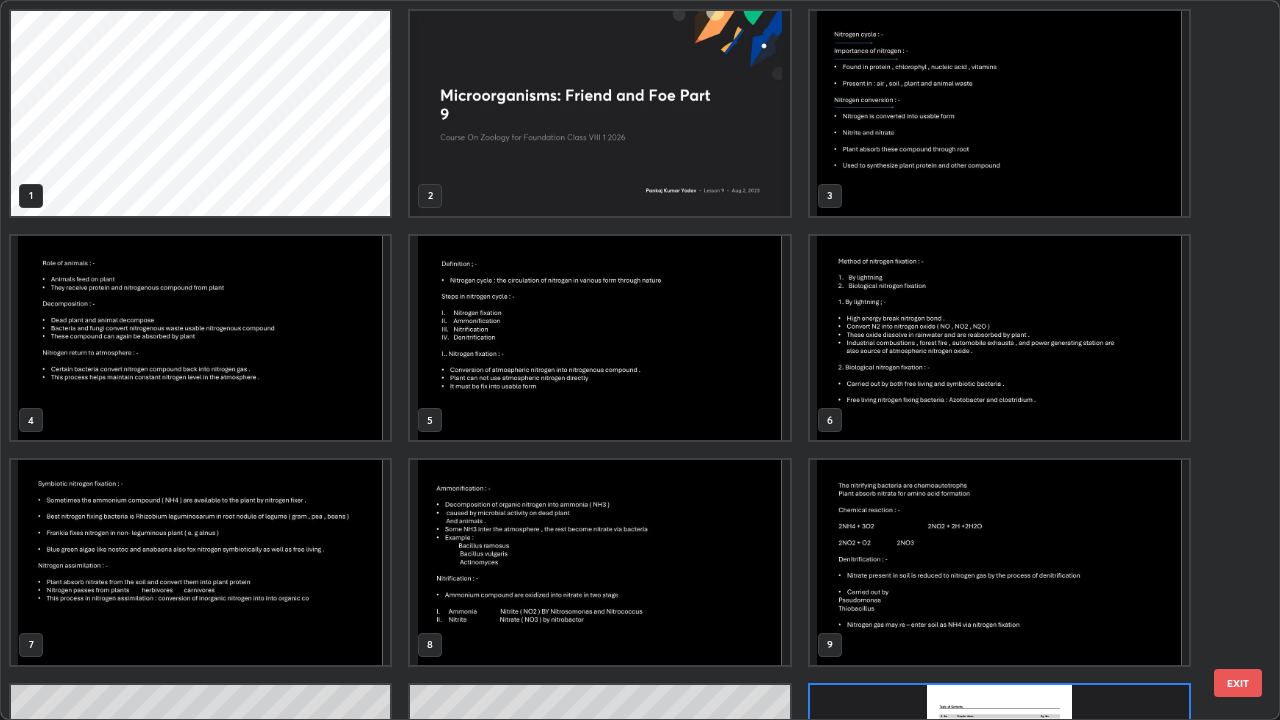 scroll, scrollTop: 180, scrollLeft: 0, axis: vertical 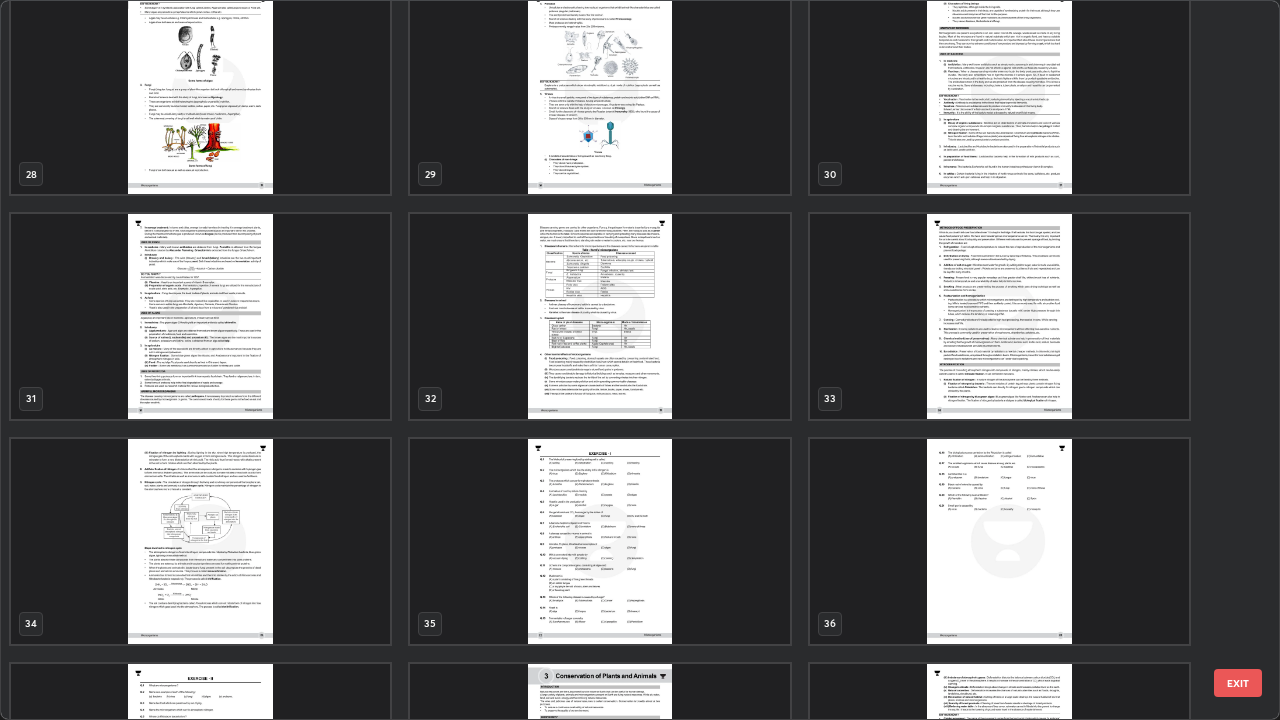 click at bounding box center (200, 541) 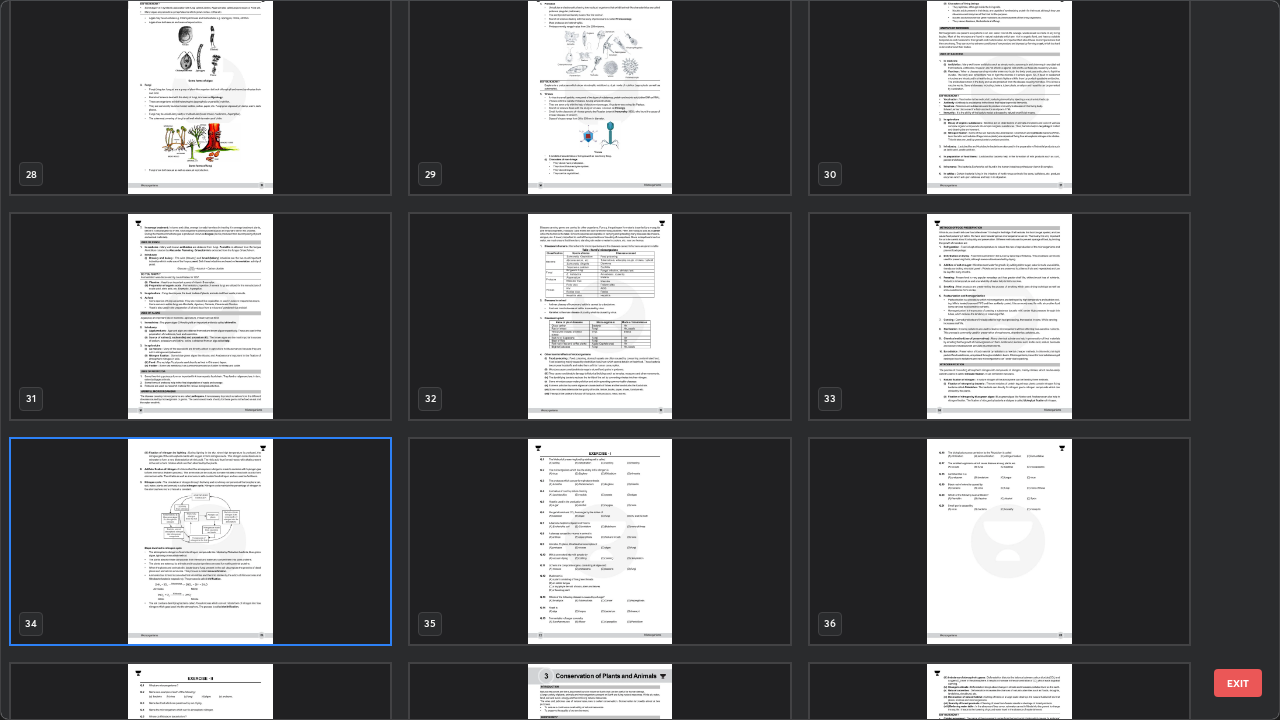 click at bounding box center (200, 541) 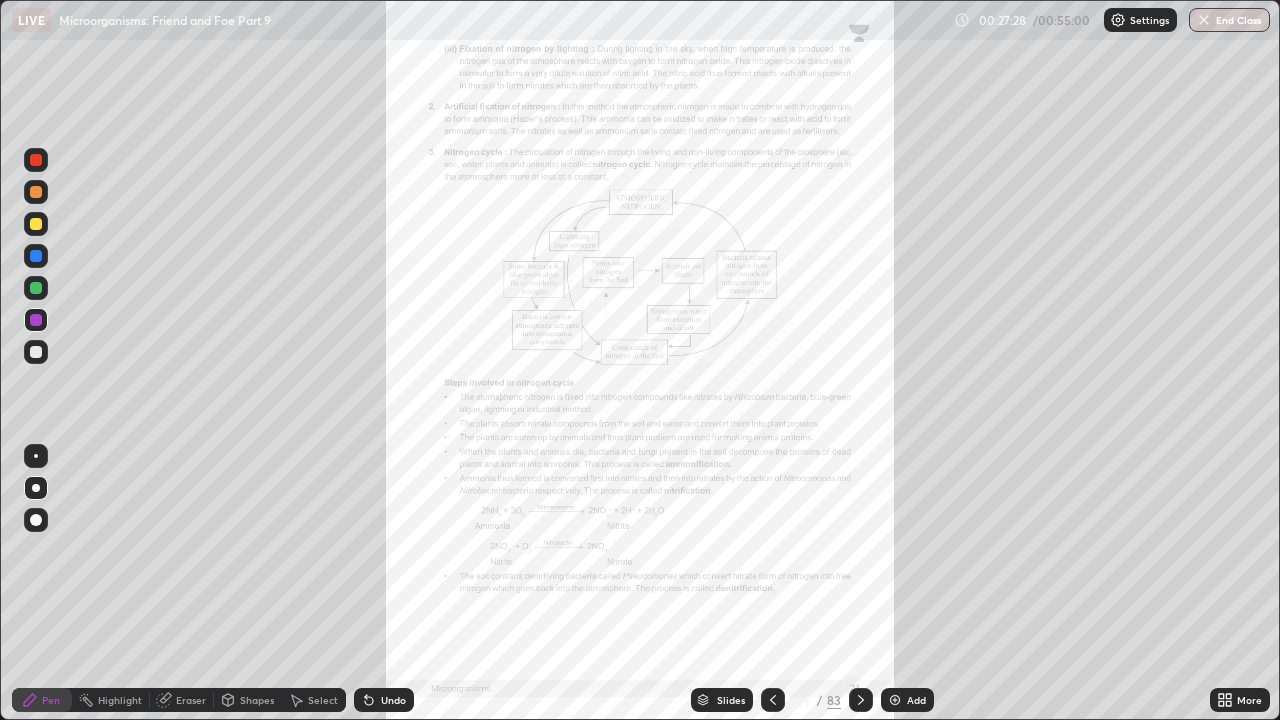 click at bounding box center (36, 320) 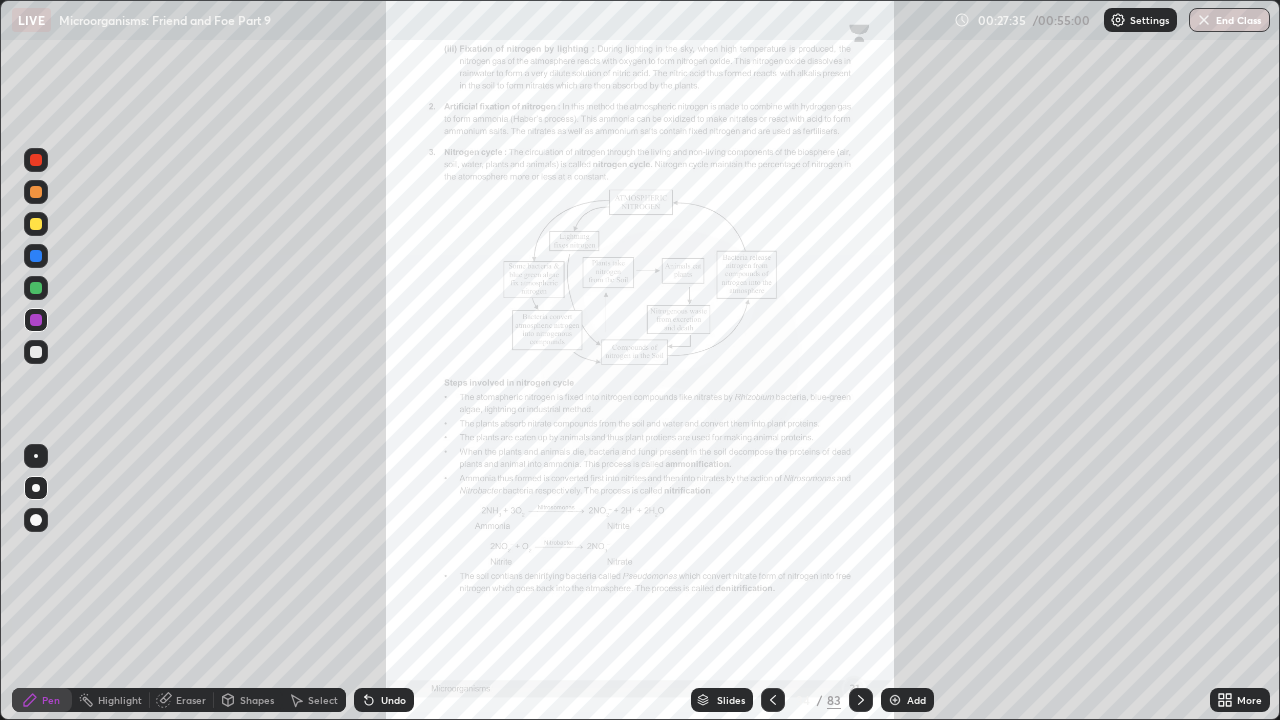click 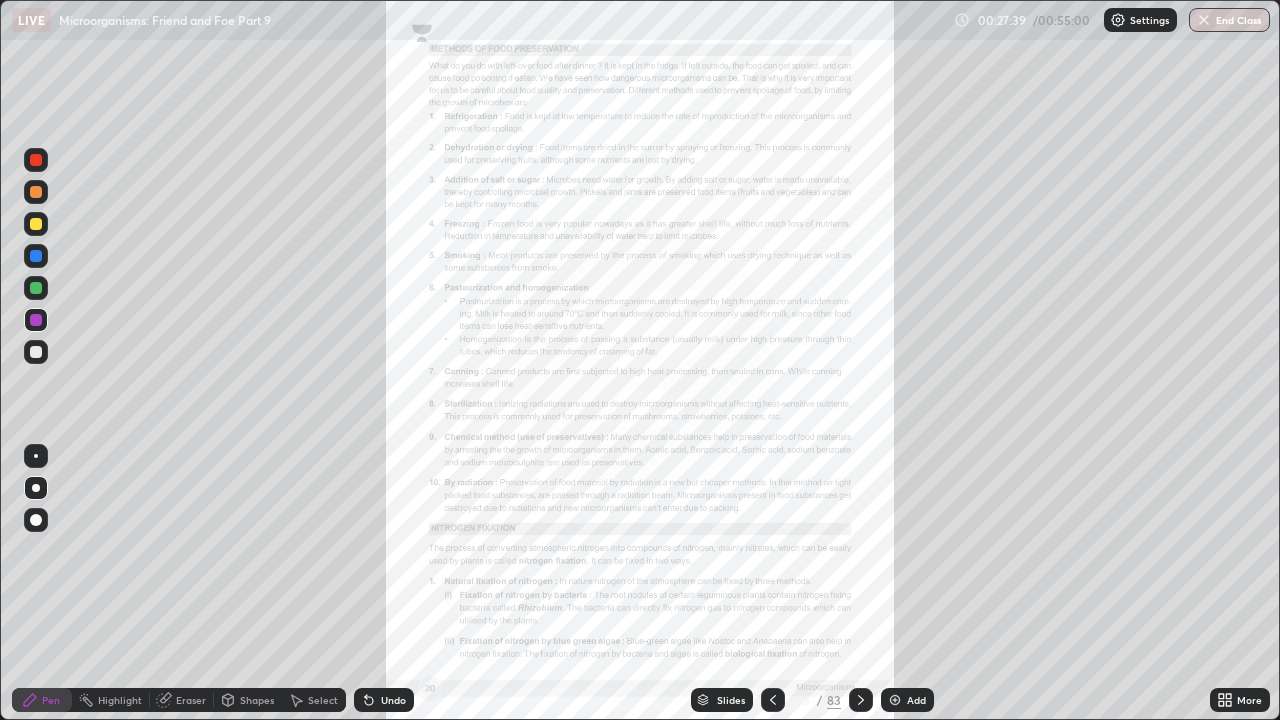 click 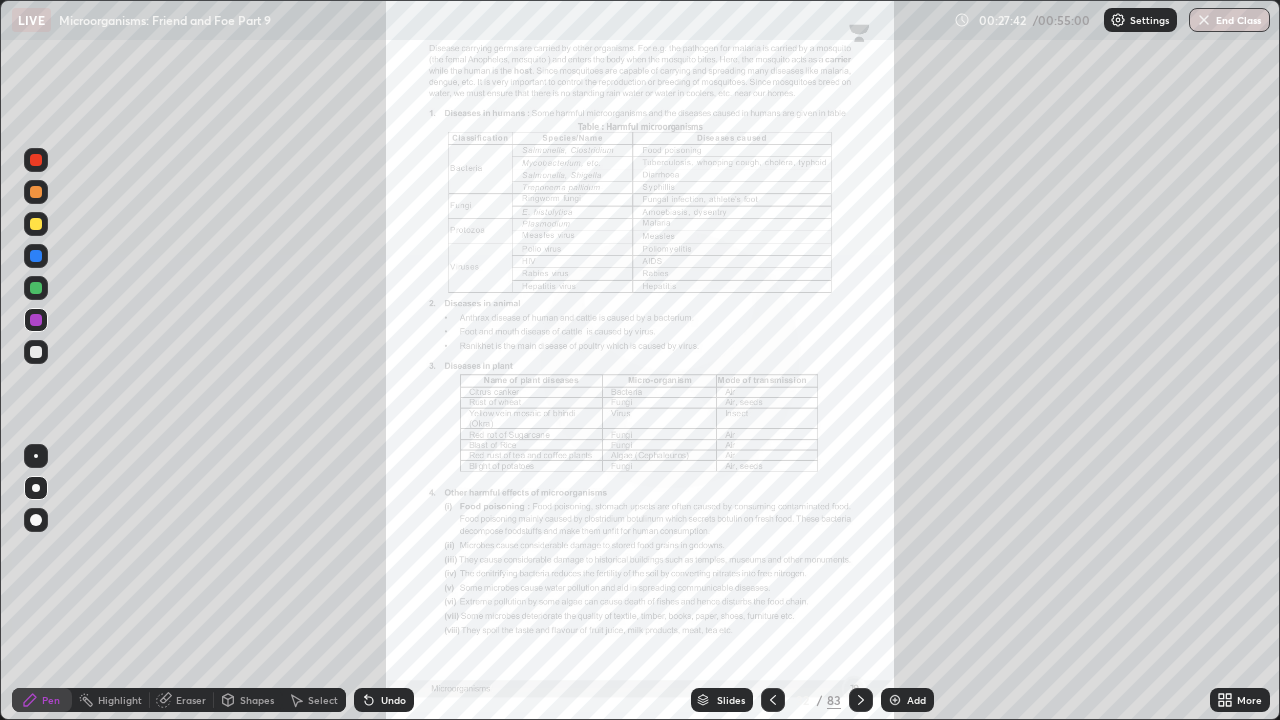 click 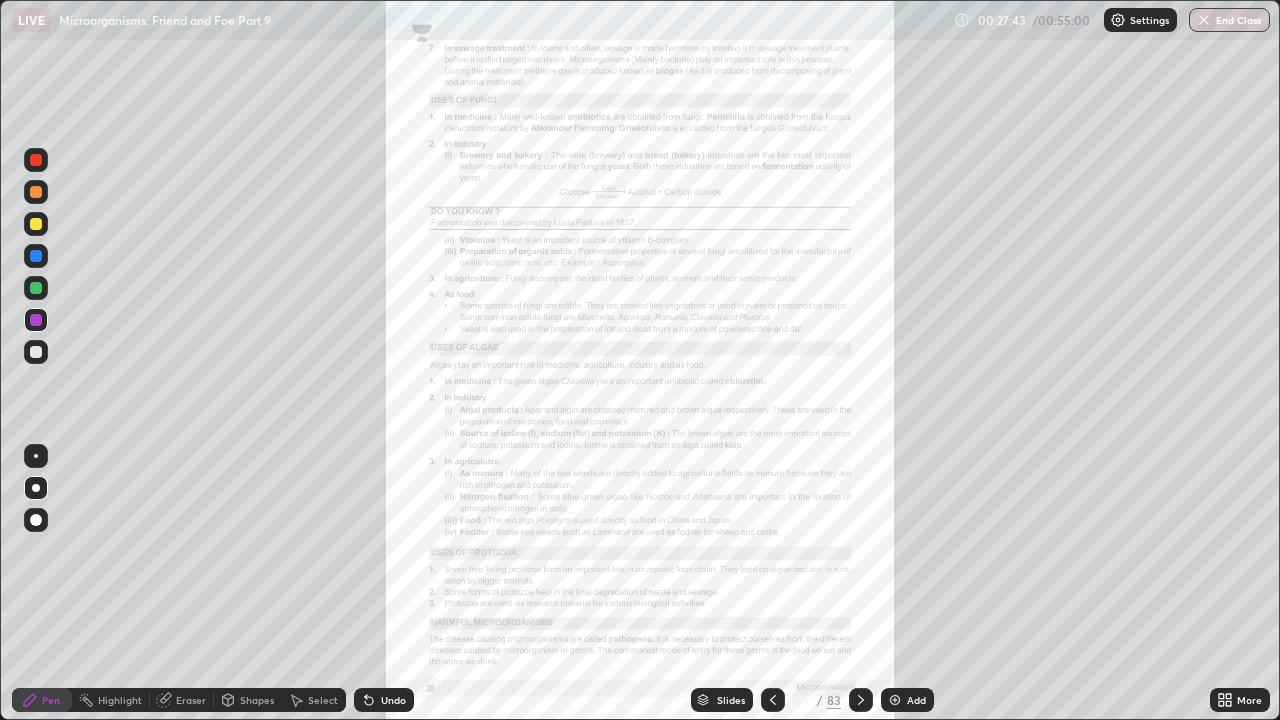 click 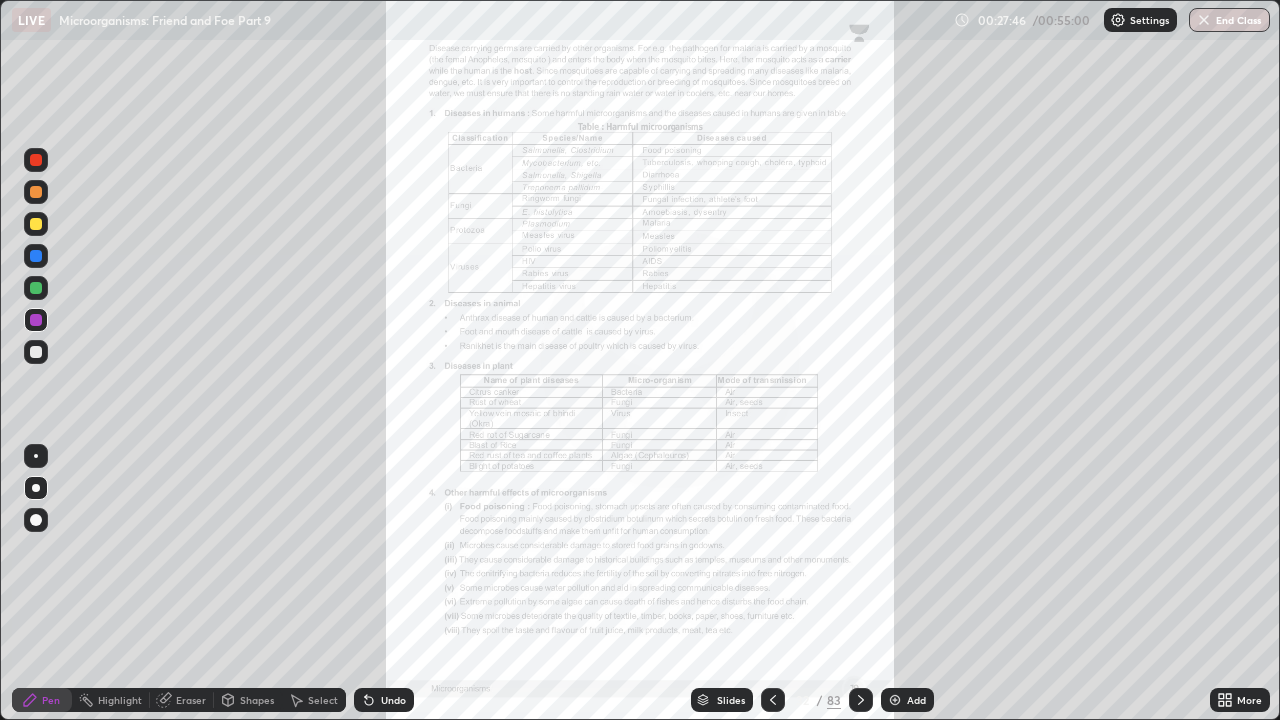 click 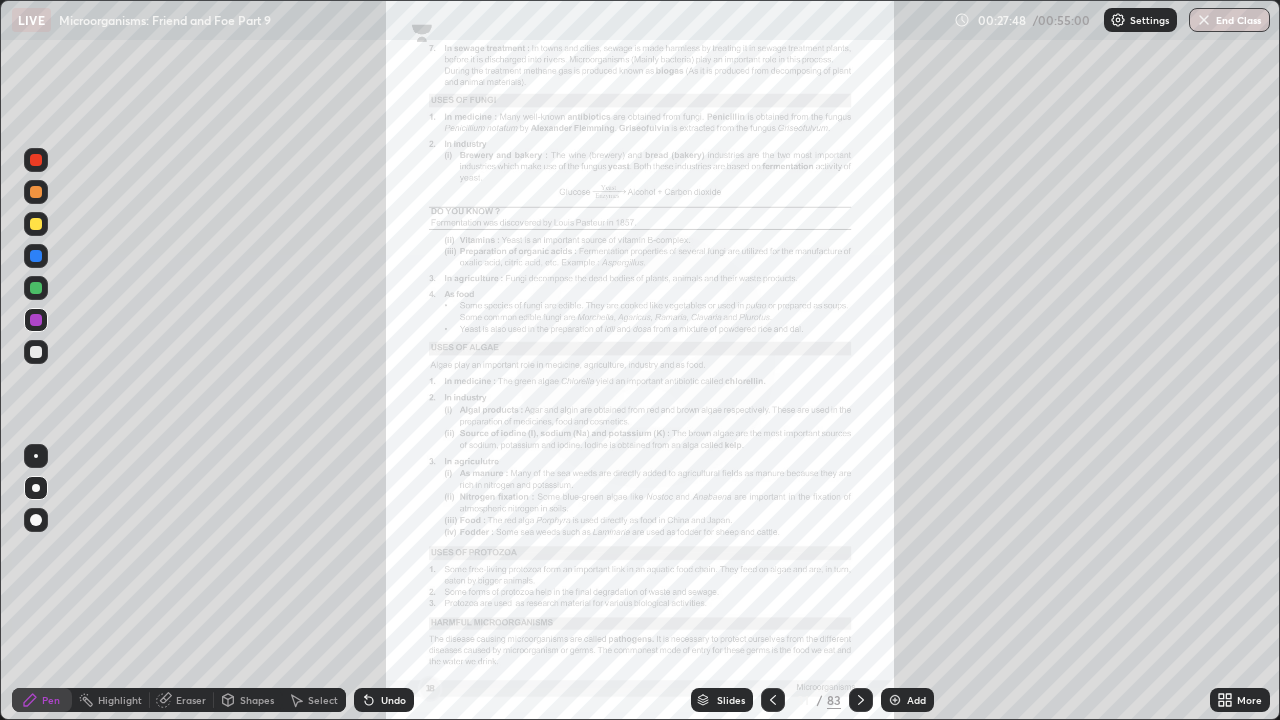 click 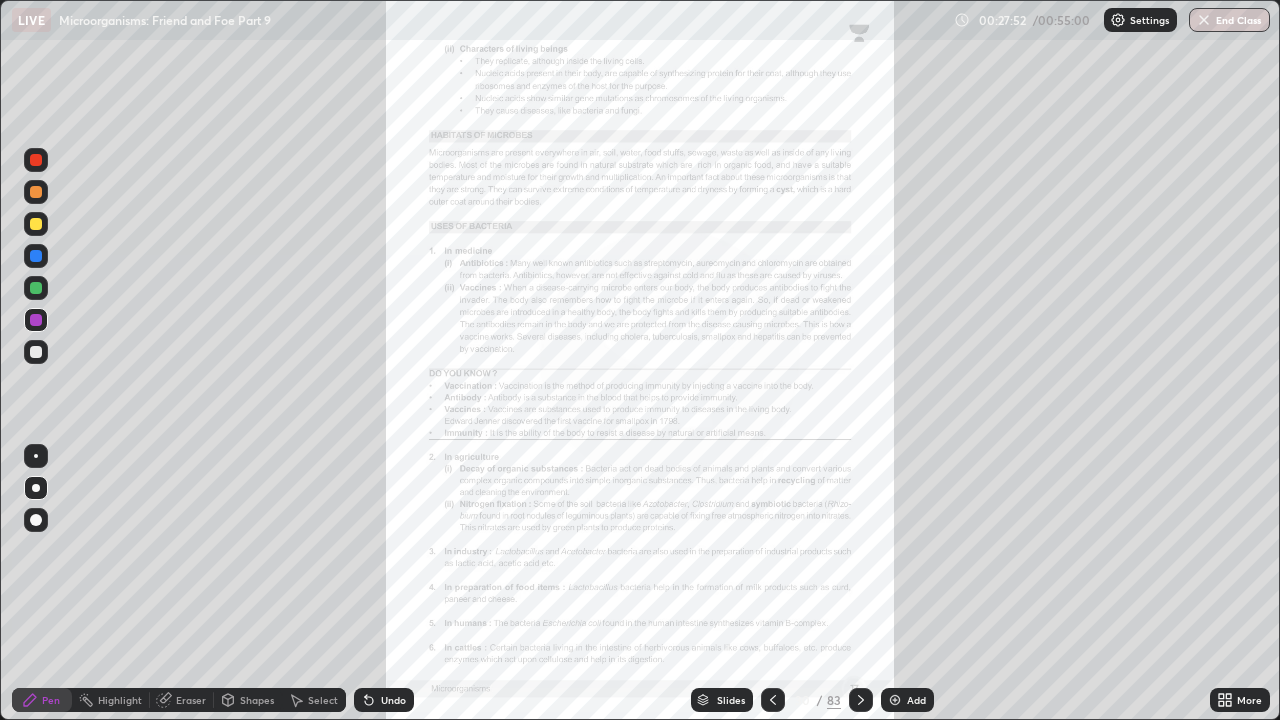 click 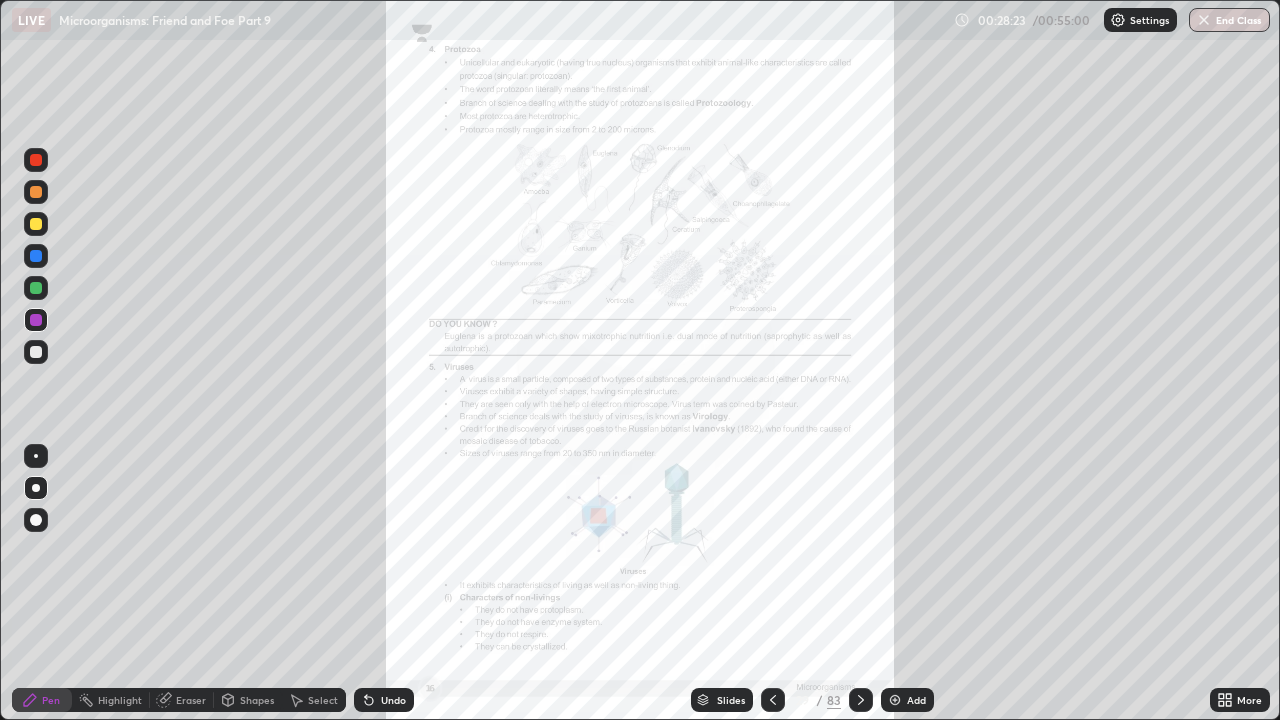 click on "Add" at bounding box center [907, 700] 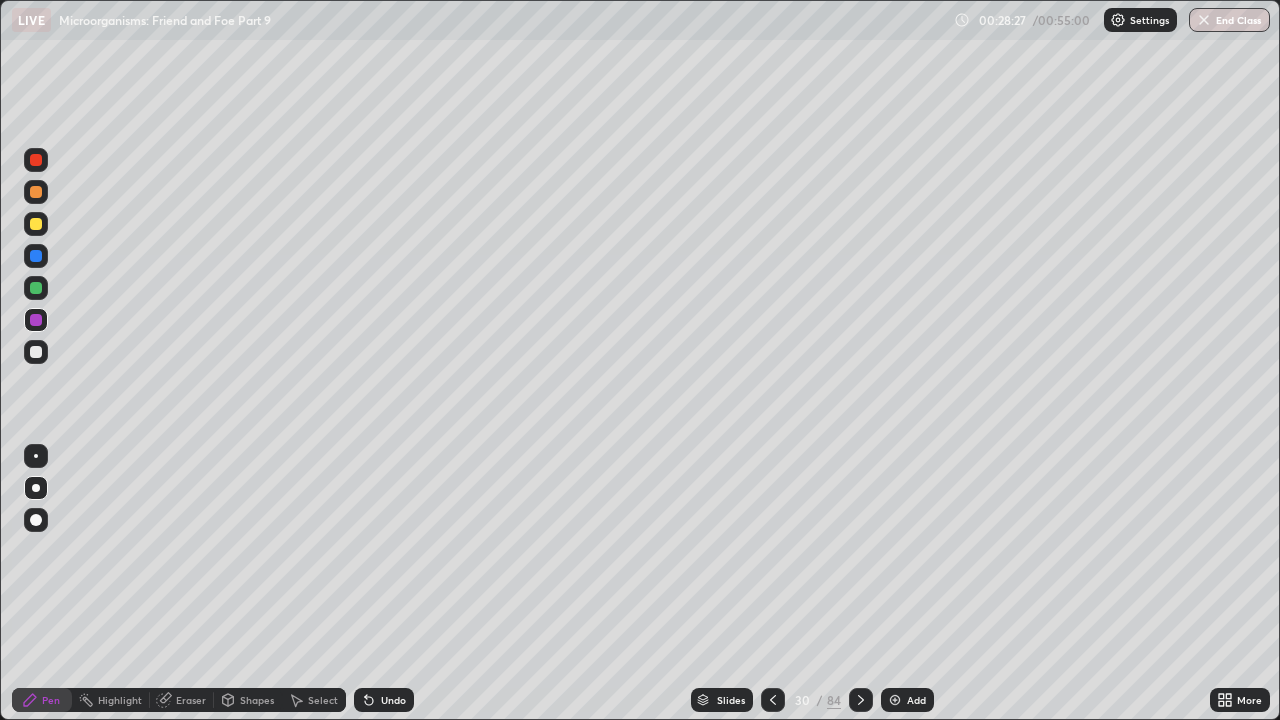 click at bounding box center (36, 192) 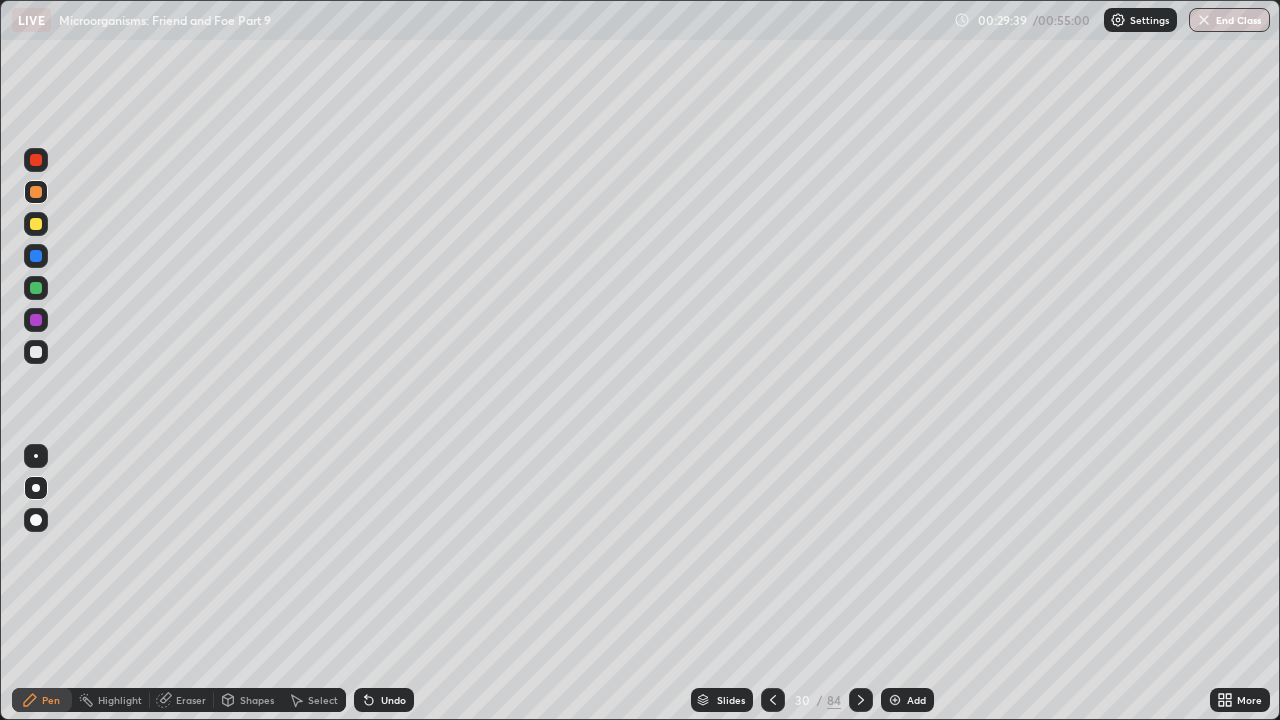 click at bounding box center [36, 224] 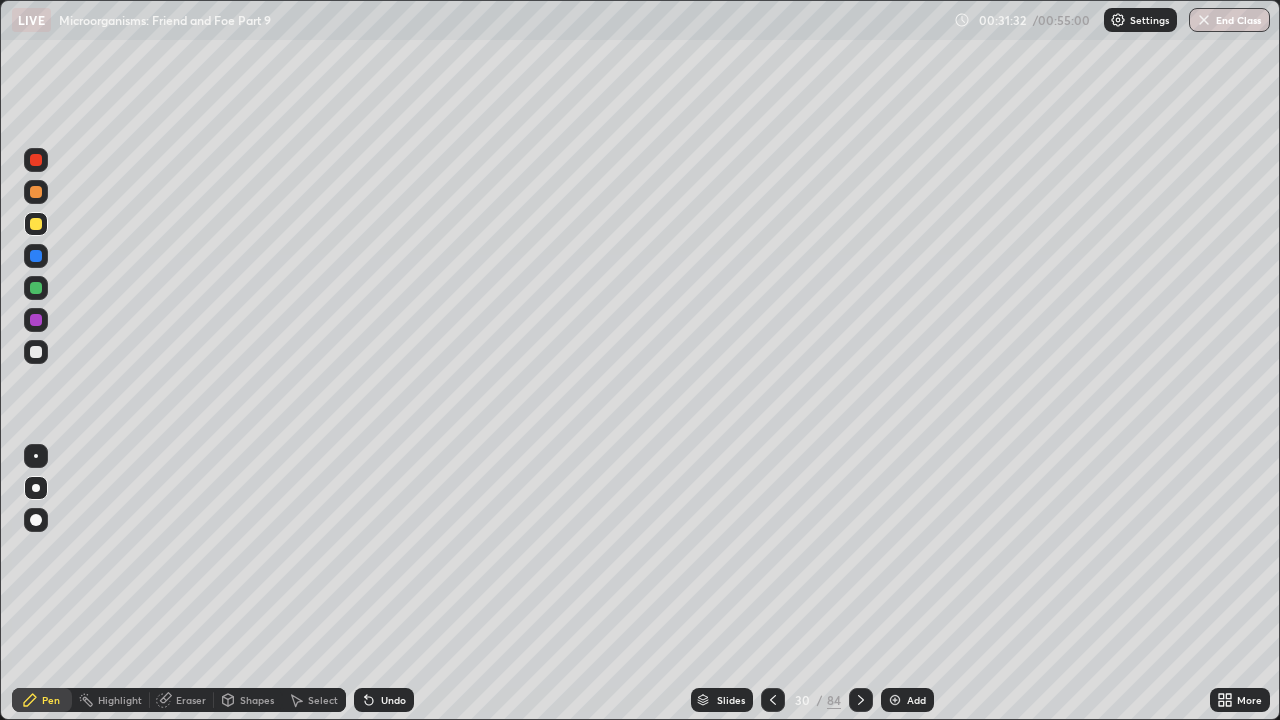 click on "Undo" at bounding box center (384, 700) 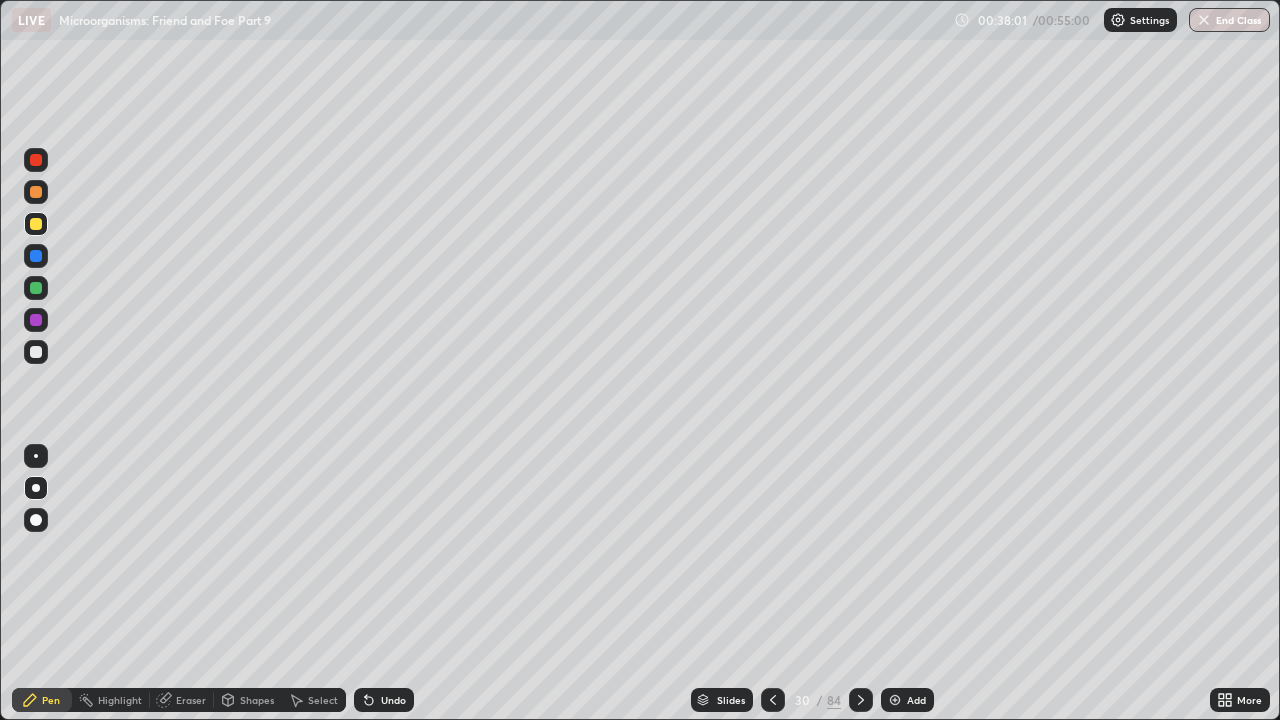 click on "Undo" at bounding box center (393, 700) 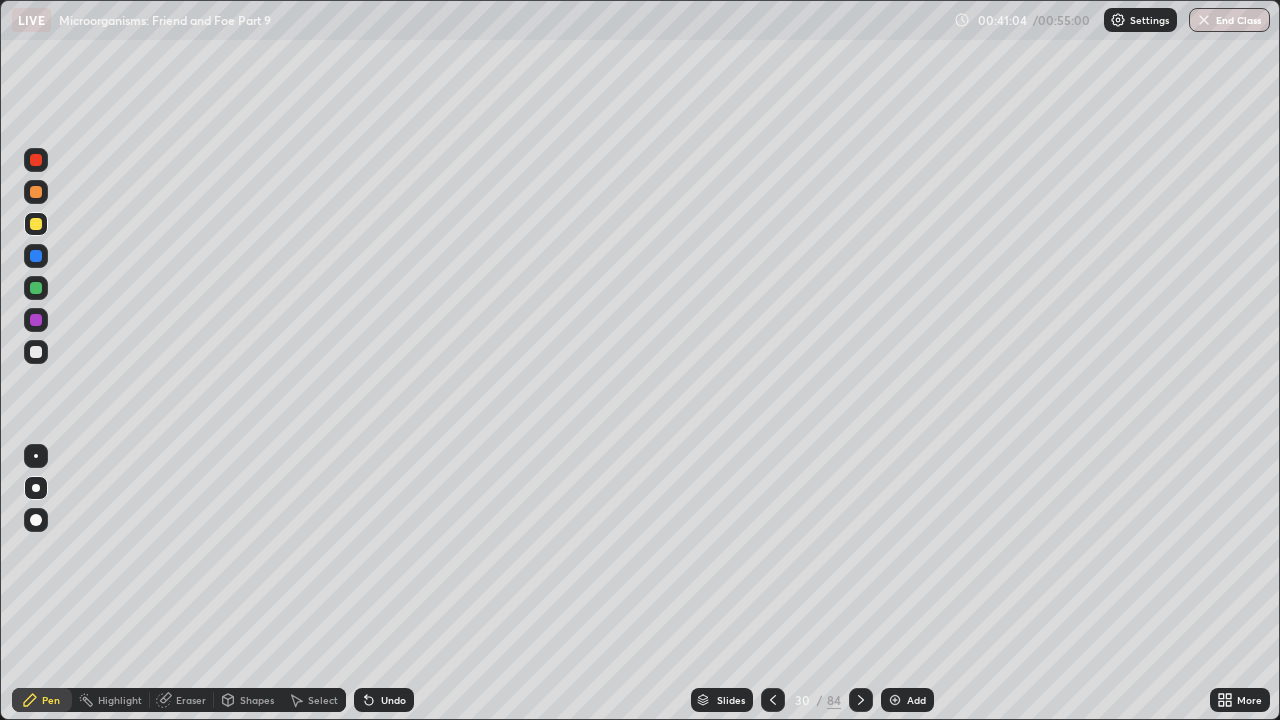 click 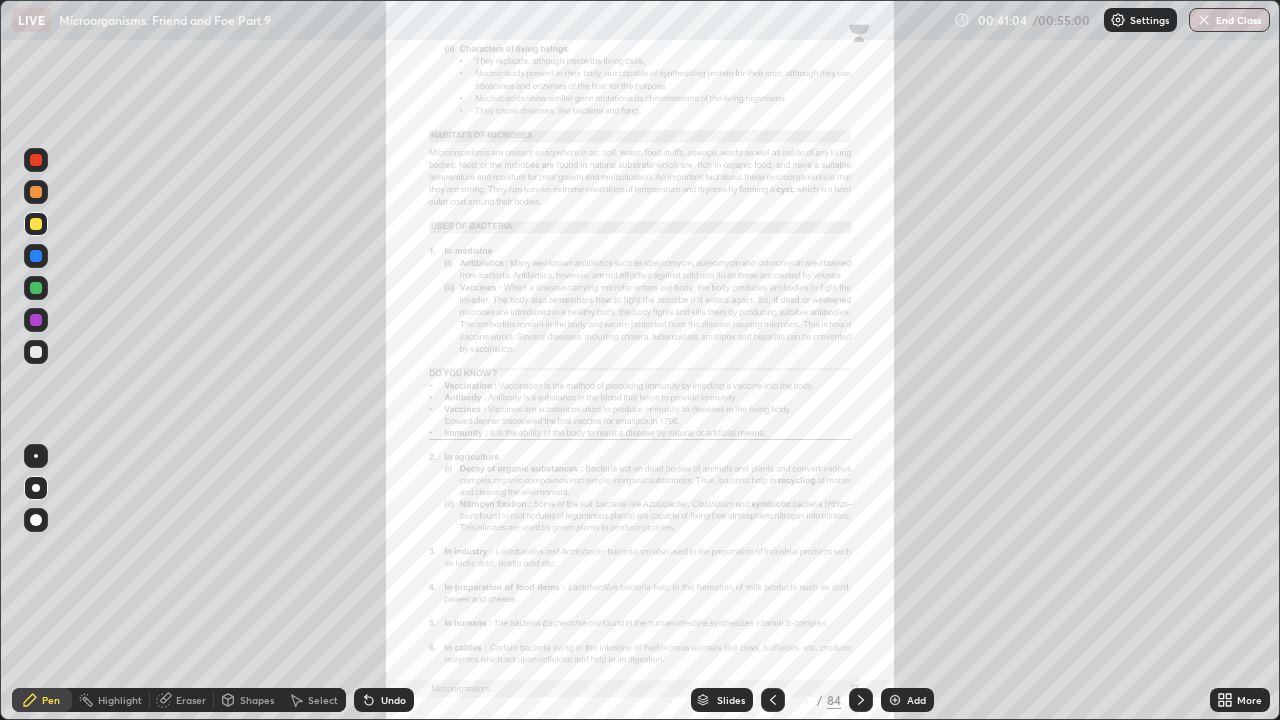 click at bounding box center [895, 700] 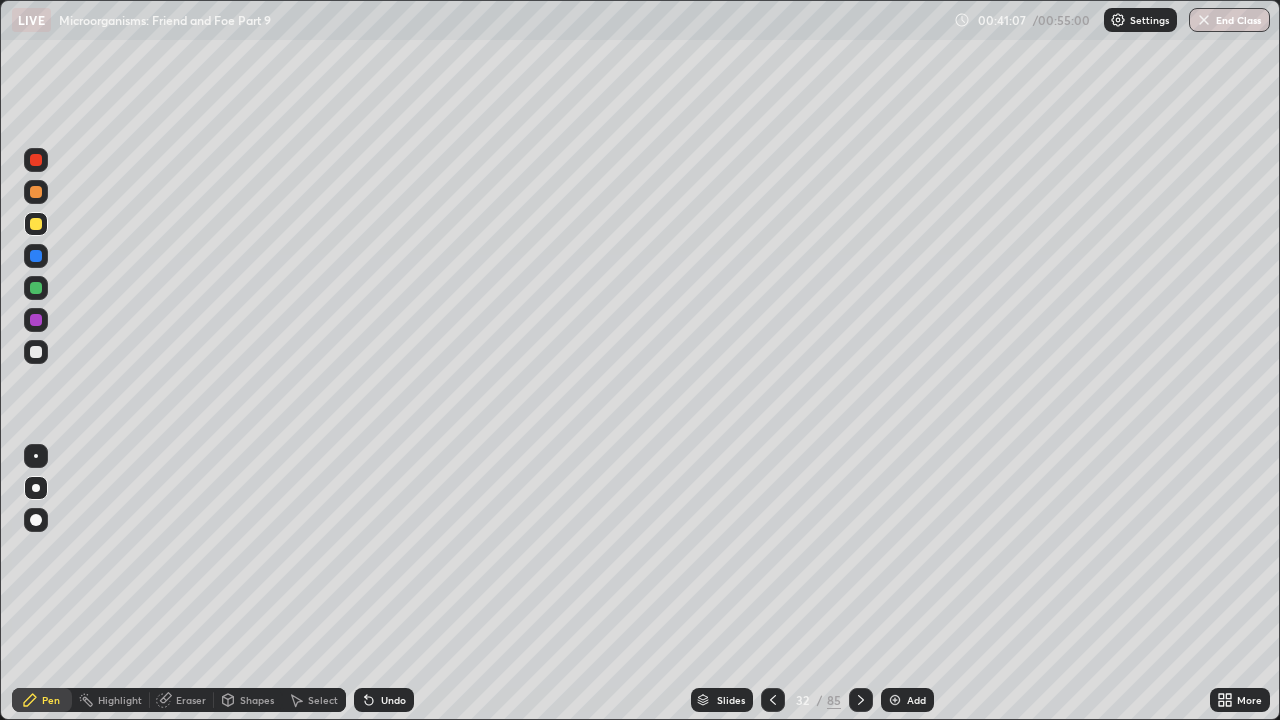 click at bounding box center [36, 192] 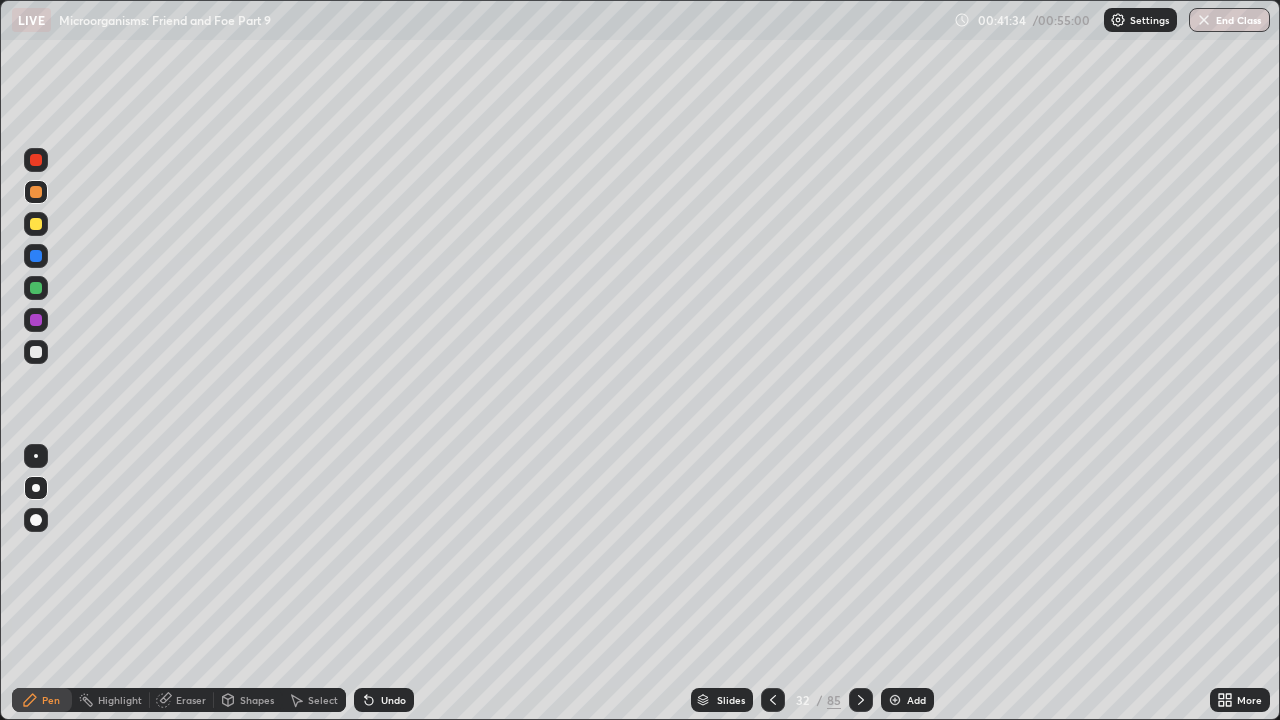 click at bounding box center [36, 288] 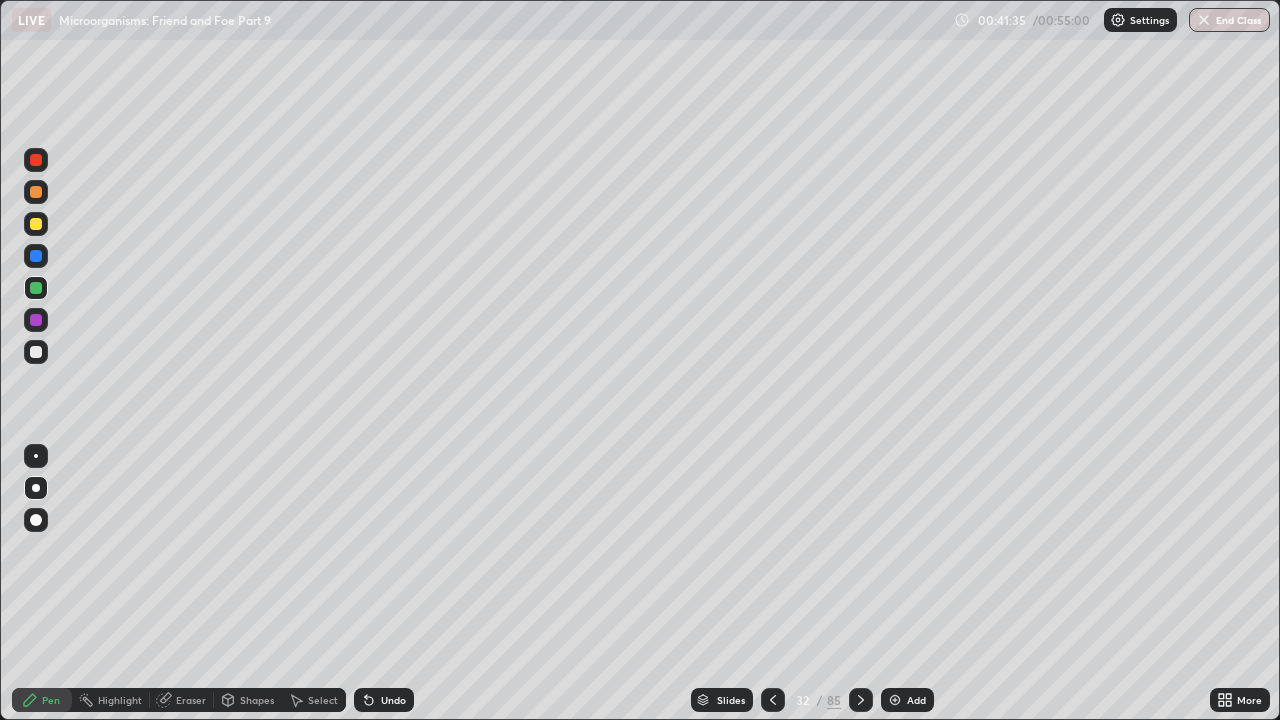 click at bounding box center [36, 288] 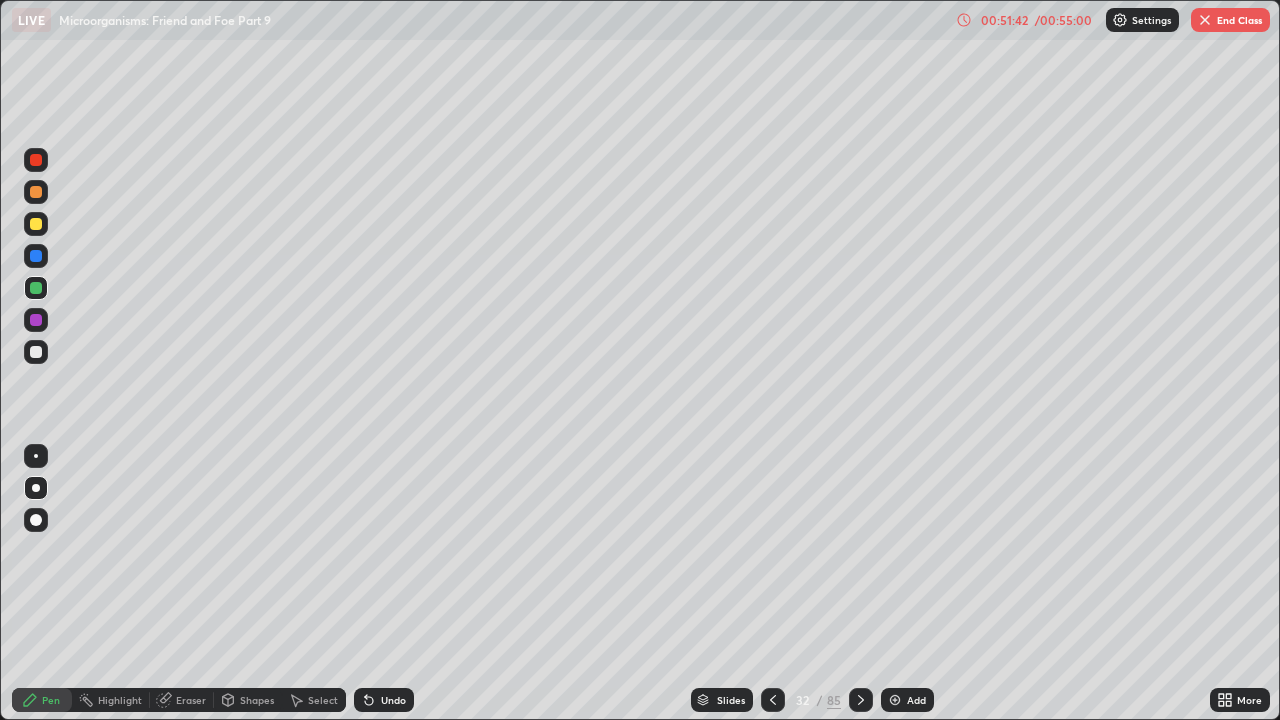 click on "End Class" at bounding box center (1230, 20) 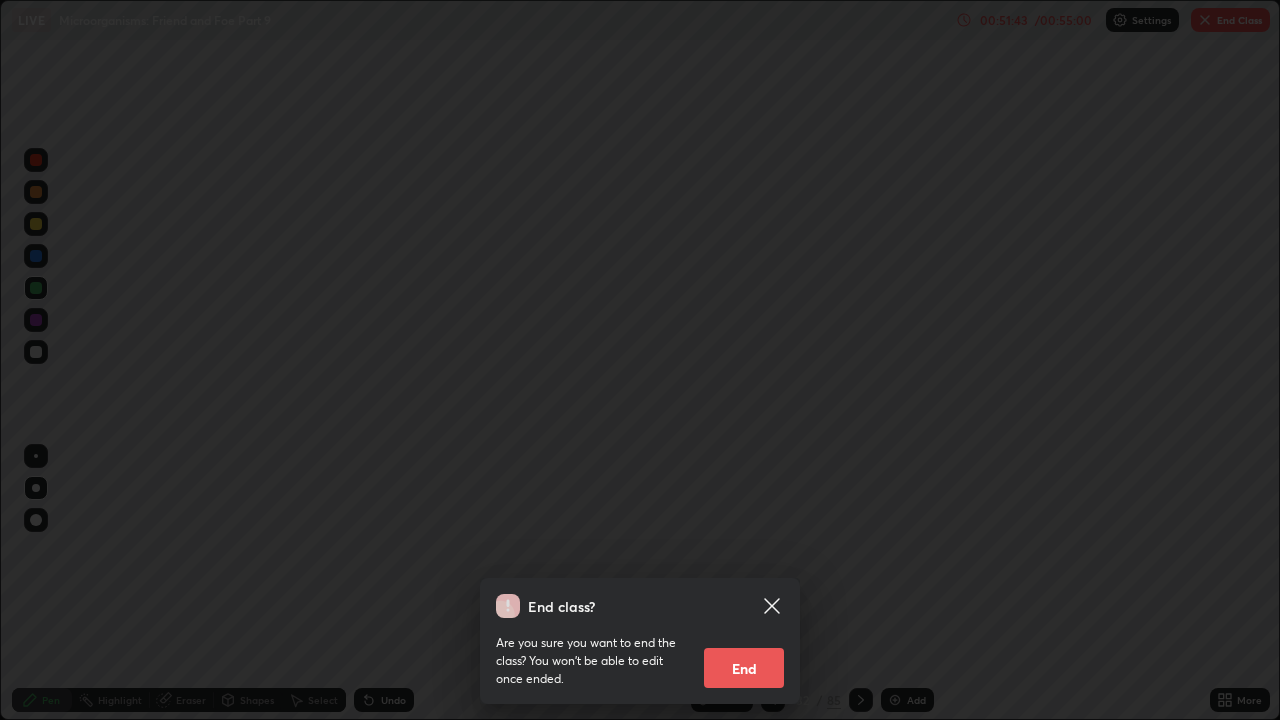 click on "End" at bounding box center [744, 668] 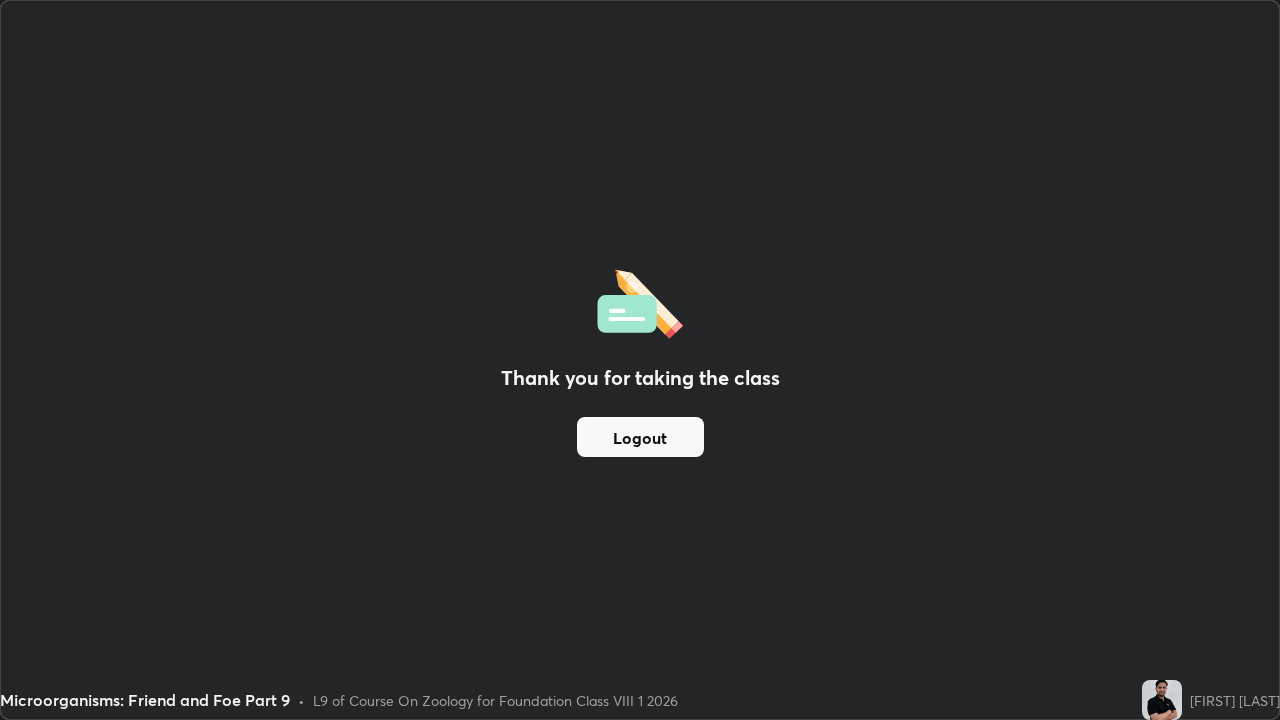 click on "Logout" at bounding box center [640, 437] 